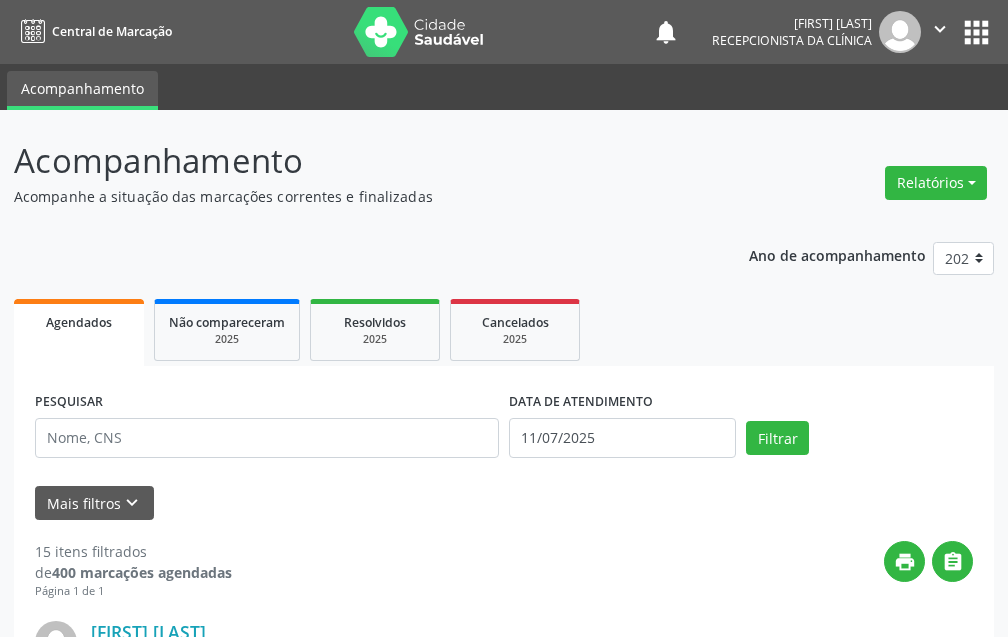 scroll, scrollTop: 0, scrollLeft: 0, axis: both 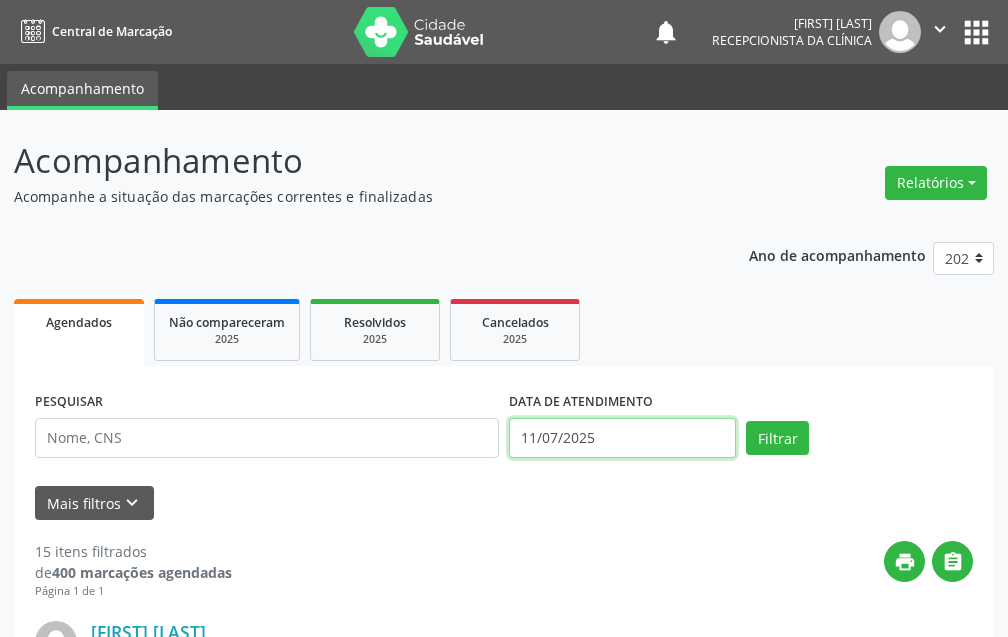 click on "11/07/2025" at bounding box center [622, 438] 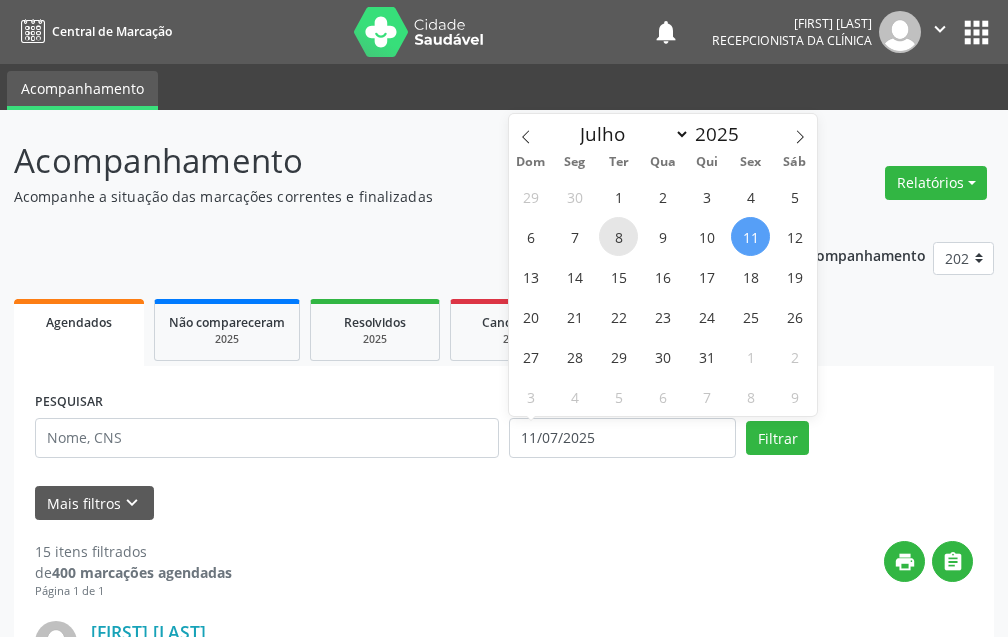 click on "8" at bounding box center (618, 236) 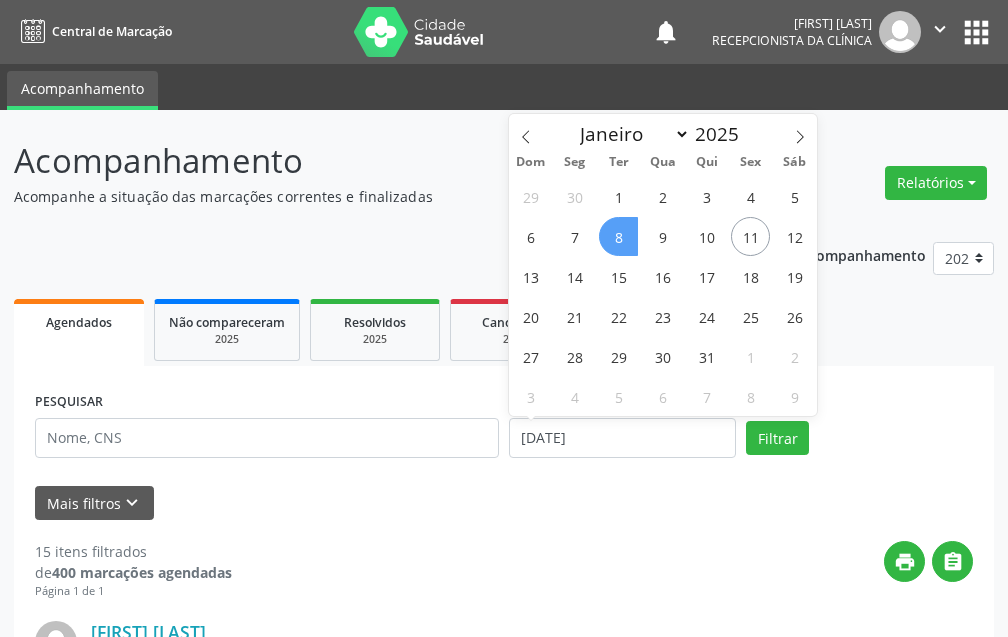 click on "8" at bounding box center (618, 236) 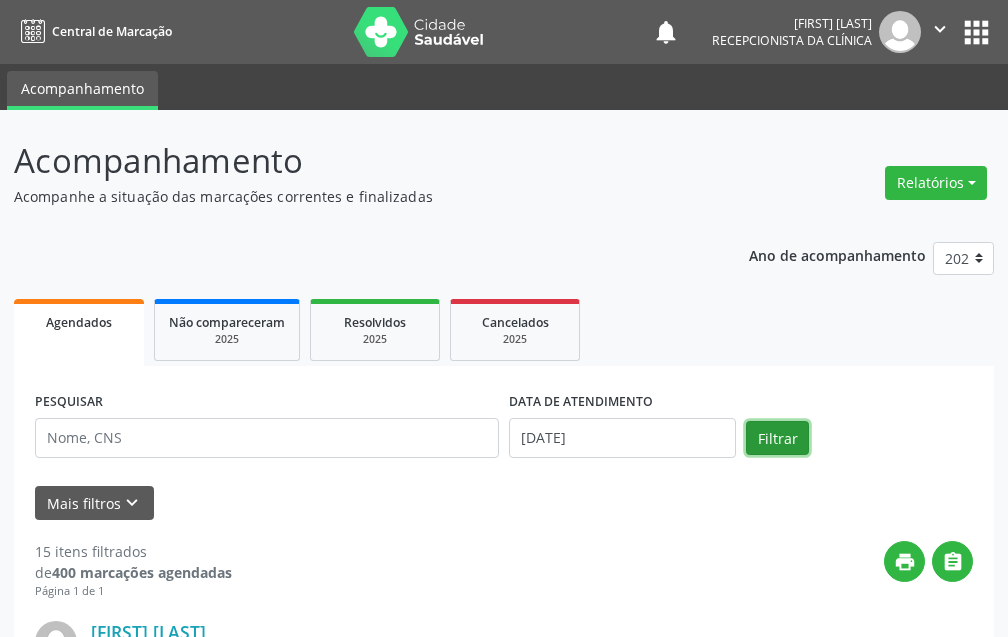 click on "Filtrar" at bounding box center [777, 438] 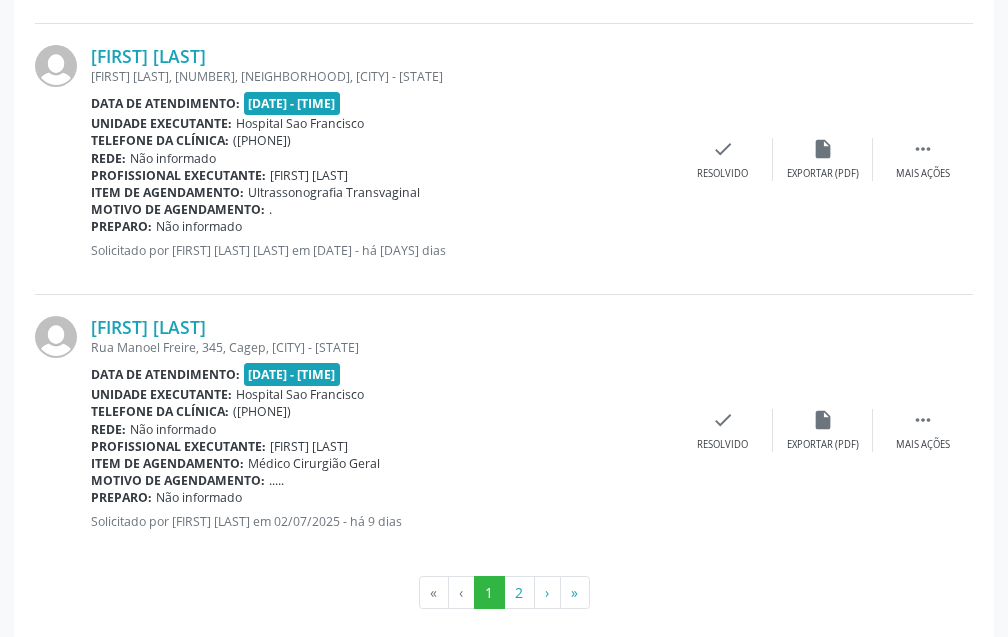 scroll, scrollTop: 4119, scrollLeft: 0, axis: vertical 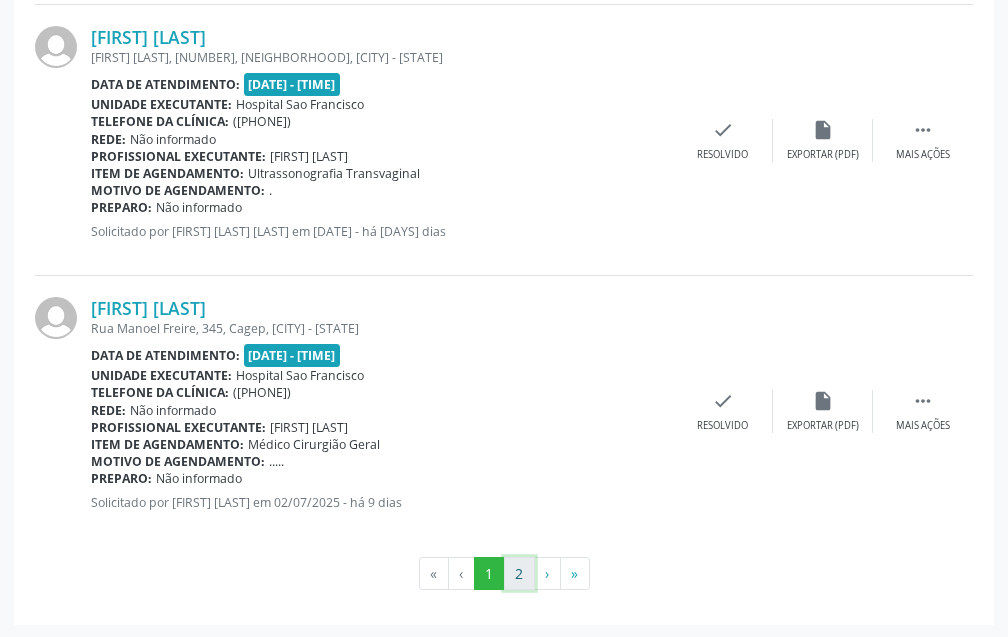 click on "2" at bounding box center (519, 574) 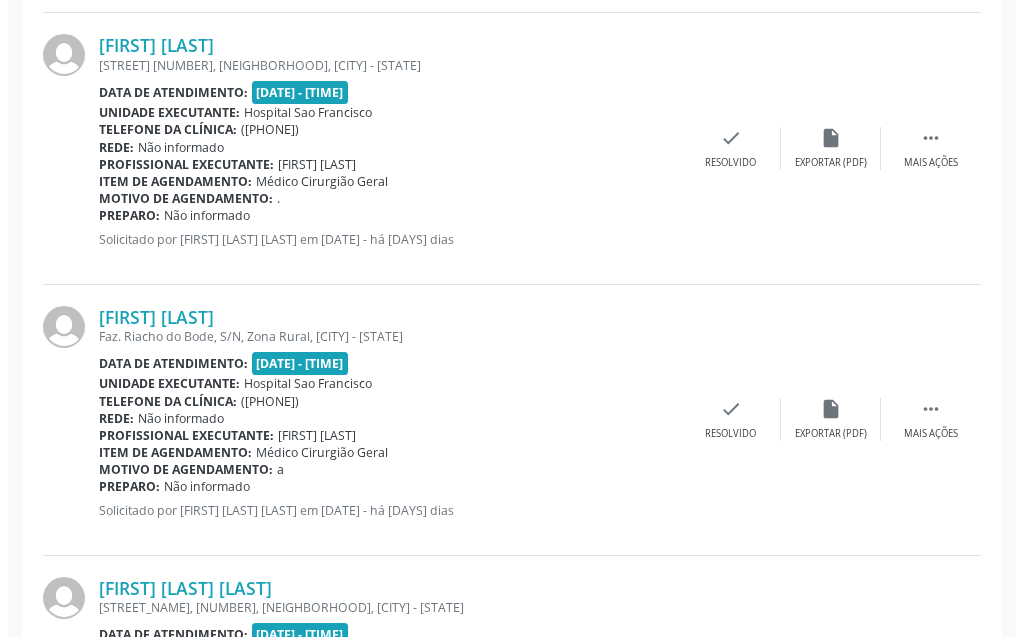scroll, scrollTop: 1300, scrollLeft: 0, axis: vertical 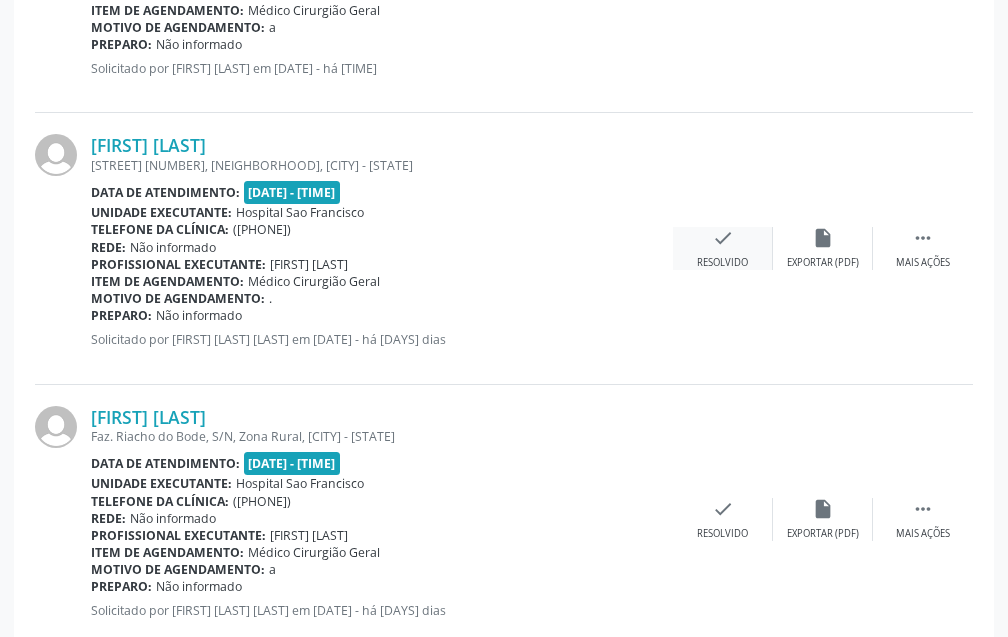 click on "check" at bounding box center [723, 238] 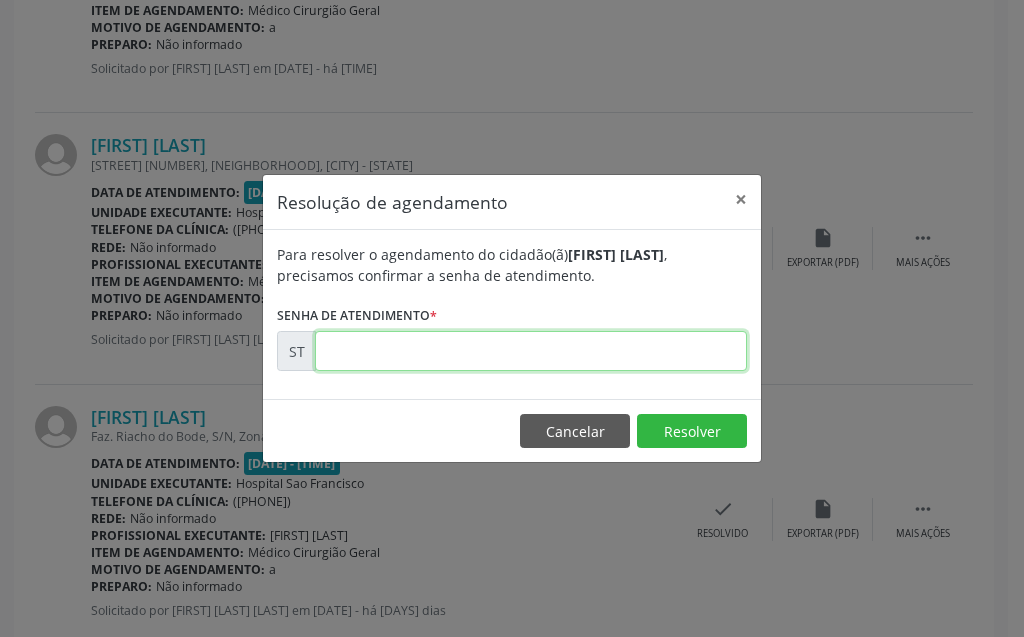 click at bounding box center [531, 351] 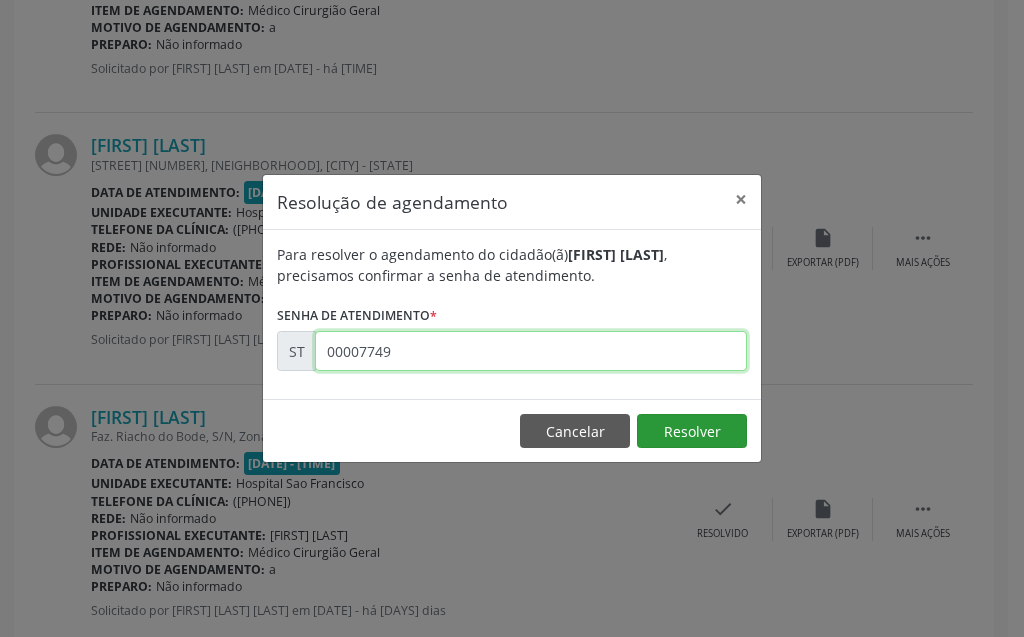 type on "00007749" 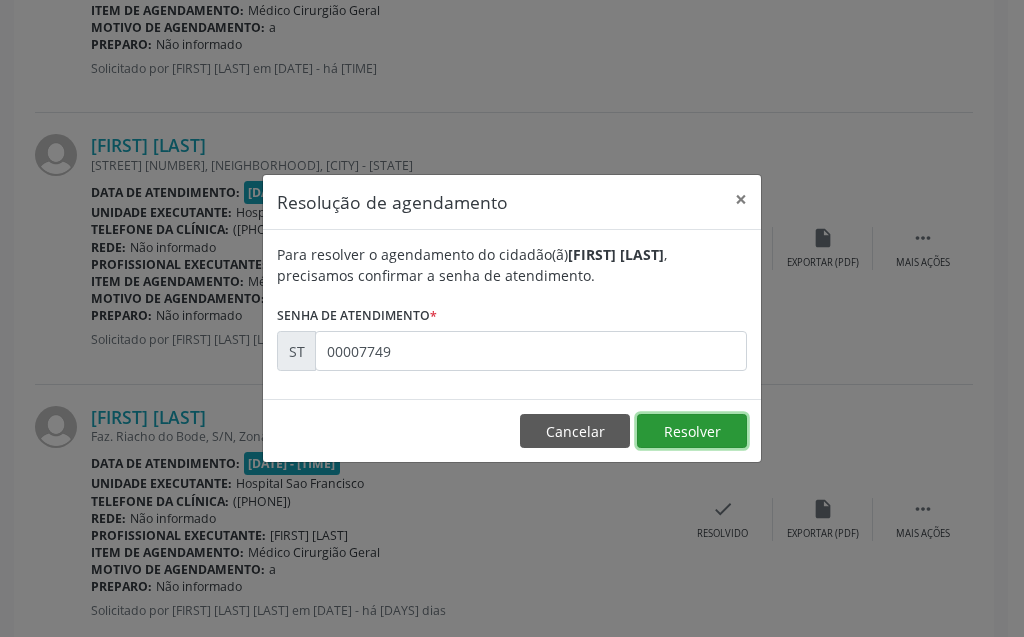 click on "Resolver" at bounding box center [692, 431] 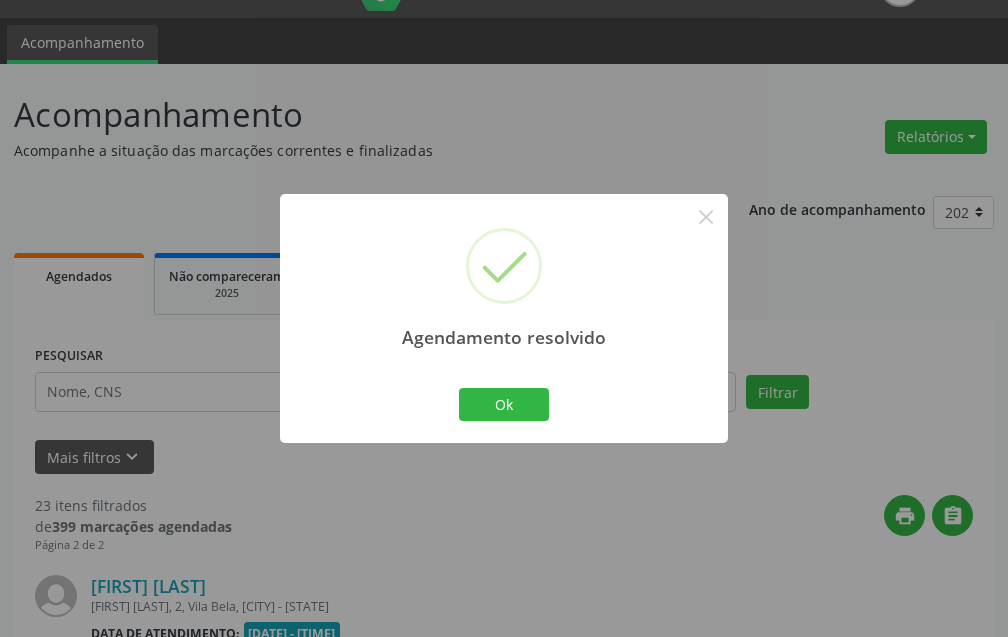scroll, scrollTop: 1300, scrollLeft: 0, axis: vertical 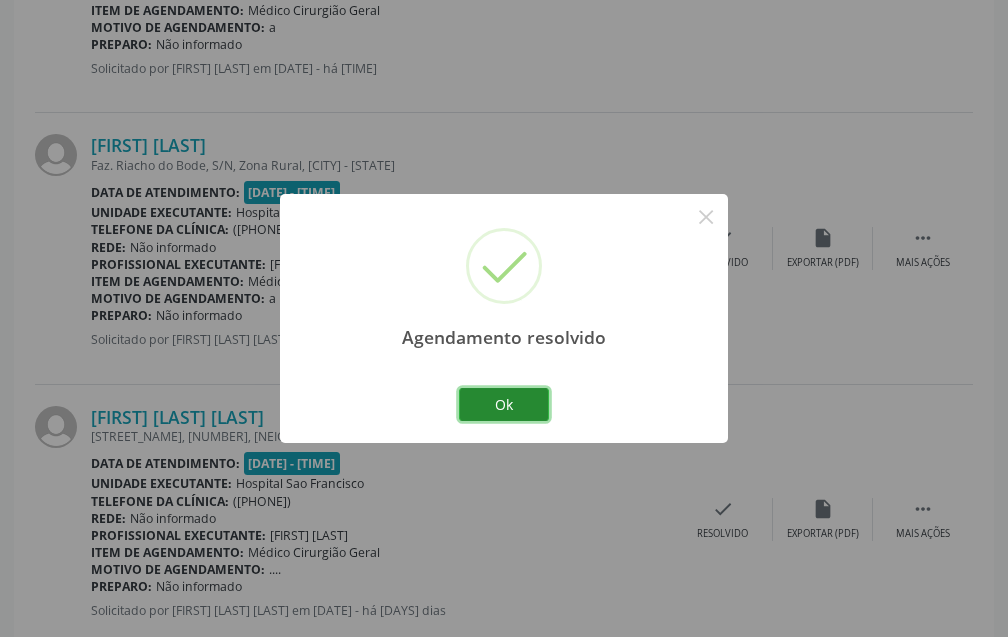 click on "Ok" at bounding box center (504, 405) 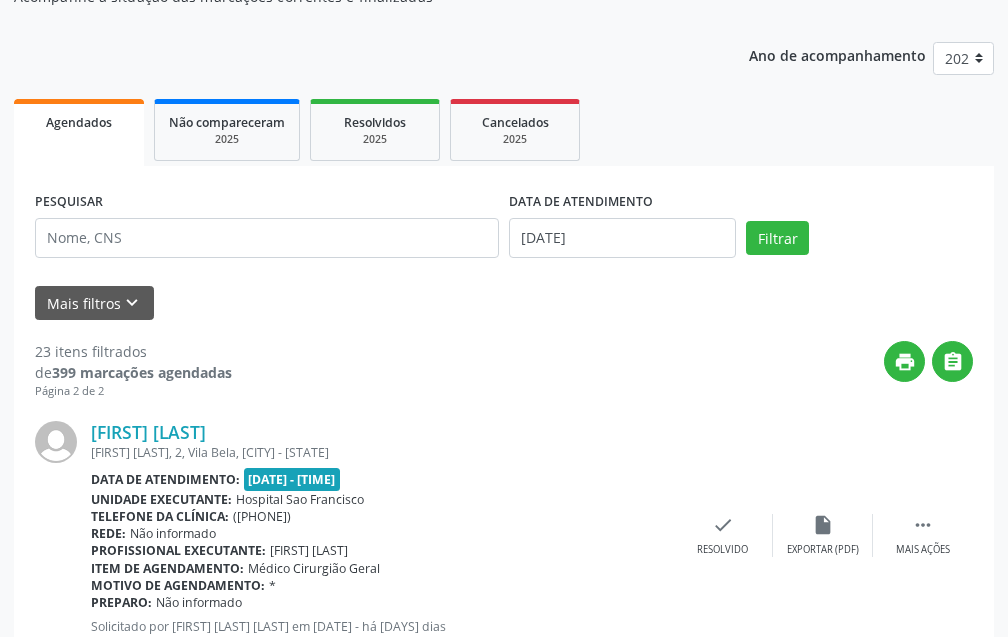 scroll, scrollTop: 0, scrollLeft: 0, axis: both 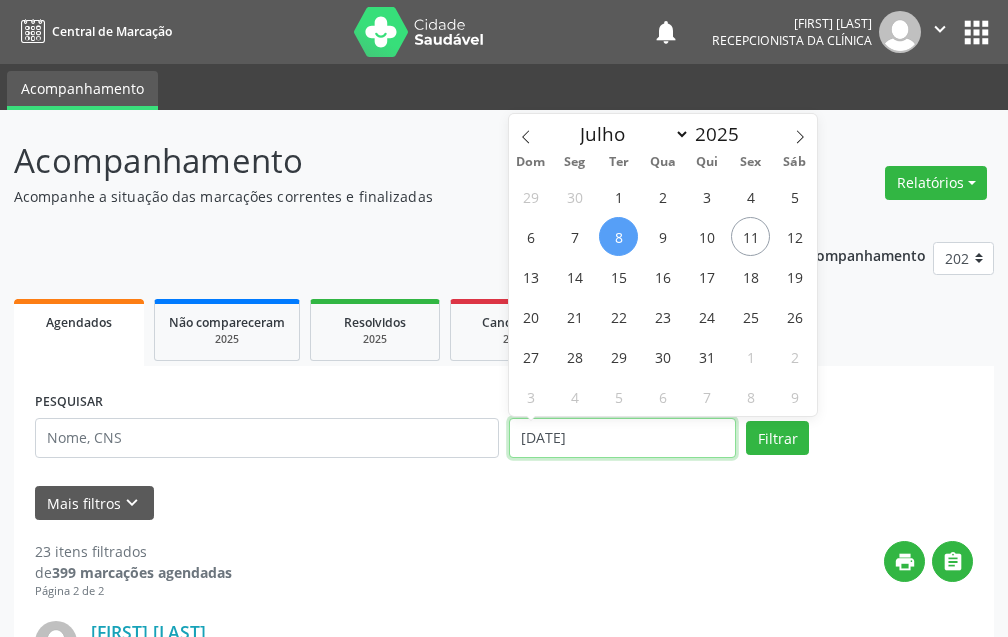 click on "[DATE]" at bounding box center [622, 438] 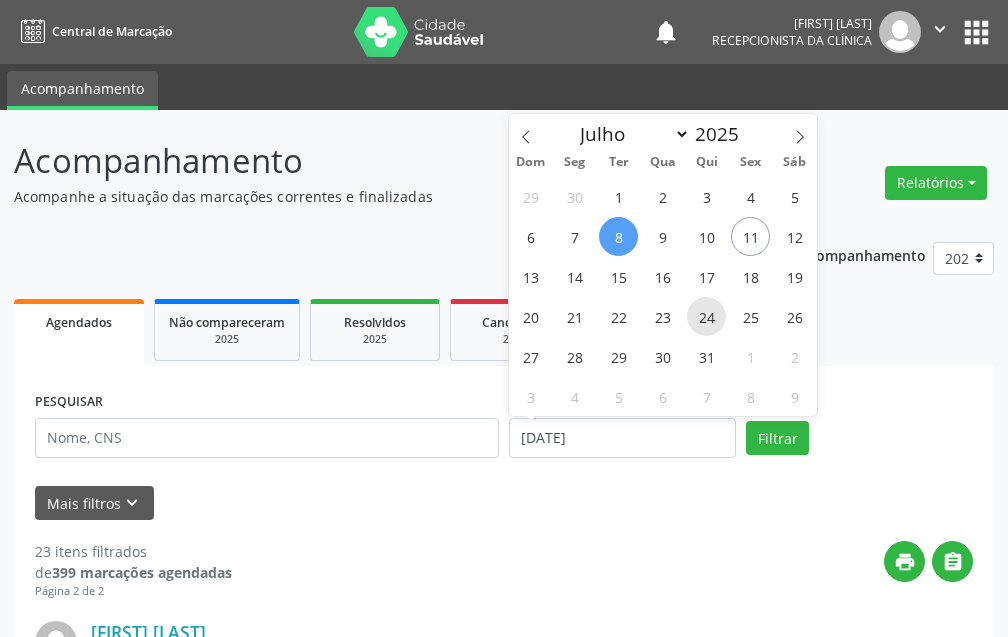 click on "24" at bounding box center (706, 316) 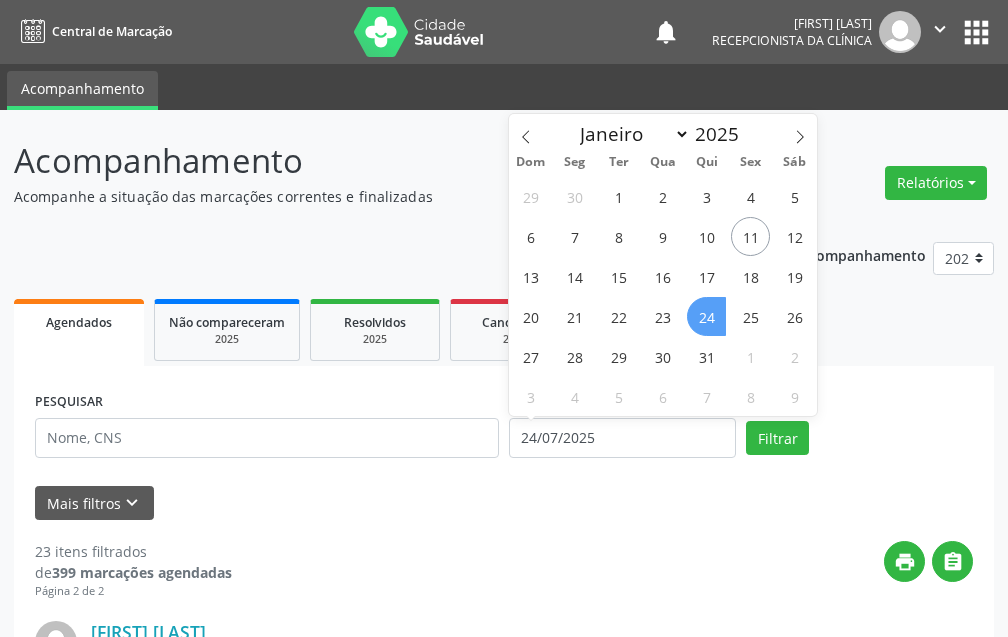 click on "24" at bounding box center [706, 316] 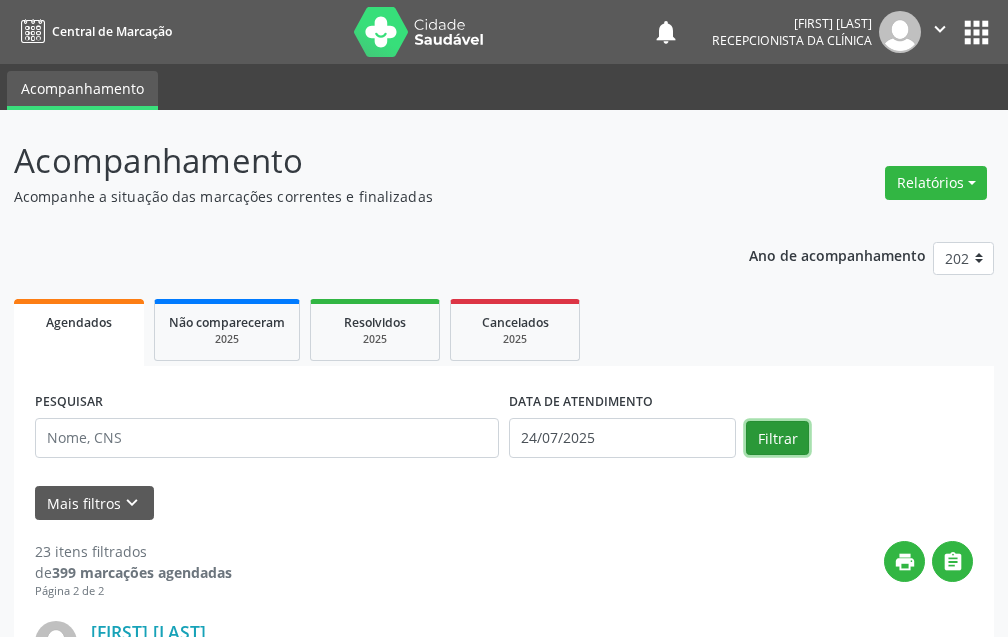 click on "Filtrar" at bounding box center (777, 438) 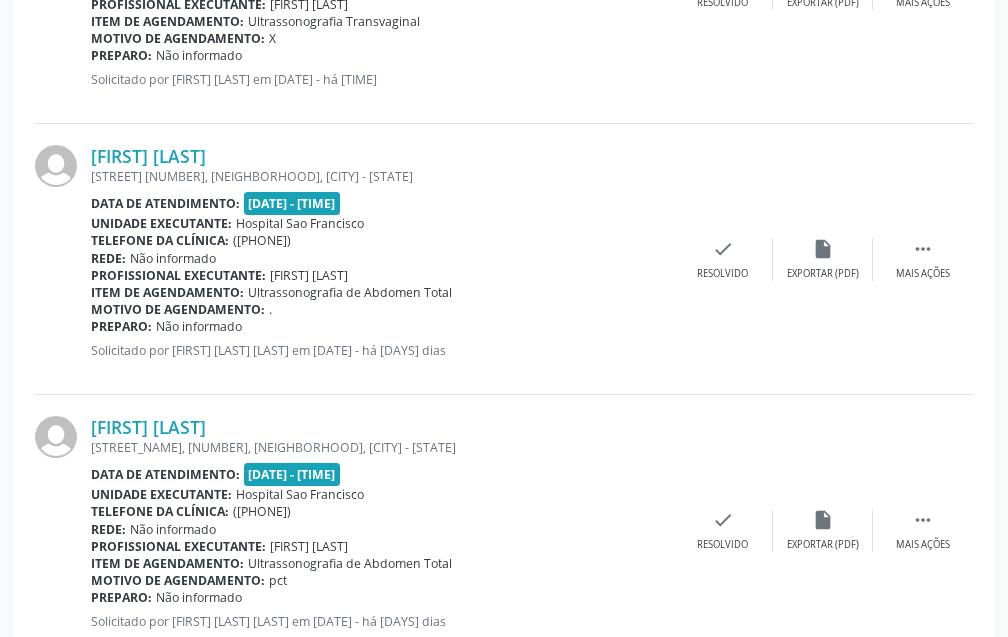 scroll, scrollTop: 4119, scrollLeft: 0, axis: vertical 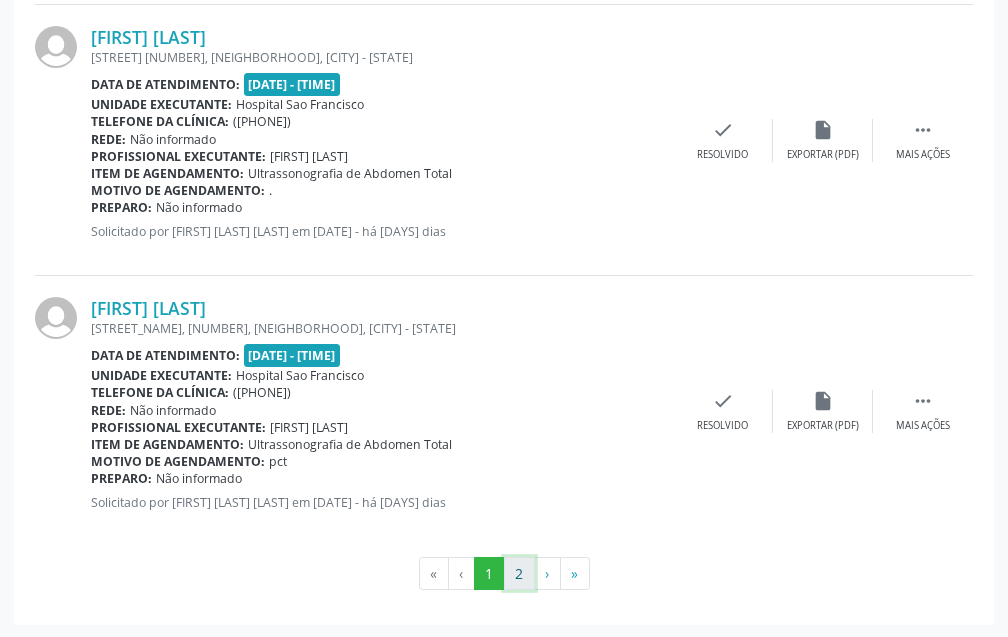 click on "2" at bounding box center (519, 574) 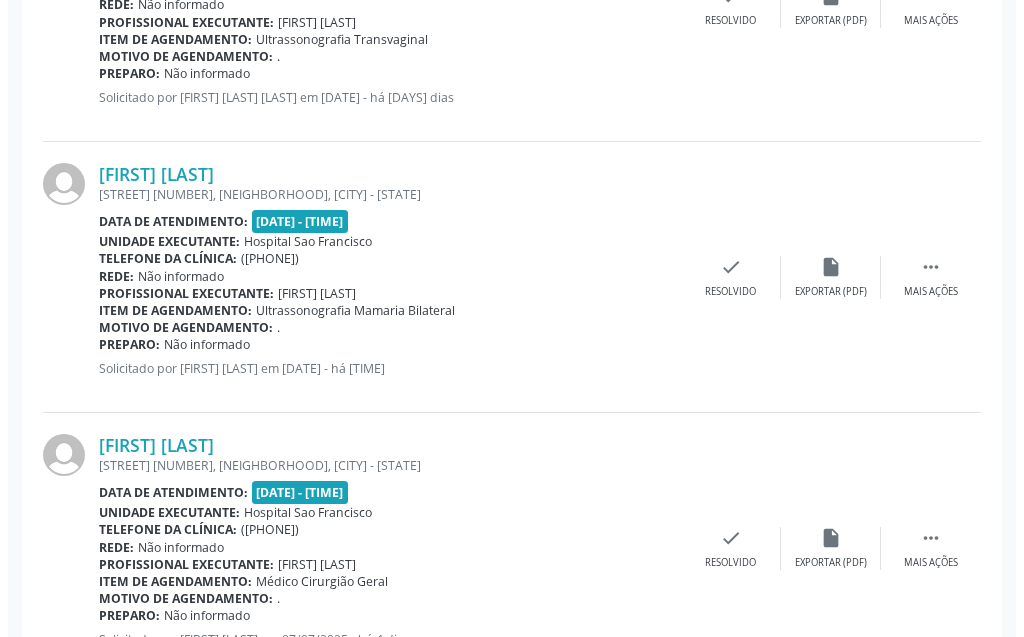 scroll, scrollTop: 1100, scrollLeft: 0, axis: vertical 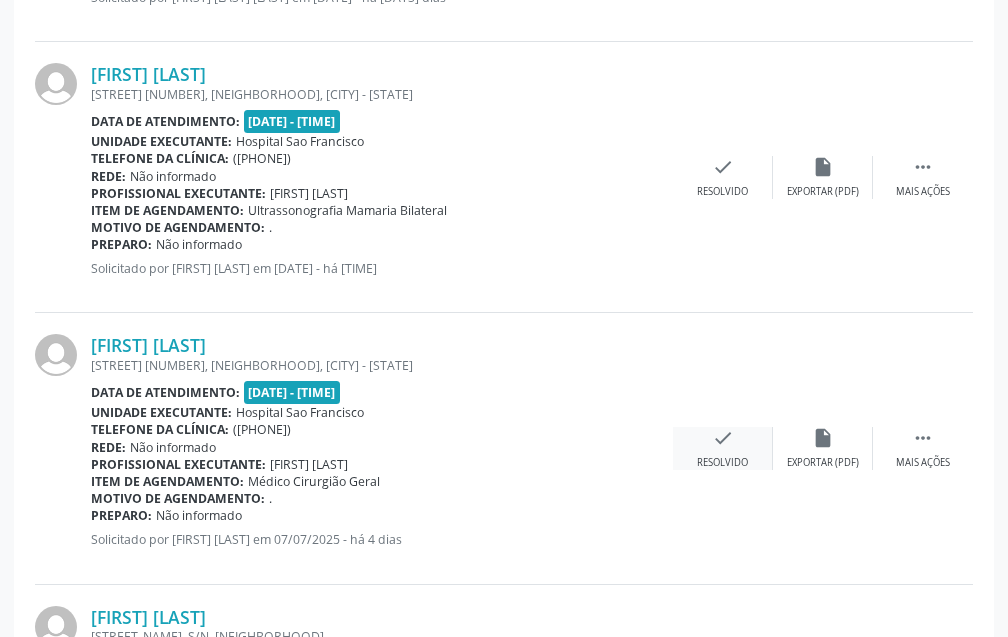 click on "check" at bounding box center (723, 438) 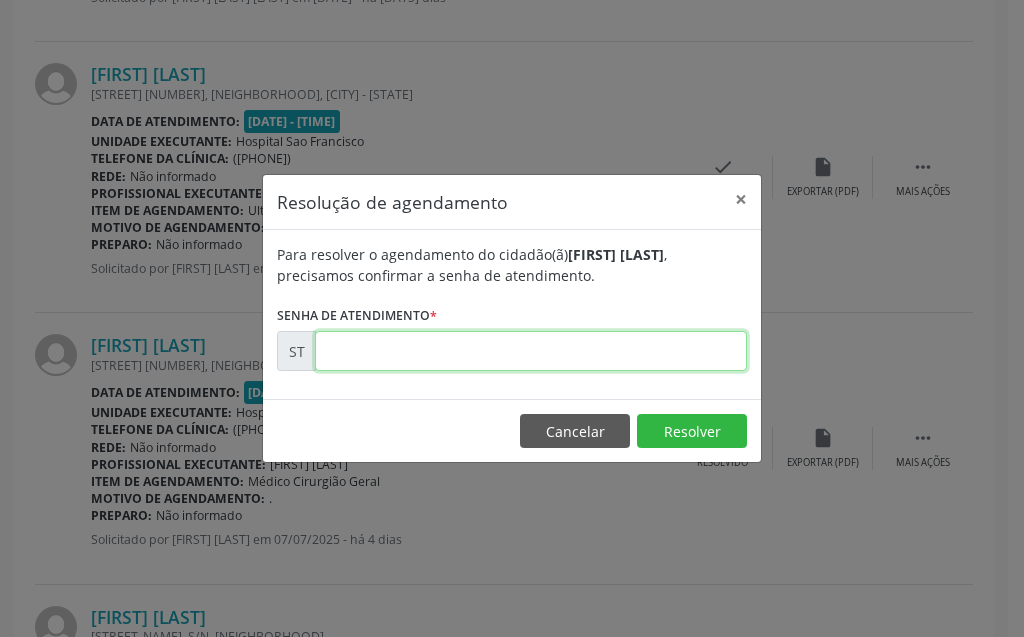 click at bounding box center [531, 351] 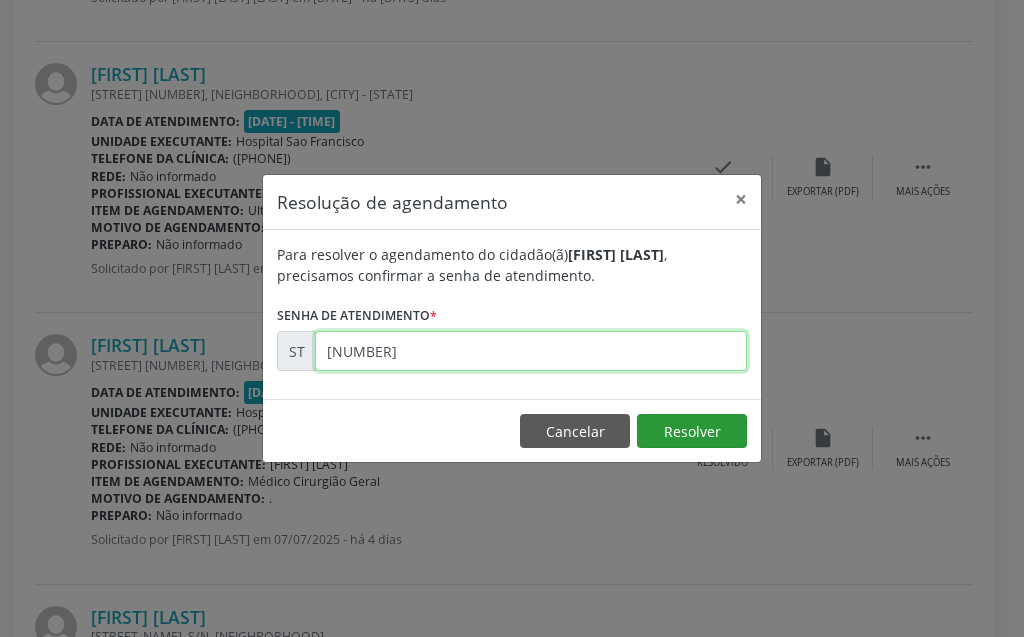 type on "[NUMBER]" 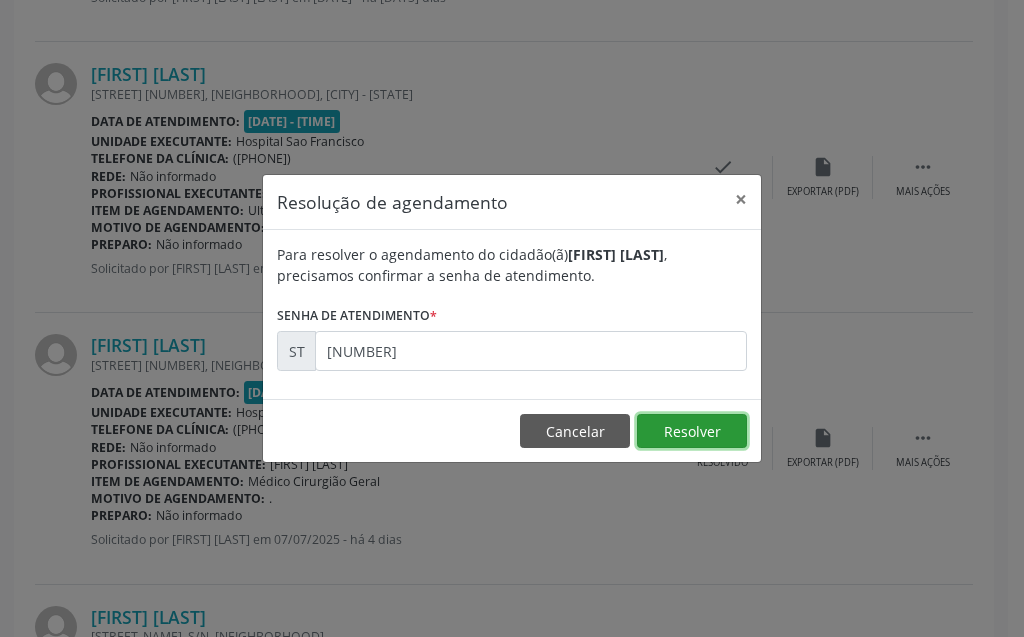 click on "Resolver" at bounding box center (692, 431) 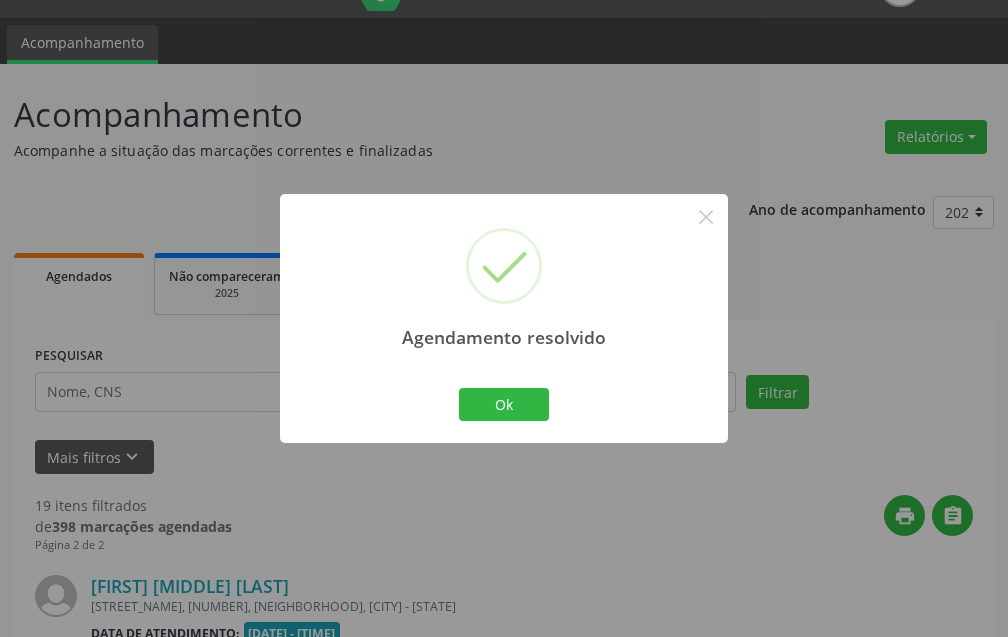 scroll, scrollTop: 1100, scrollLeft: 0, axis: vertical 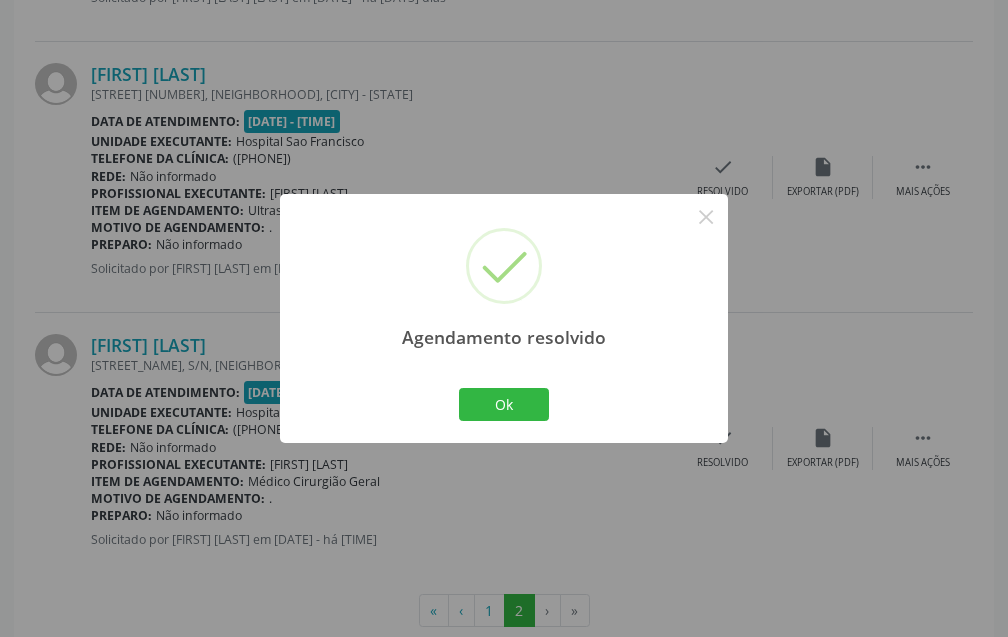 click on "Agendamento resolvido × Ok Cancel" at bounding box center [504, 318] 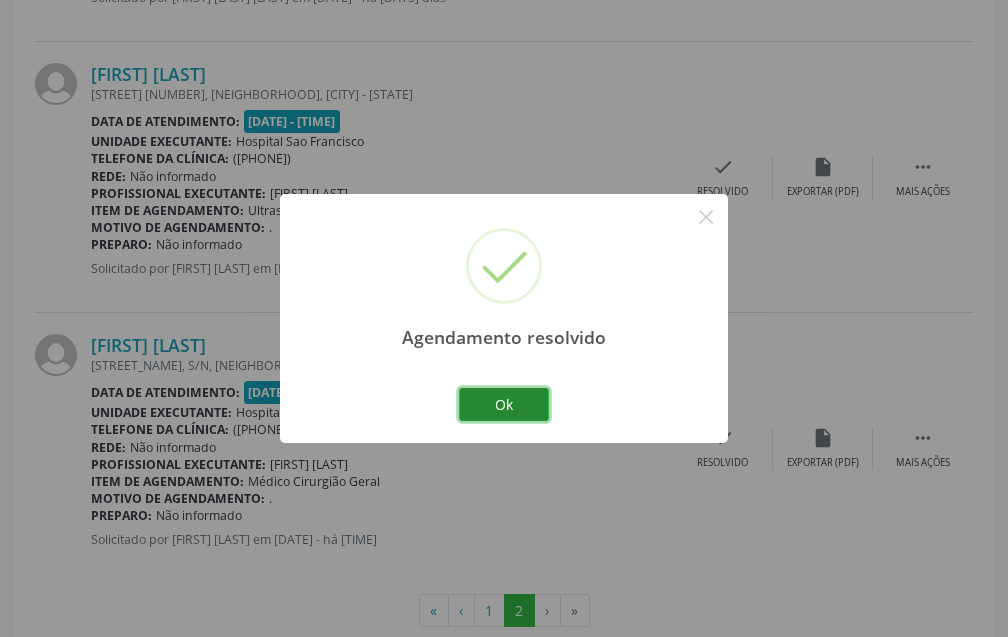 click on "Ok" at bounding box center [504, 405] 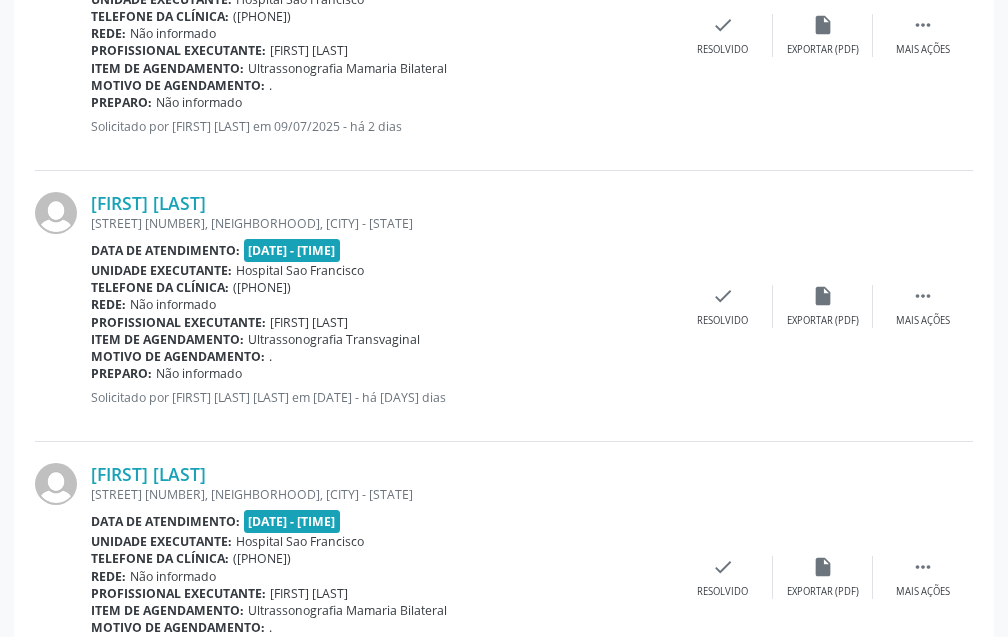 scroll, scrollTop: 0, scrollLeft: 0, axis: both 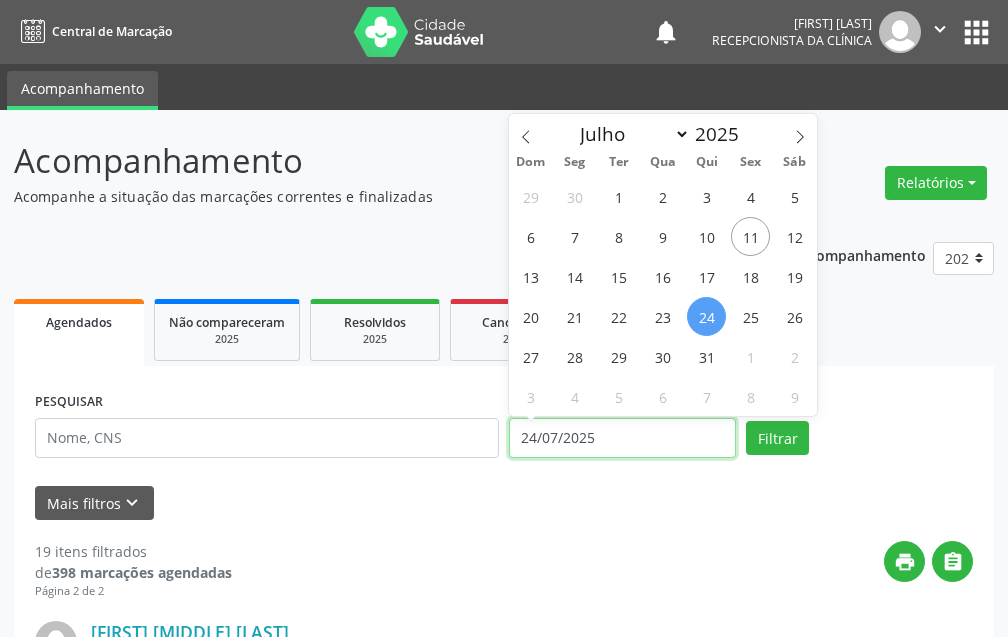 click on "24/07/2025" at bounding box center [622, 438] 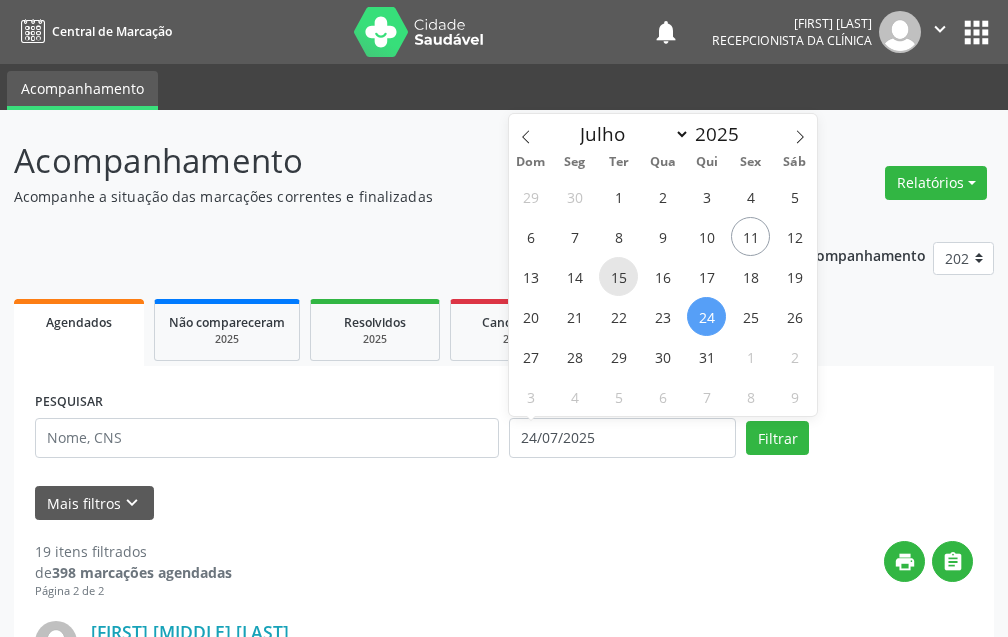 click on "15" at bounding box center (618, 276) 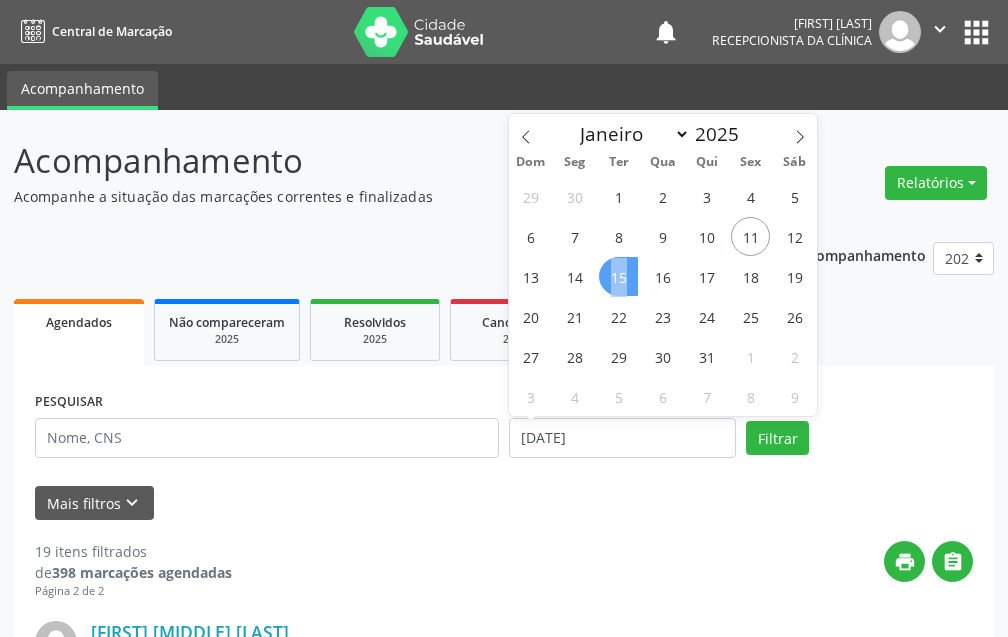 click on "15" at bounding box center (618, 276) 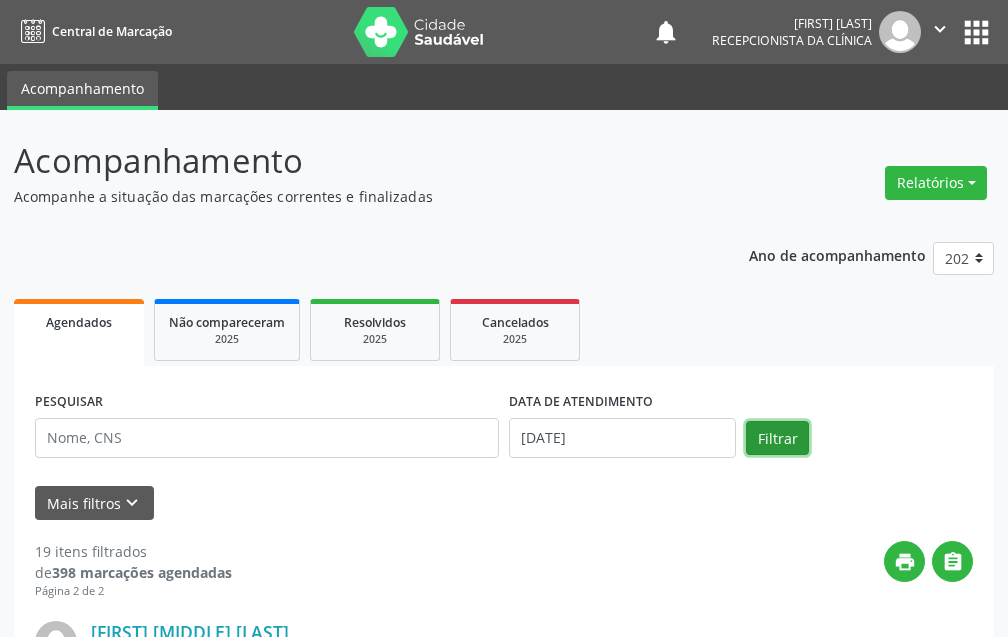 click on "Filtrar" at bounding box center (777, 438) 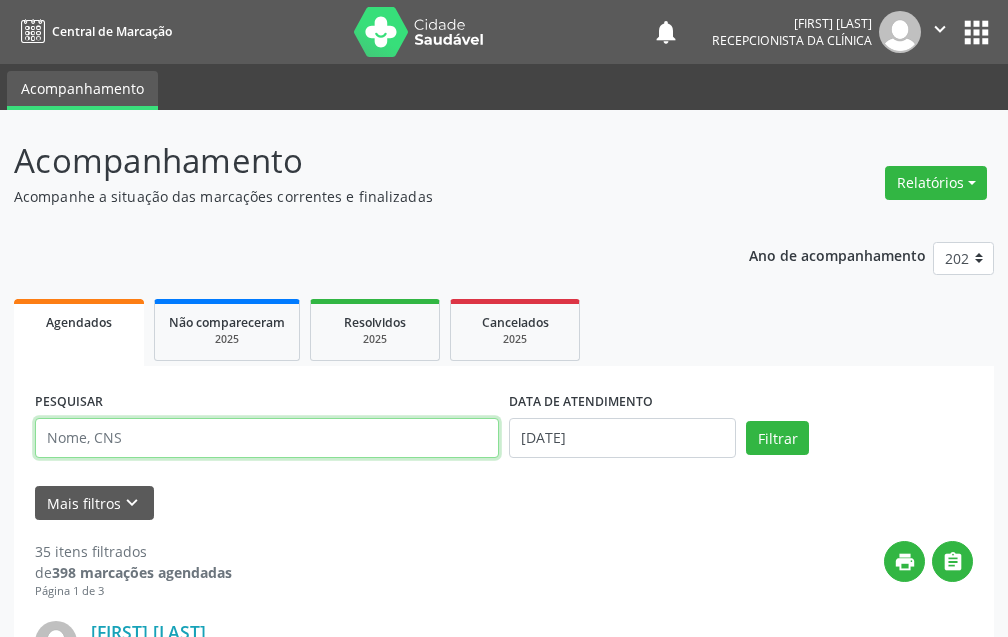 click at bounding box center (267, 438) 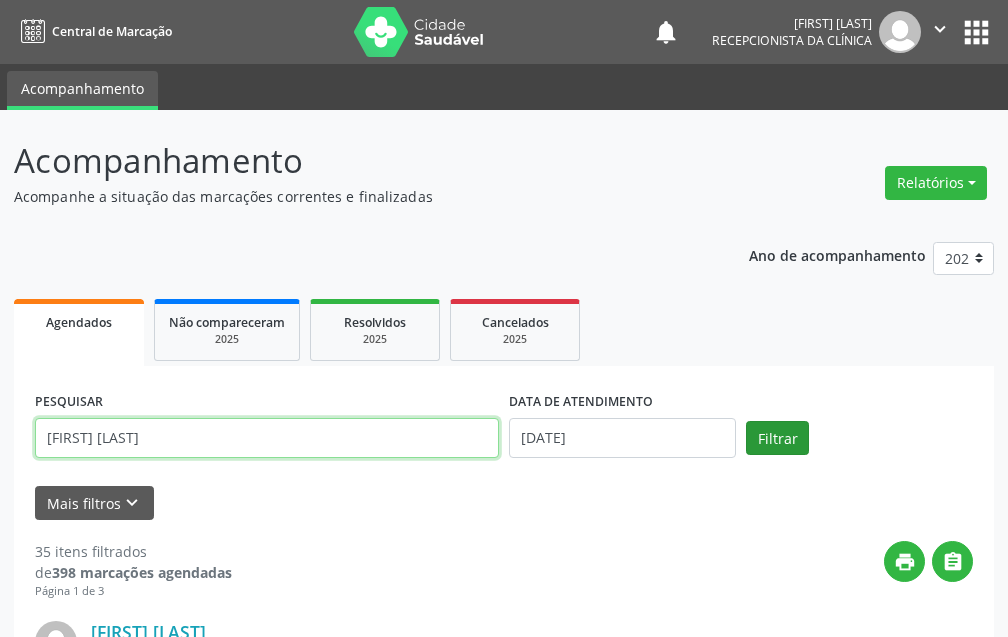 type on "[FIRST] [LAST]" 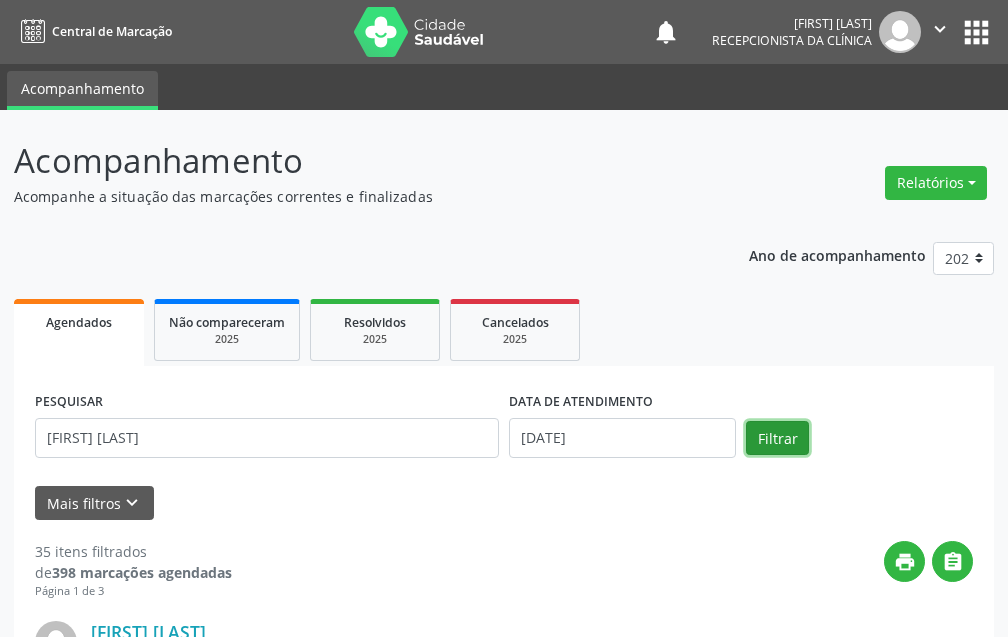 click on "Filtrar" at bounding box center (777, 438) 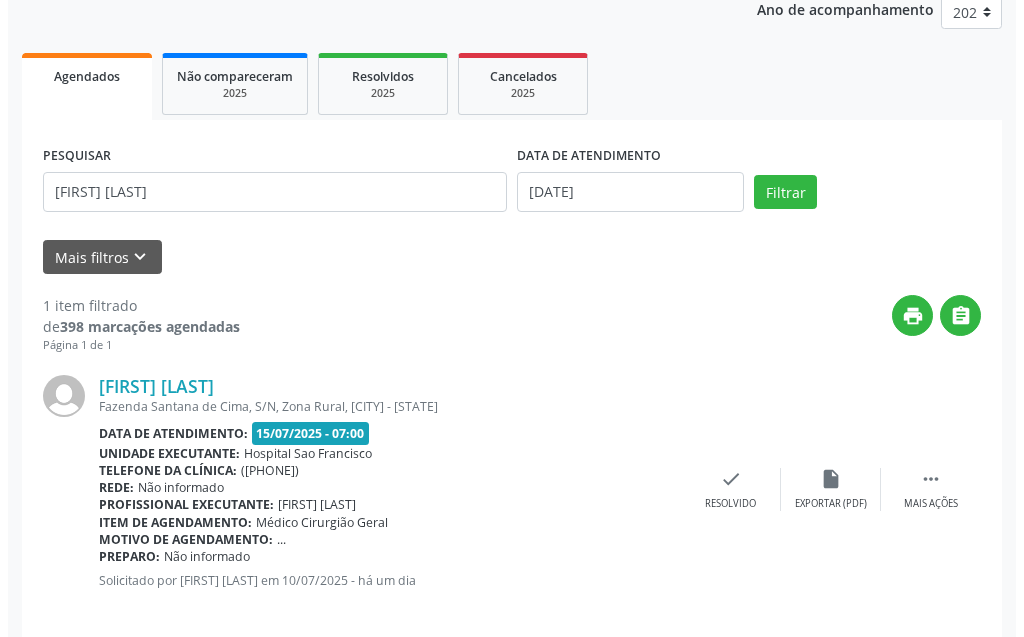 scroll, scrollTop: 268, scrollLeft: 0, axis: vertical 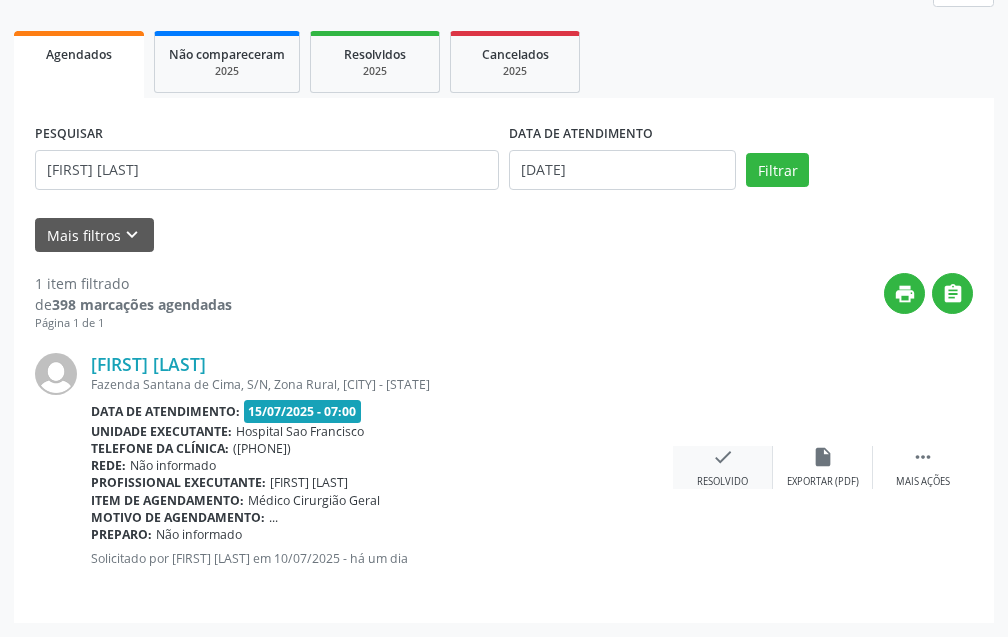 click on "check" at bounding box center [723, 457] 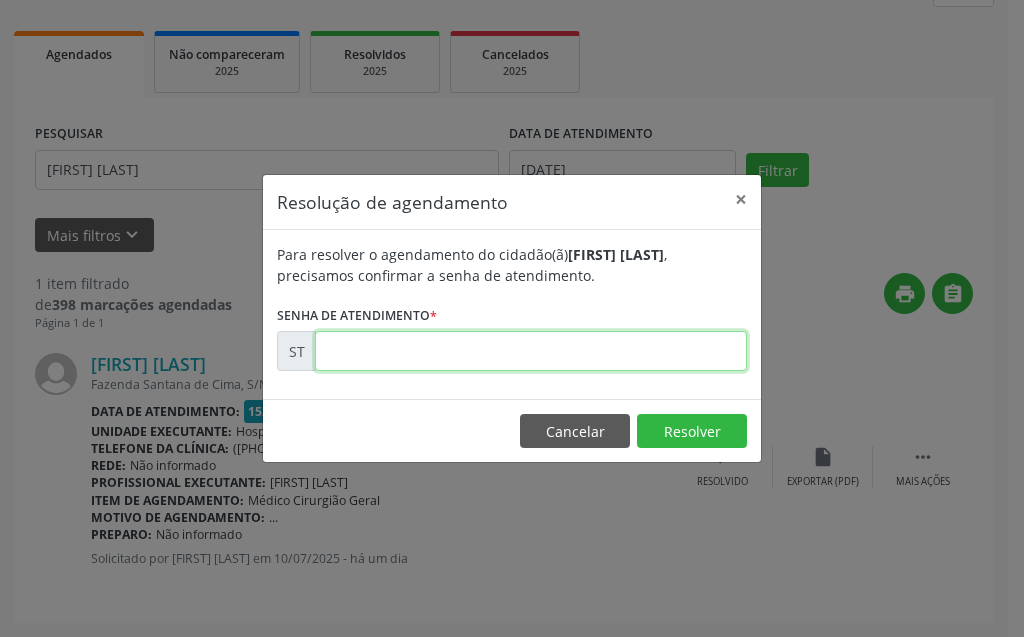 click at bounding box center (531, 351) 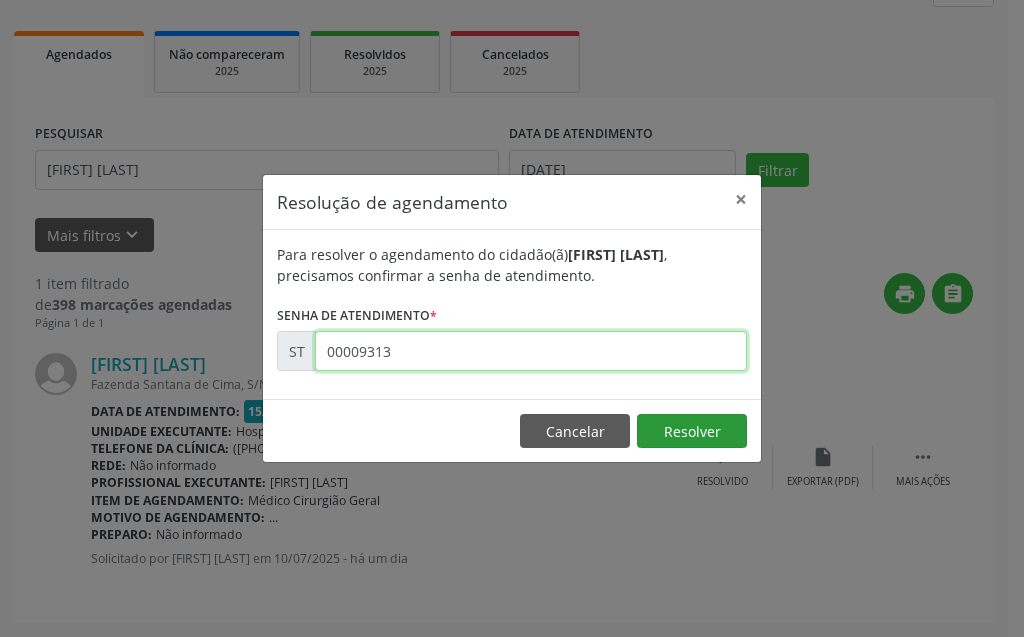 type on "00009313" 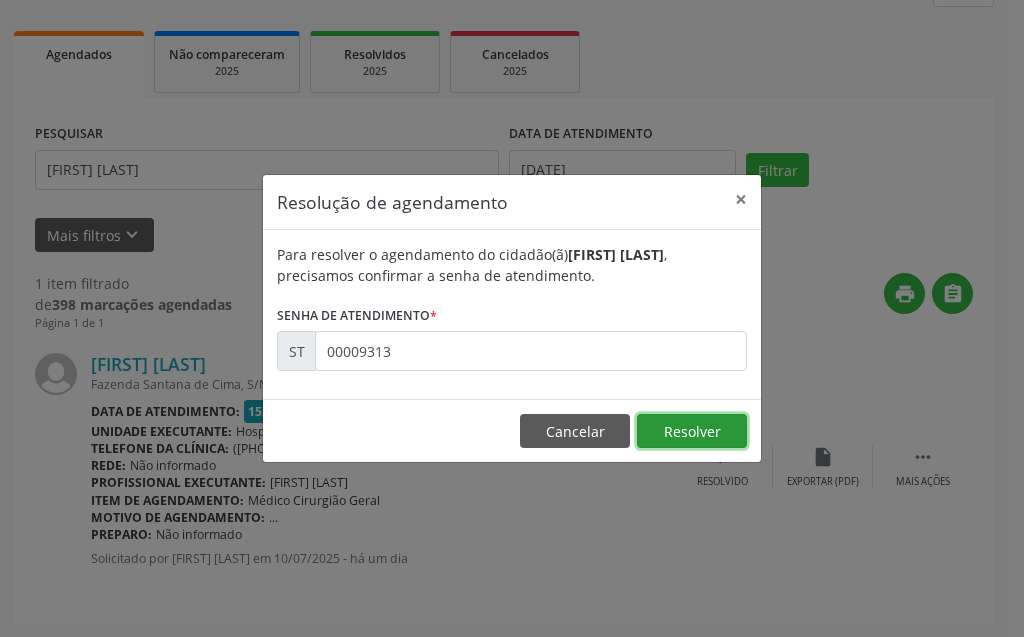 click on "Resolver" at bounding box center [692, 431] 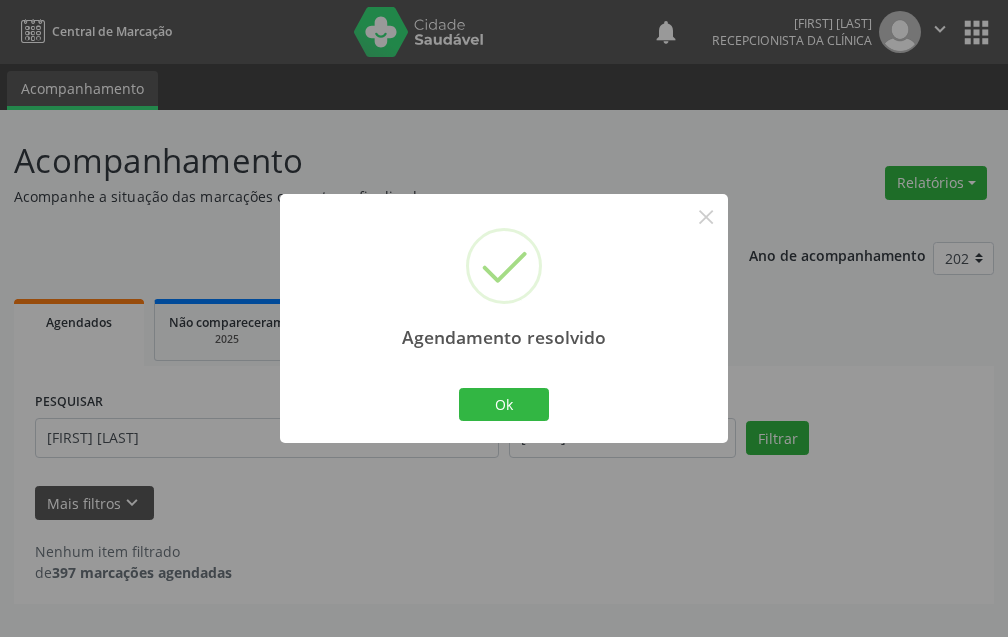 scroll, scrollTop: 0, scrollLeft: 0, axis: both 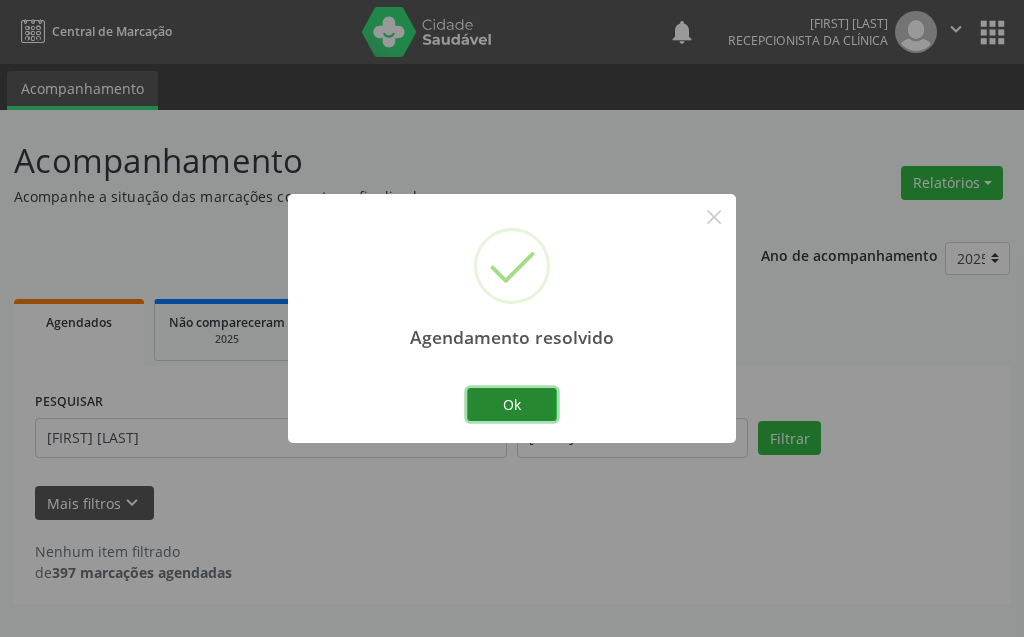 click on "Ok" at bounding box center [512, 405] 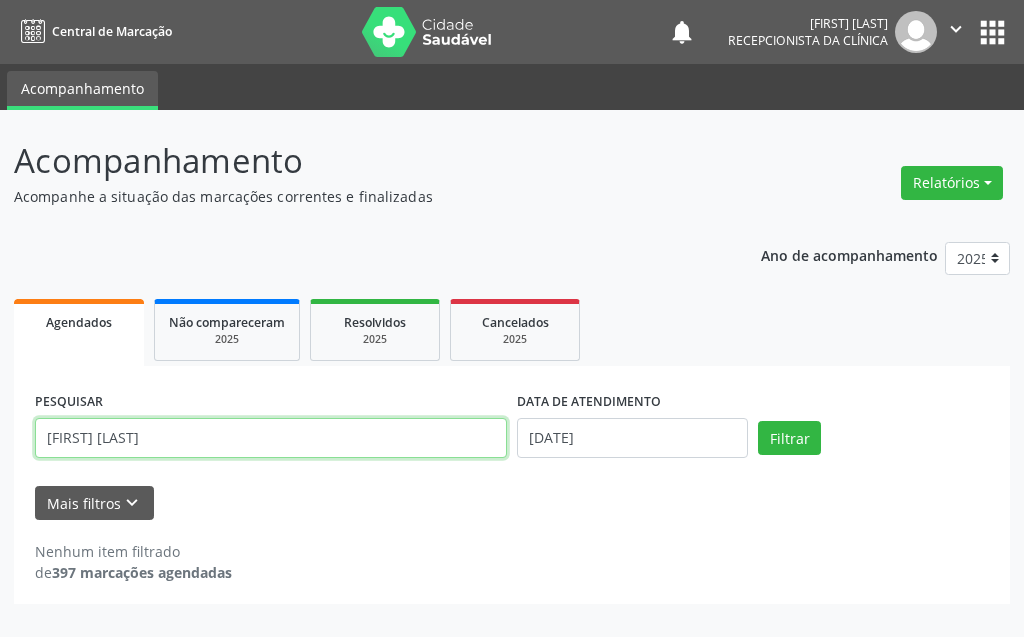 click on "[FIRST] [LAST]" at bounding box center (271, 438) 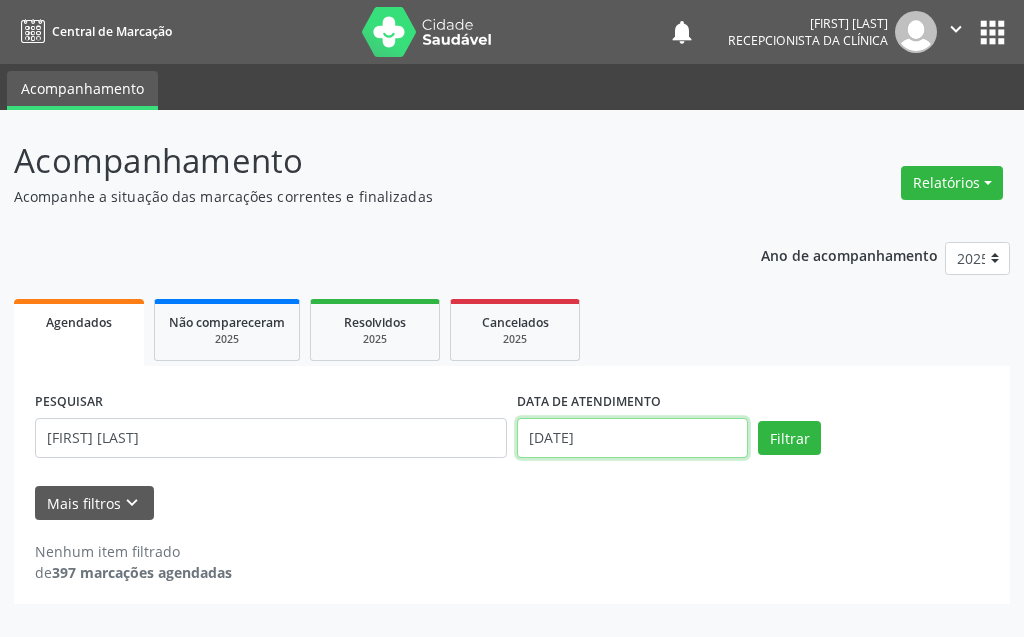 click on "[DATE]" at bounding box center (632, 438) 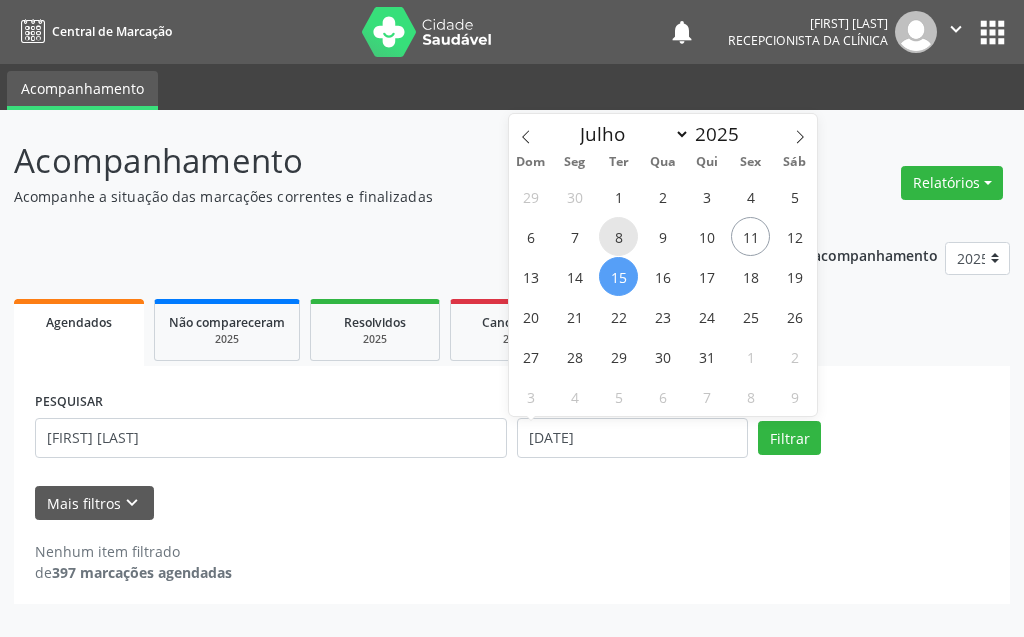 click on "8" at bounding box center (618, 236) 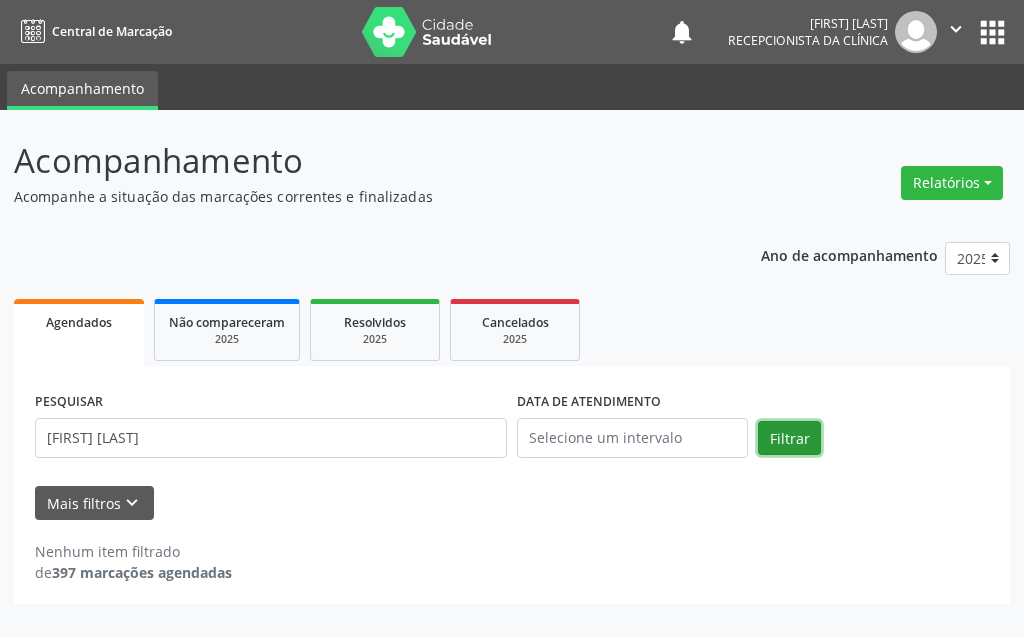click on "Filtrar" at bounding box center (789, 438) 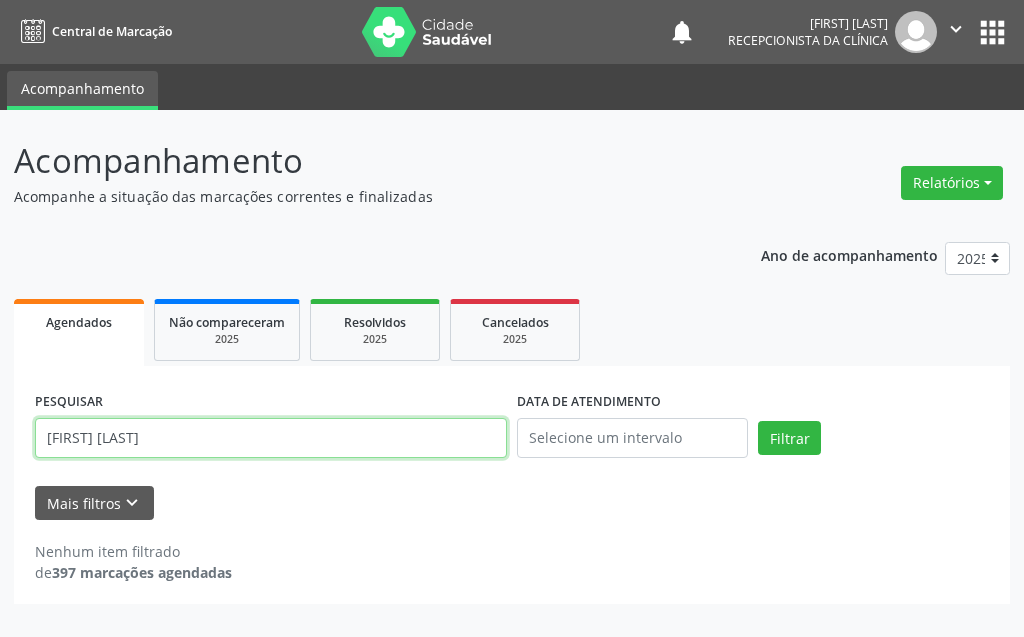 click on "[FIRST] [LAST]" at bounding box center (271, 438) 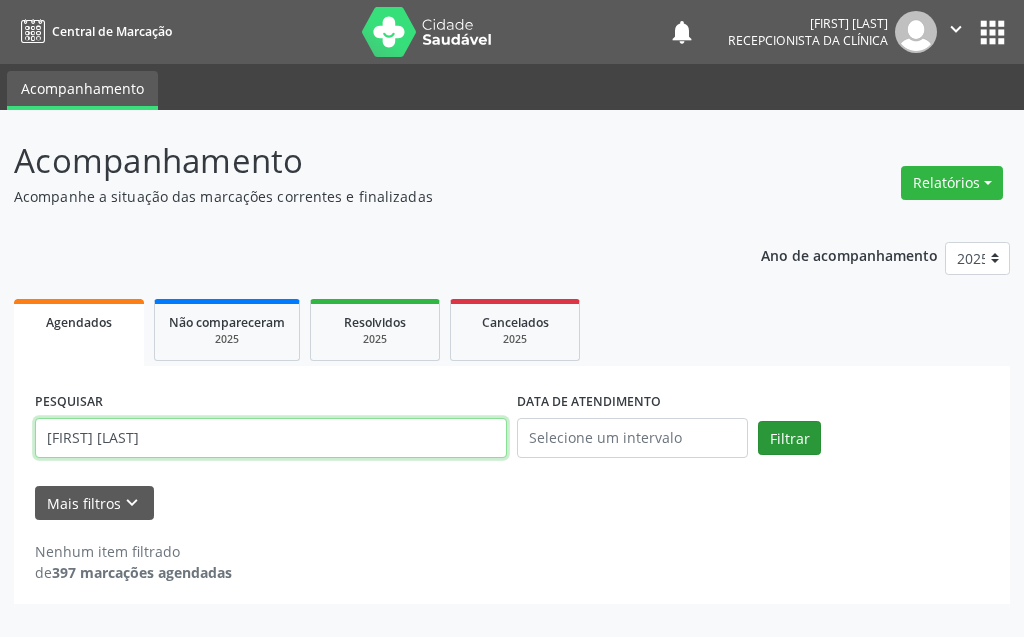 type on "[FIRST] [LAST]" 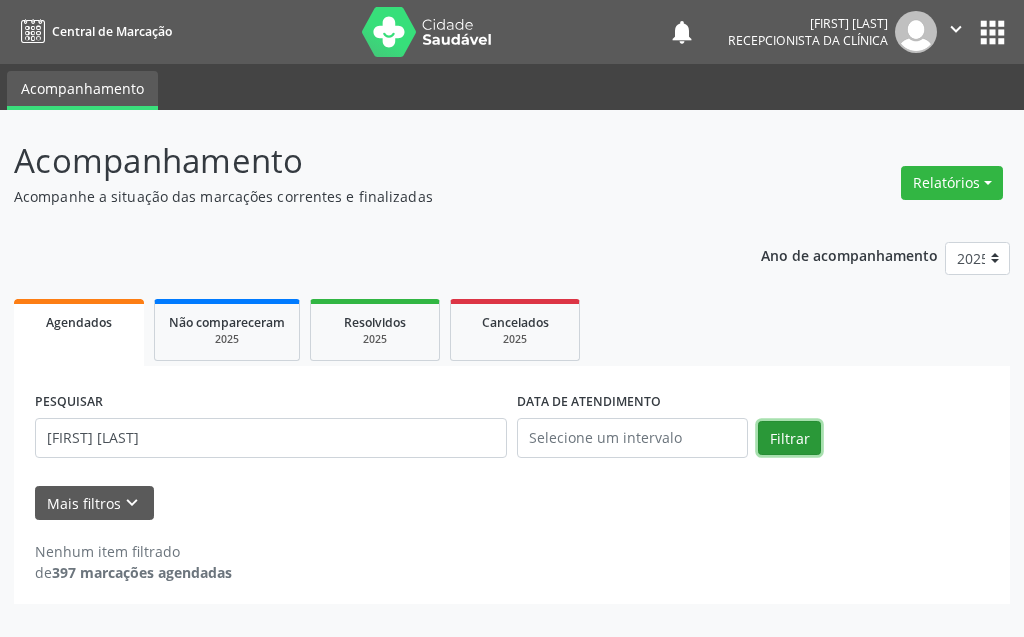 click on "Filtrar" at bounding box center (789, 438) 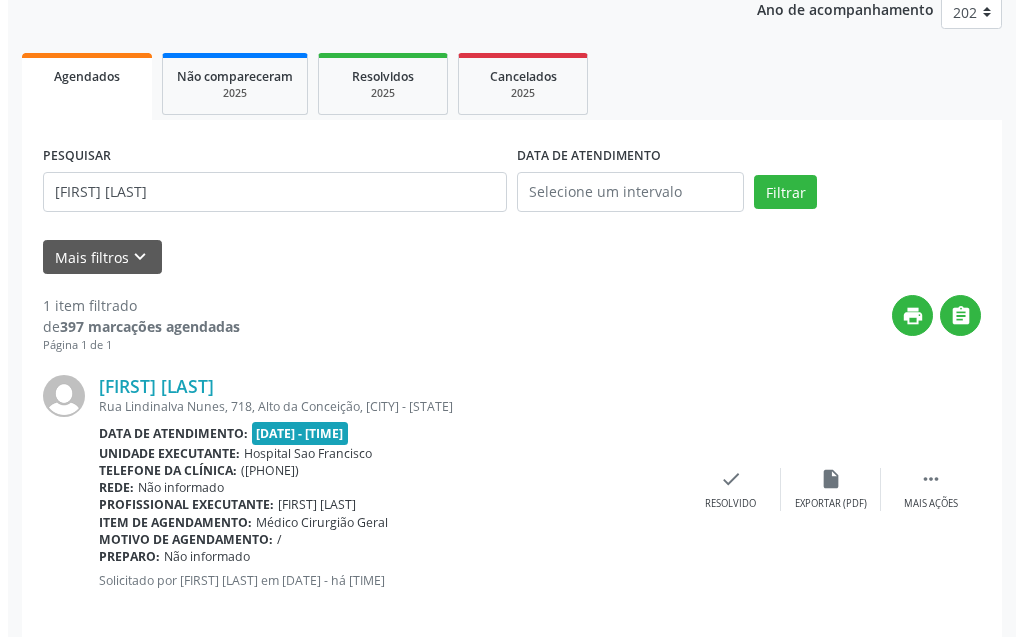 scroll, scrollTop: 268, scrollLeft: 0, axis: vertical 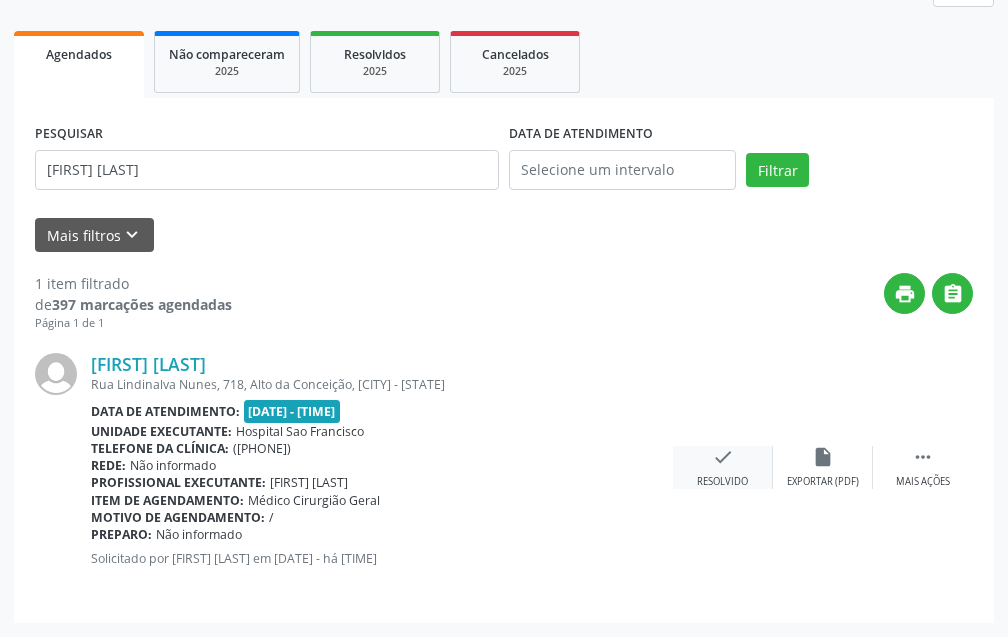 click on "check" at bounding box center [723, 457] 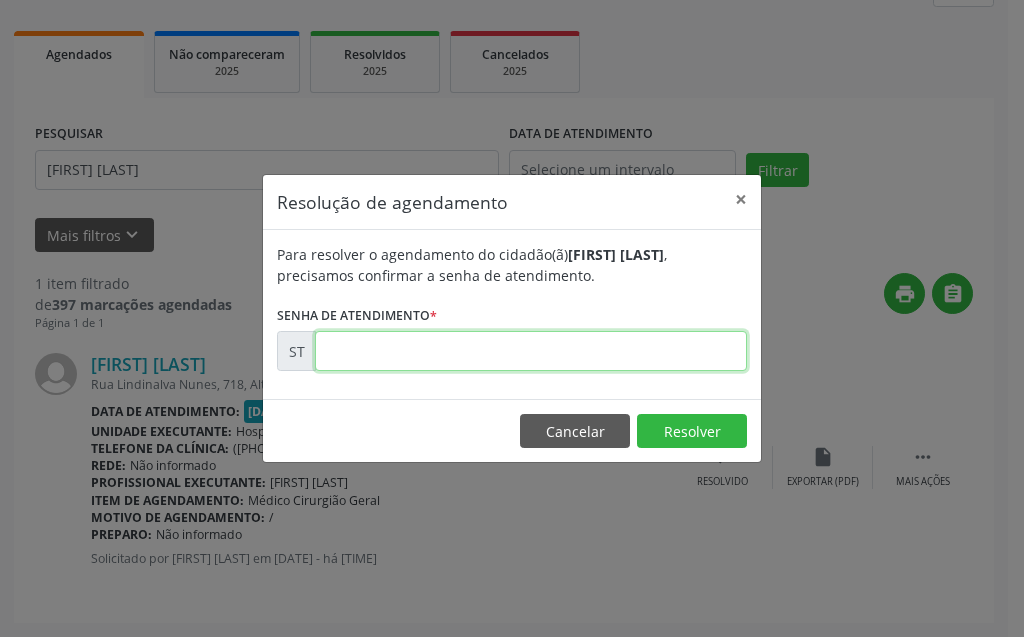 click at bounding box center (531, 351) 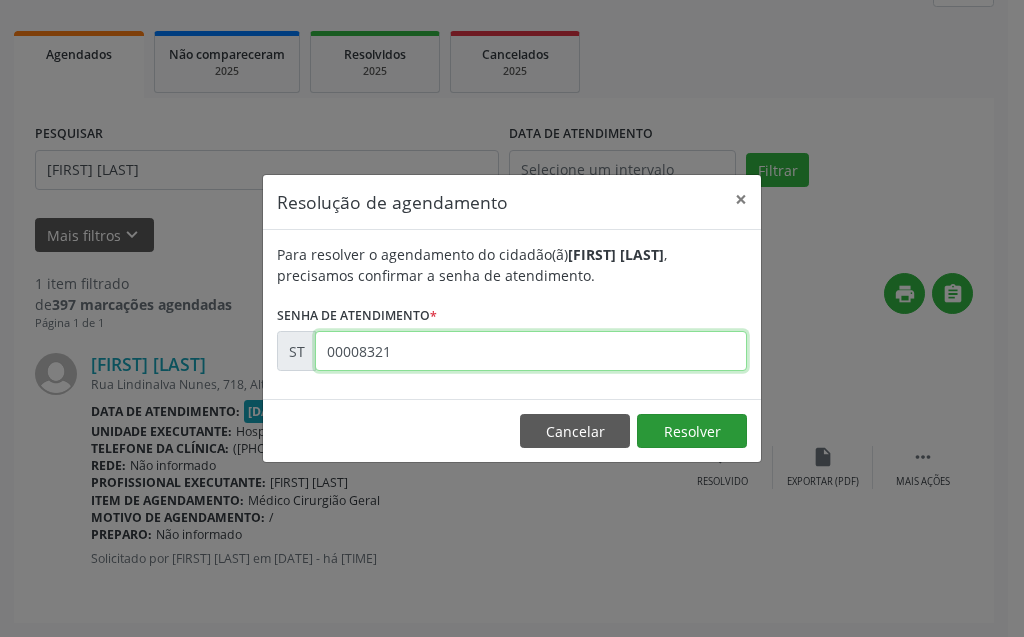 type on "00008321" 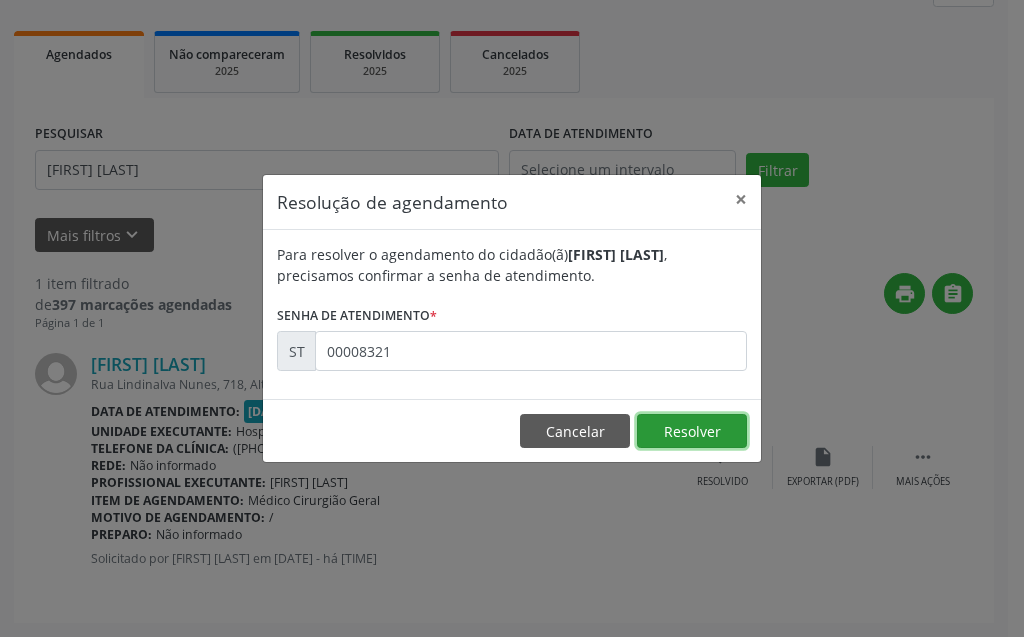 click on "Resolver" at bounding box center [692, 431] 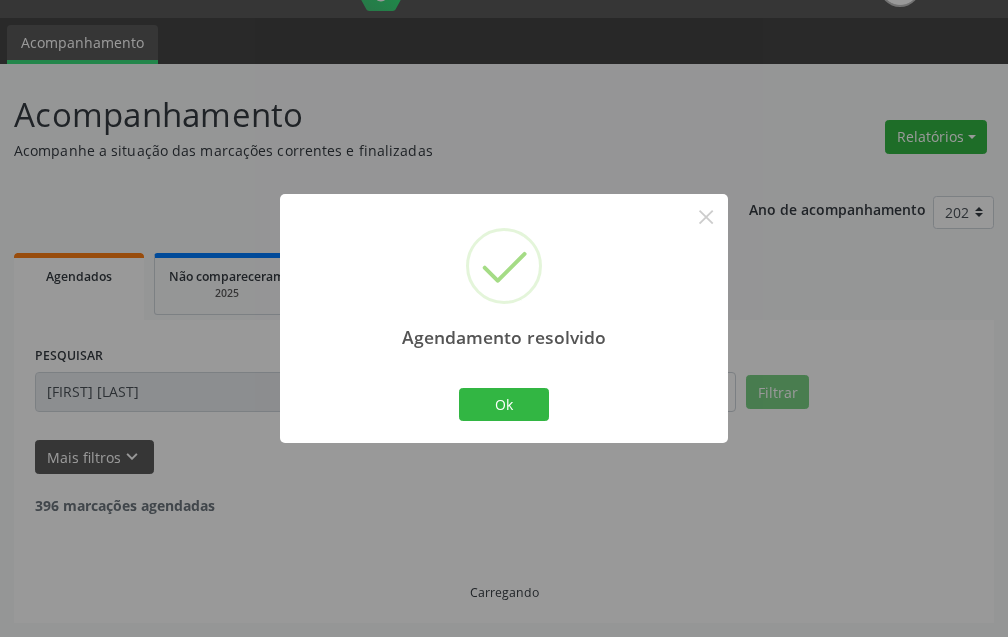 scroll, scrollTop: 0, scrollLeft: 0, axis: both 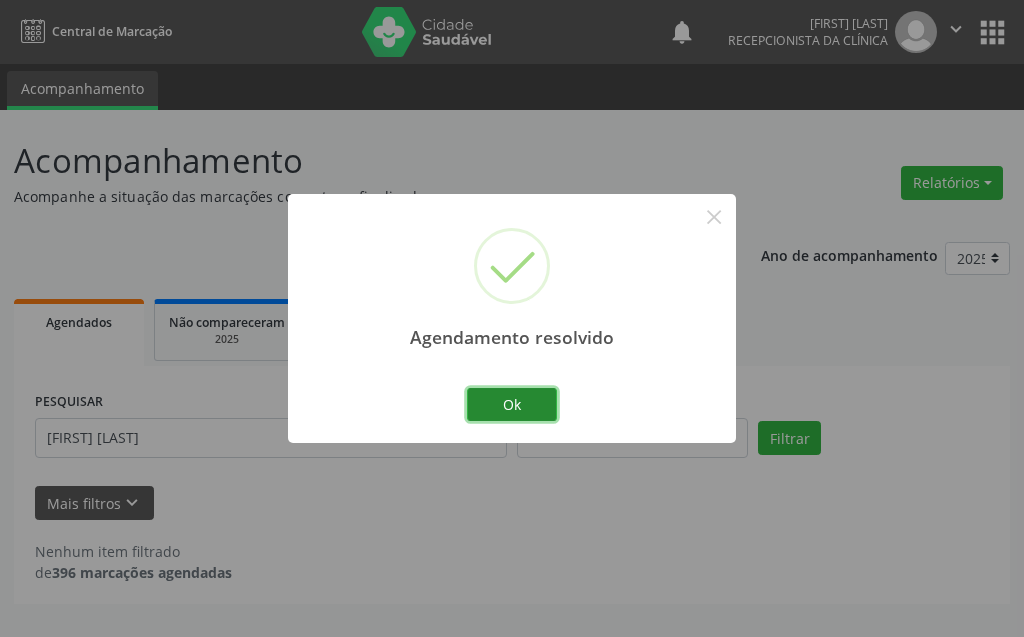 click on "Ok" at bounding box center [512, 405] 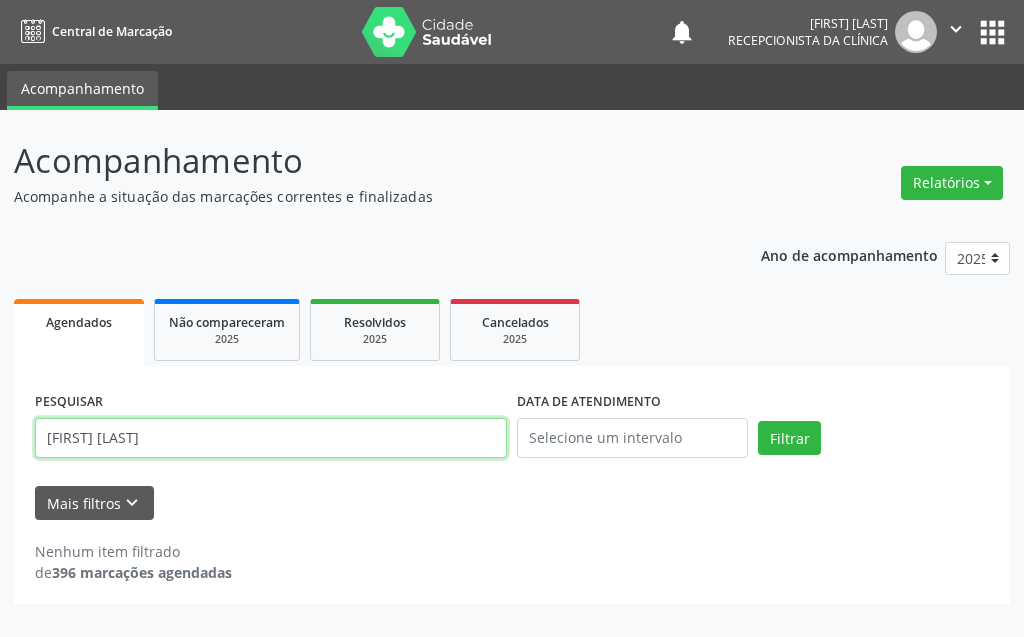 click on "[FIRST] [LAST]" at bounding box center (271, 438) 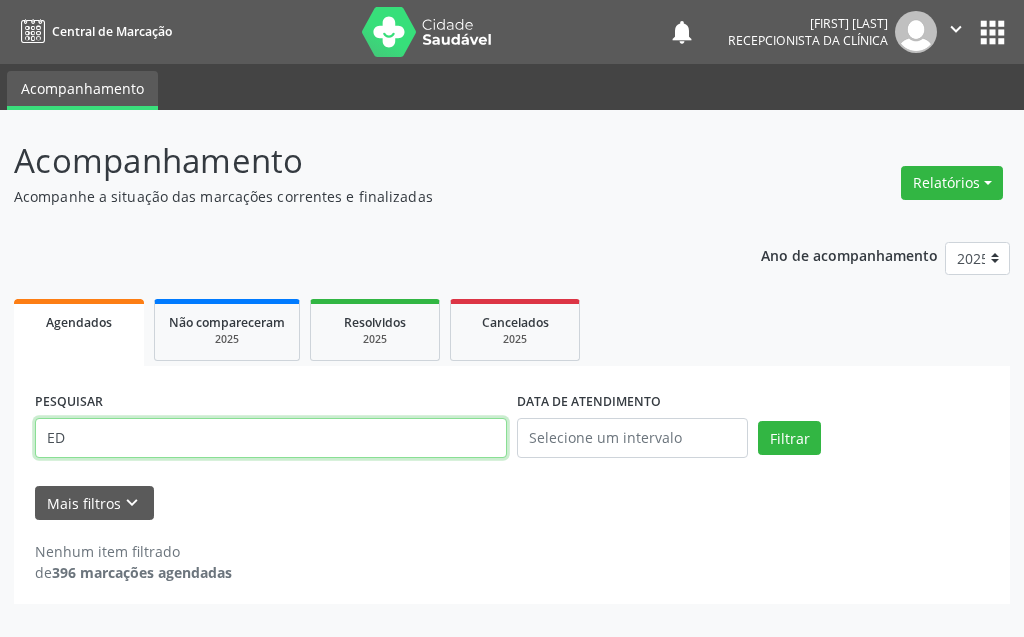 type on "E" 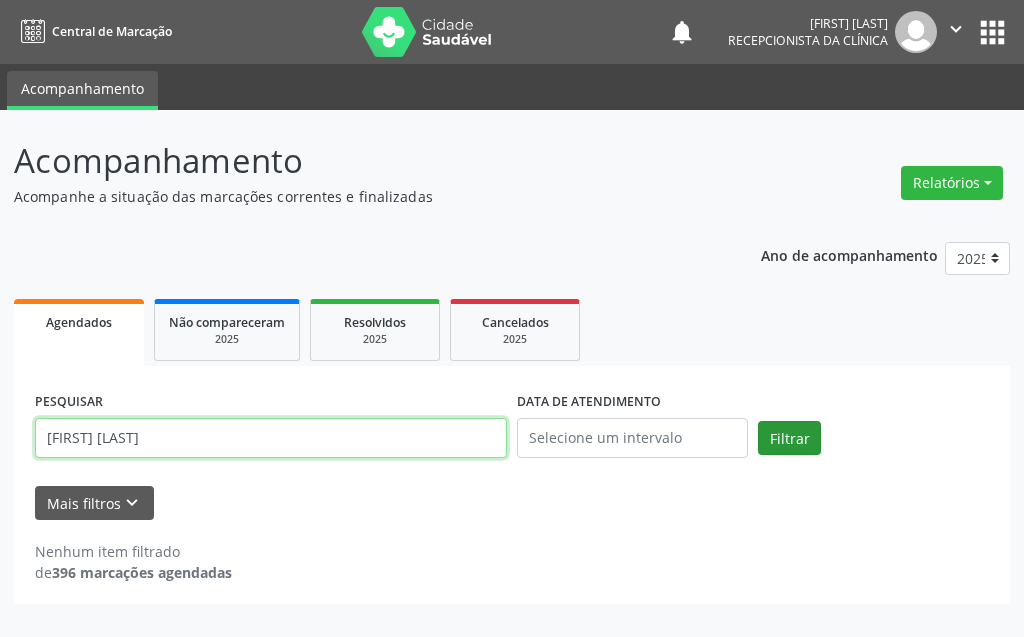 type on "[FIRST] [LAST]" 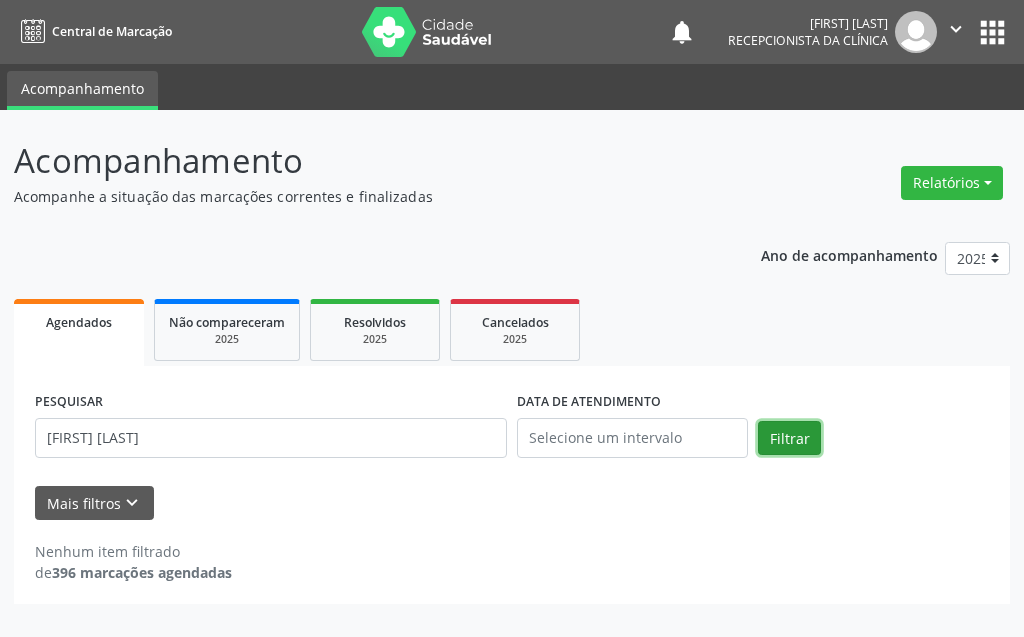 click on "Filtrar" at bounding box center (789, 438) 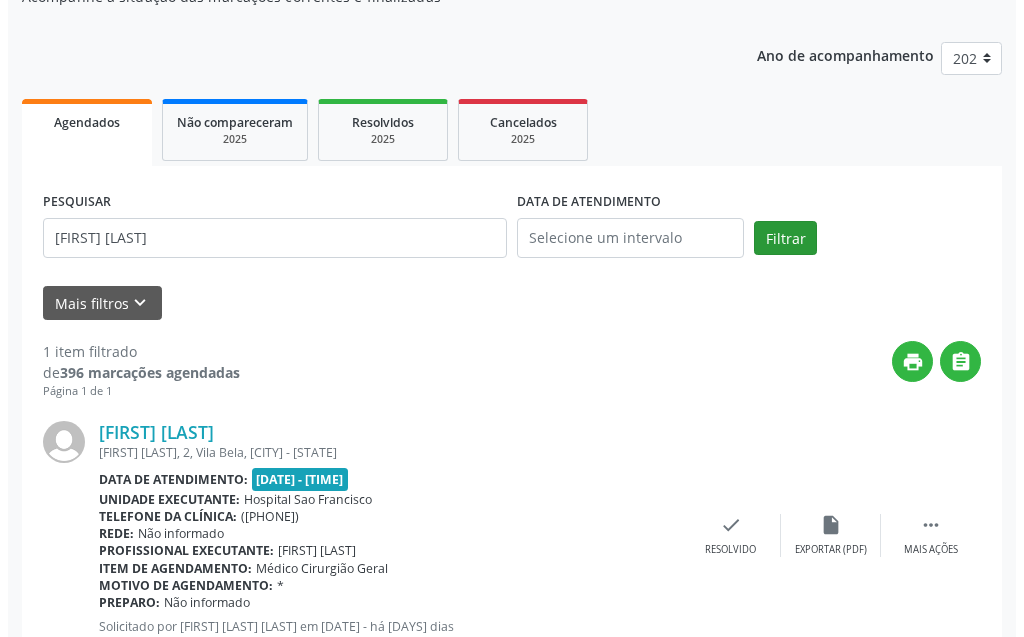 scroll, scrollTop: 268, scrollLeft: 0, axis: vertical 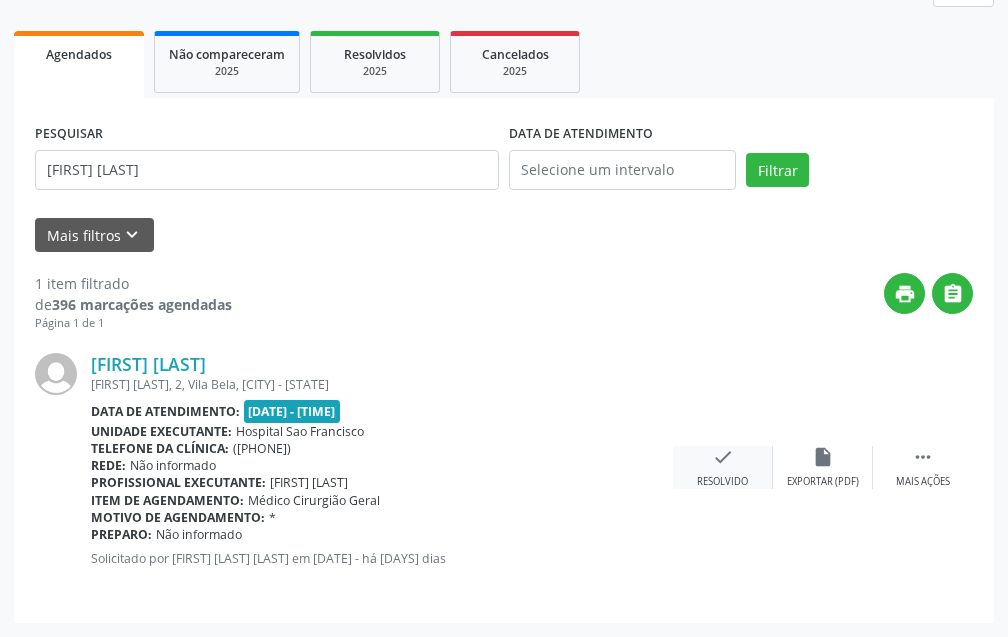 click on "check
Resolvido" at bounding box center (723, 467) 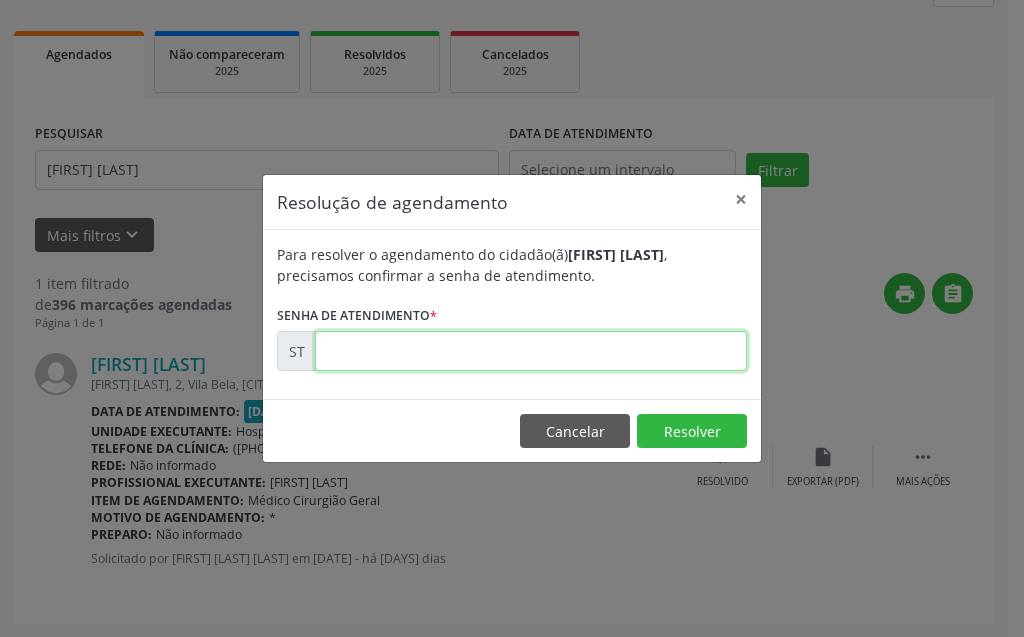 click at bounding box center (531, 351) 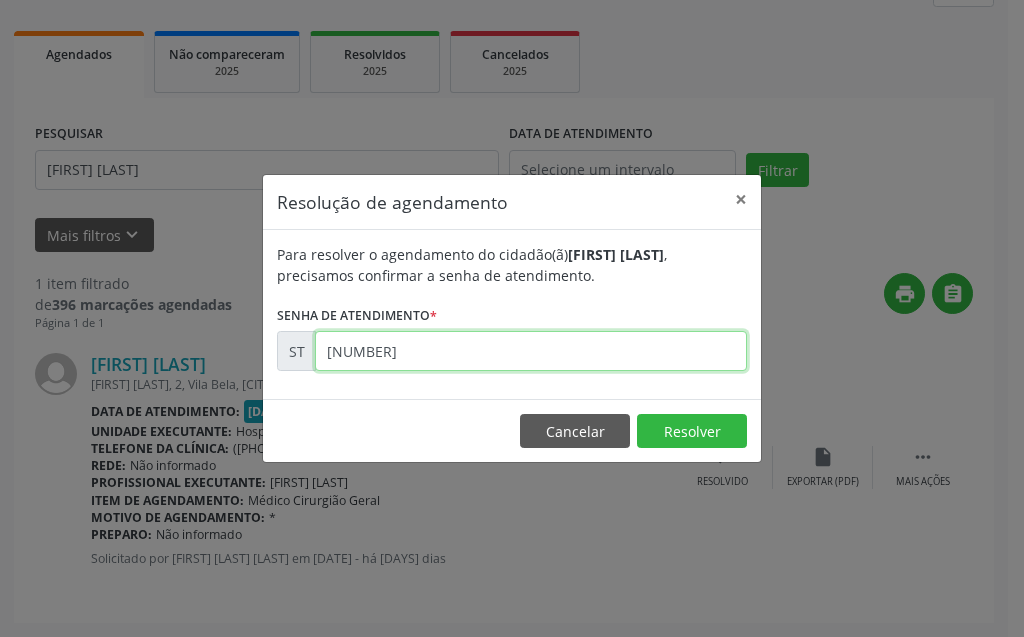 type on "[NUMBER]" 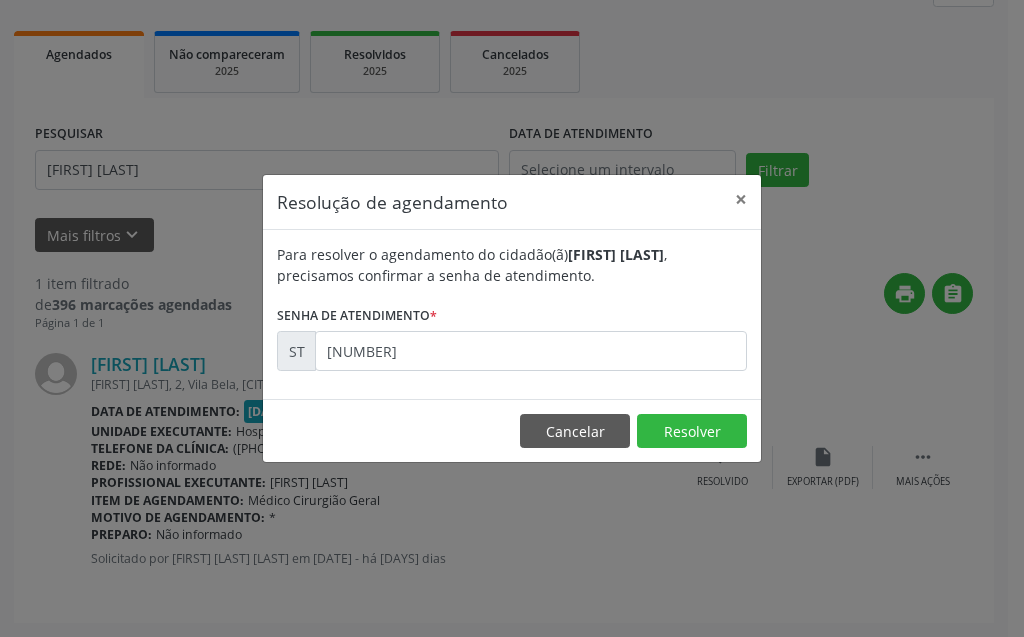 click on "Cancelar Resolver" at bounding box center [512, 430] 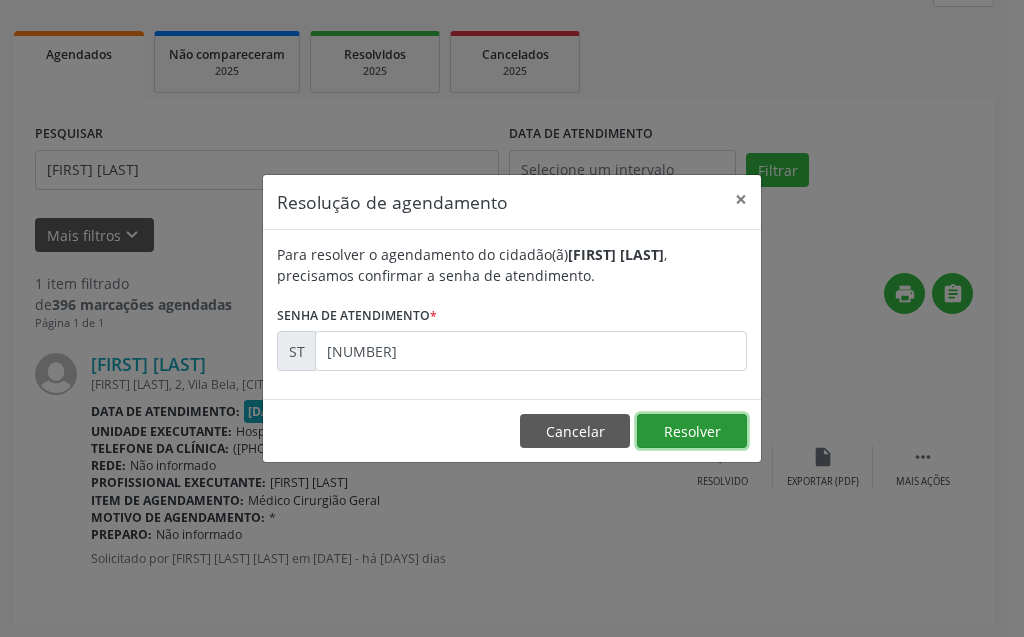 click on "Resolver" at bounding box center [692, 431] 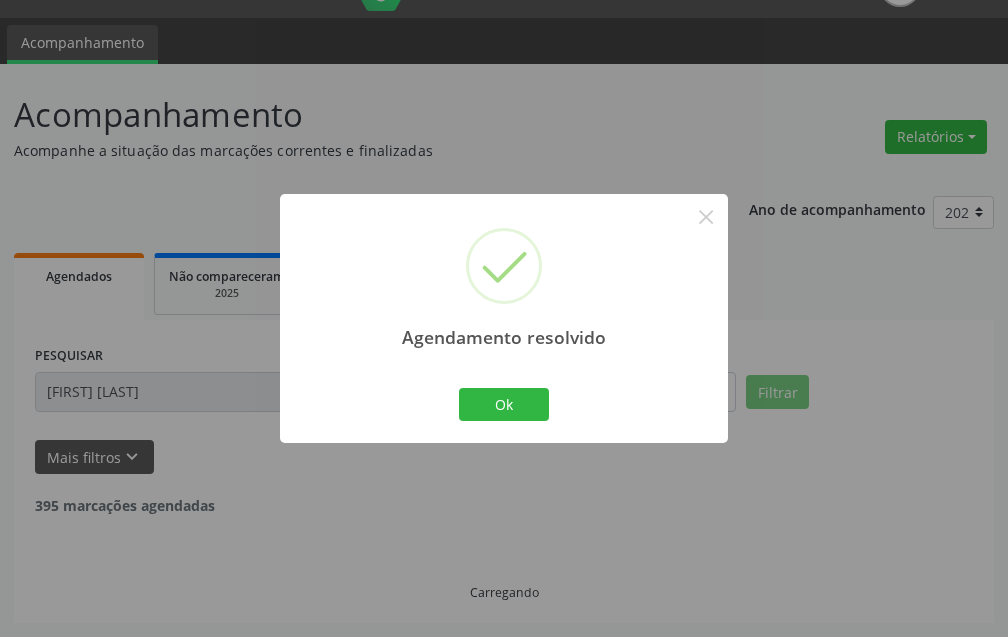 scroll, scrollTop: 0, scrollLeft: 0, axis: both 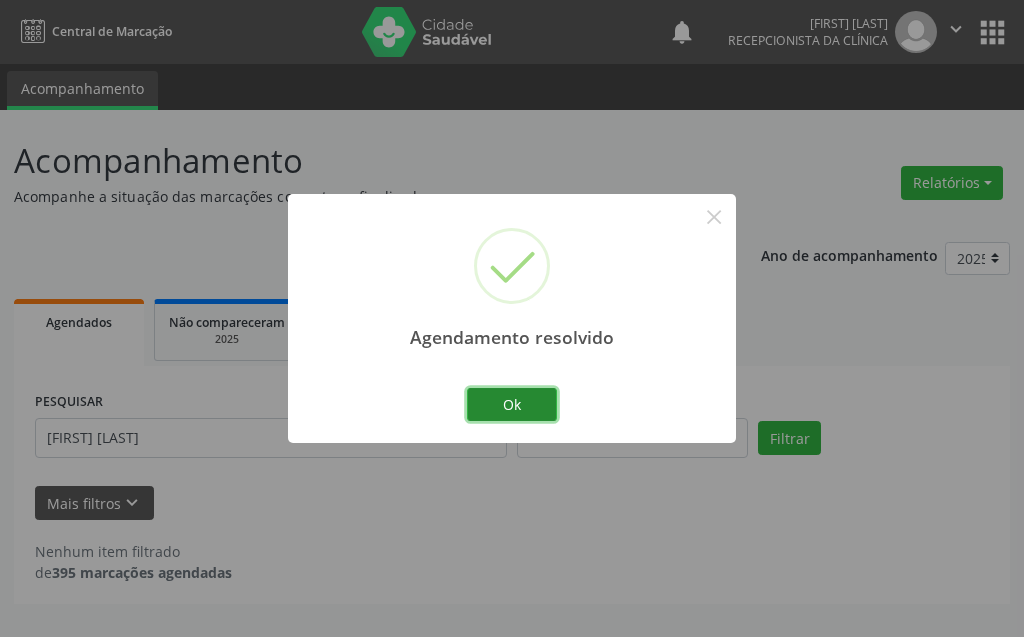 click on "Ok" at bounding box center (512, 405) 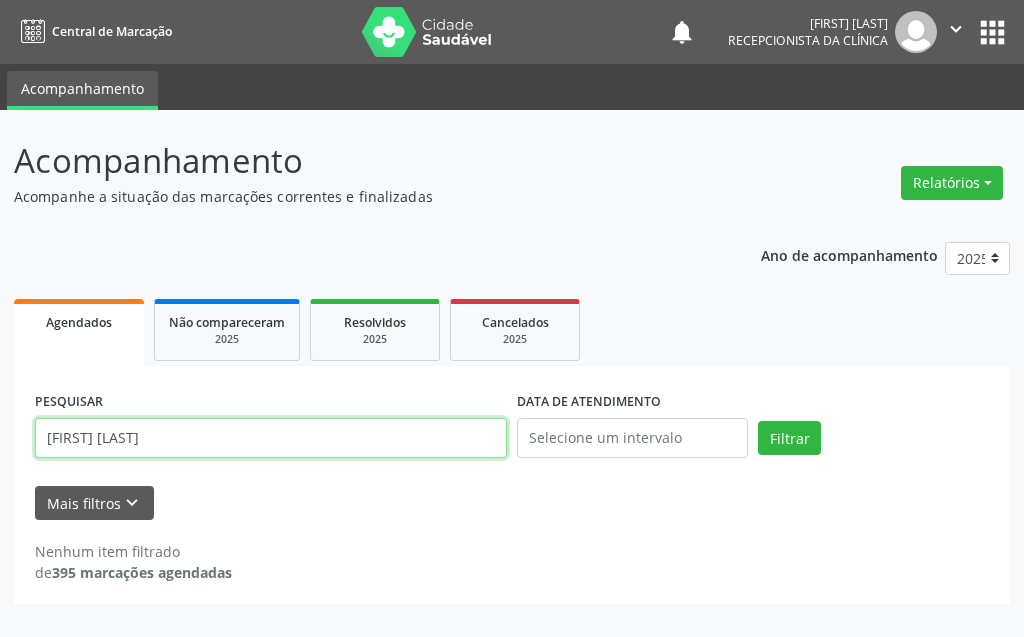 click on "[FIRST] [LAST]" at bounding box center (271, 438) 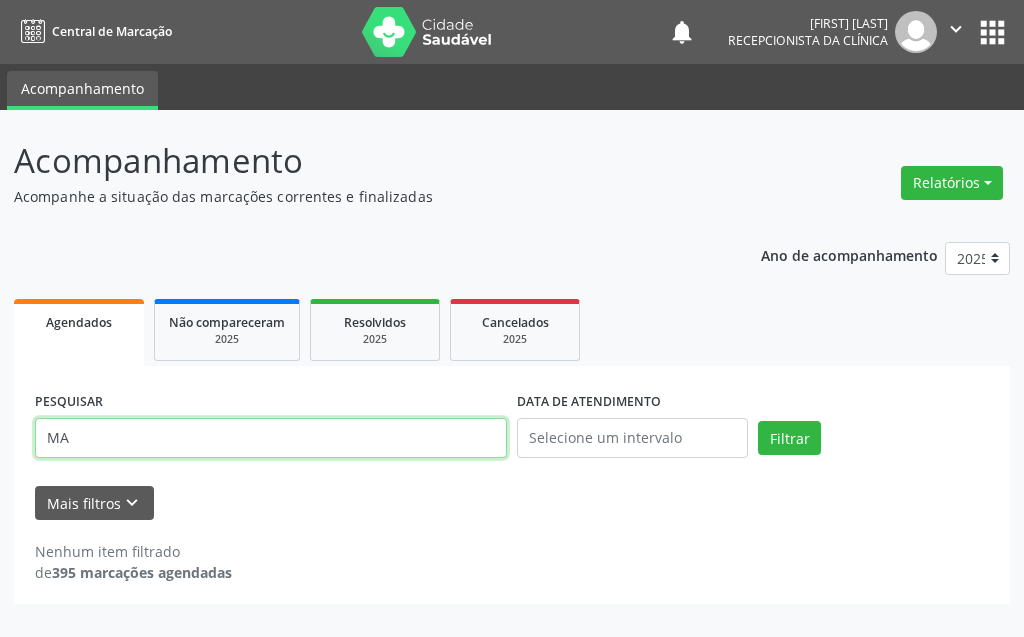 type on "M" 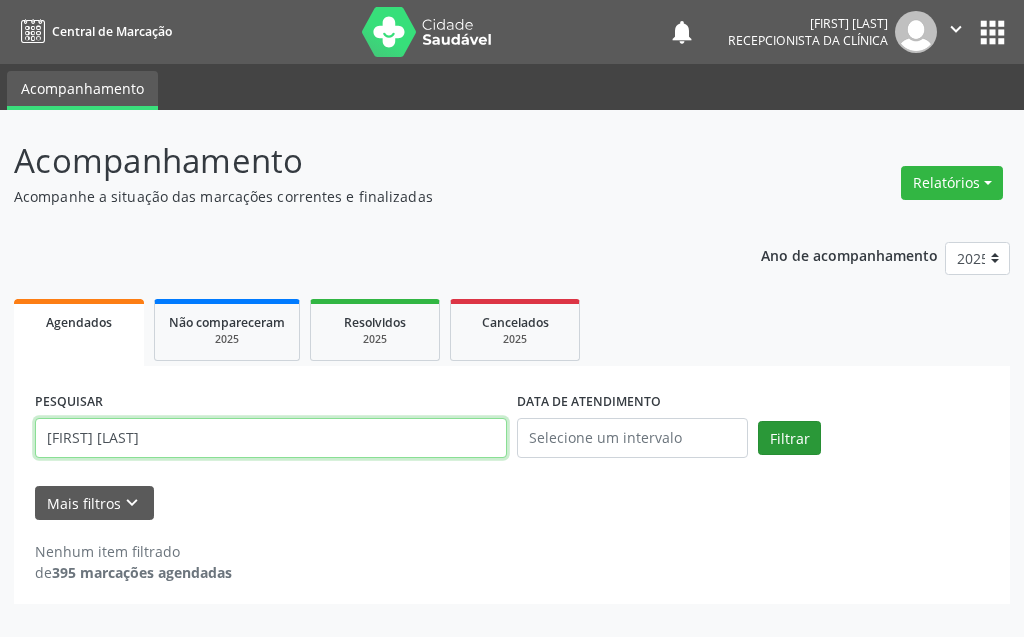 type on "[FIRST] [LAST]" 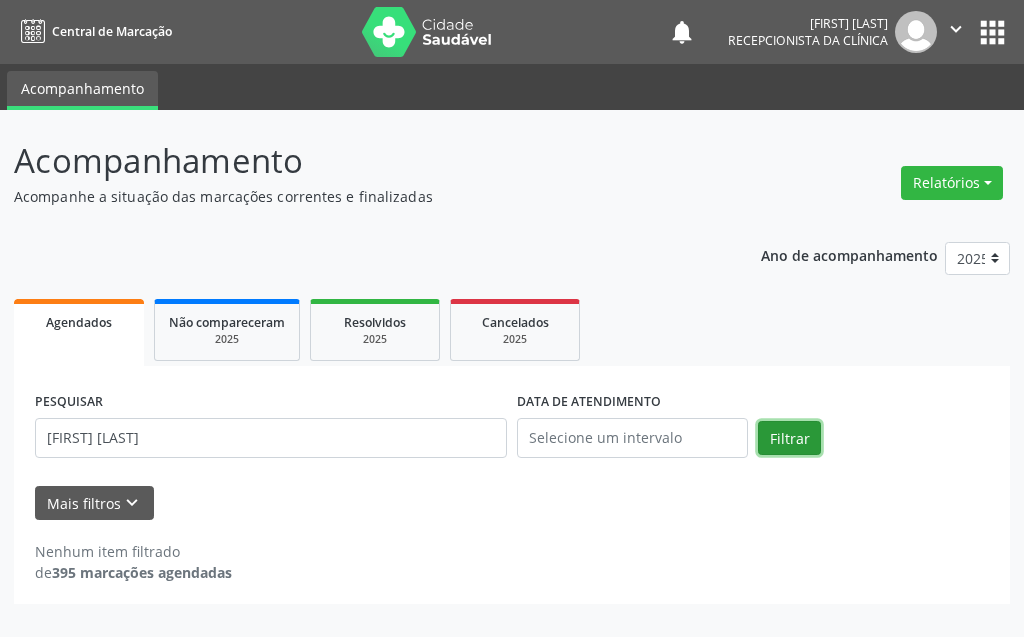 click on "Filtrar" at bounding box center [789, 438] 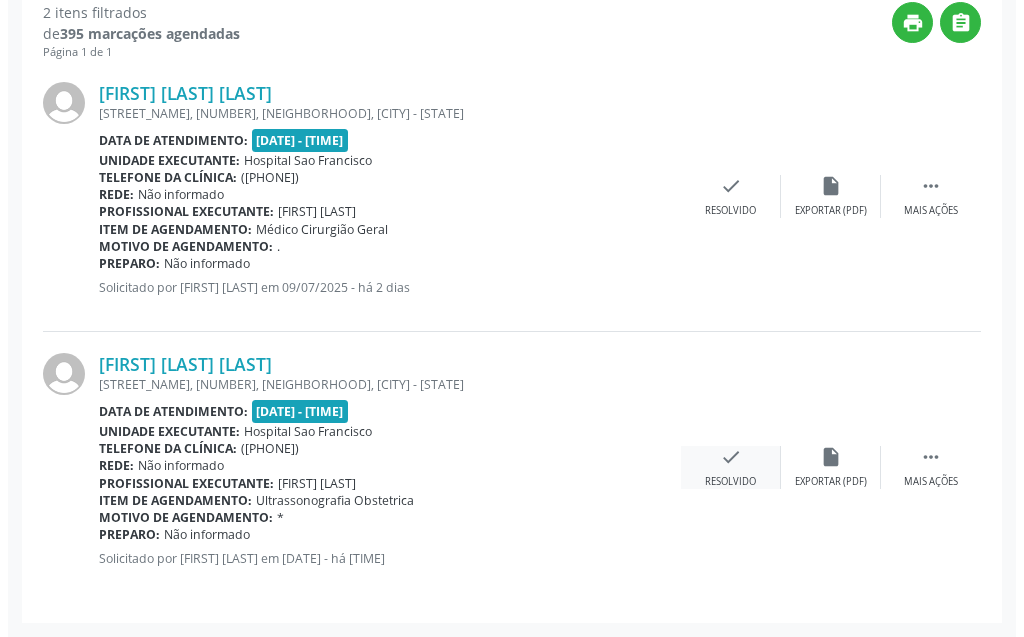 scroll, scrollTop: 439, scrollLeft: 0, axis: vertical 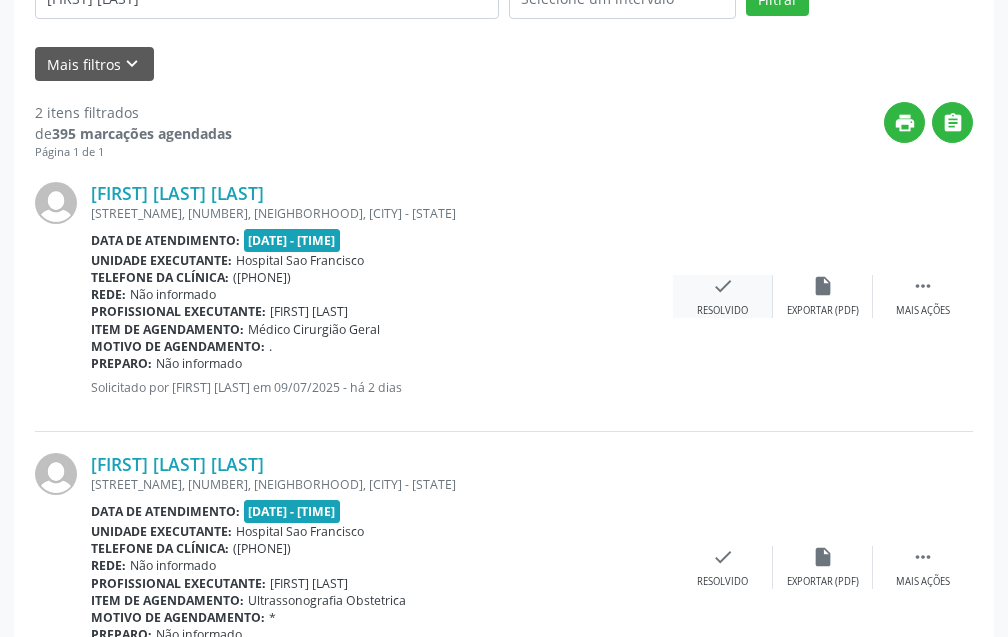 click on "check
Resolvido" at bounding box center [723, 296] 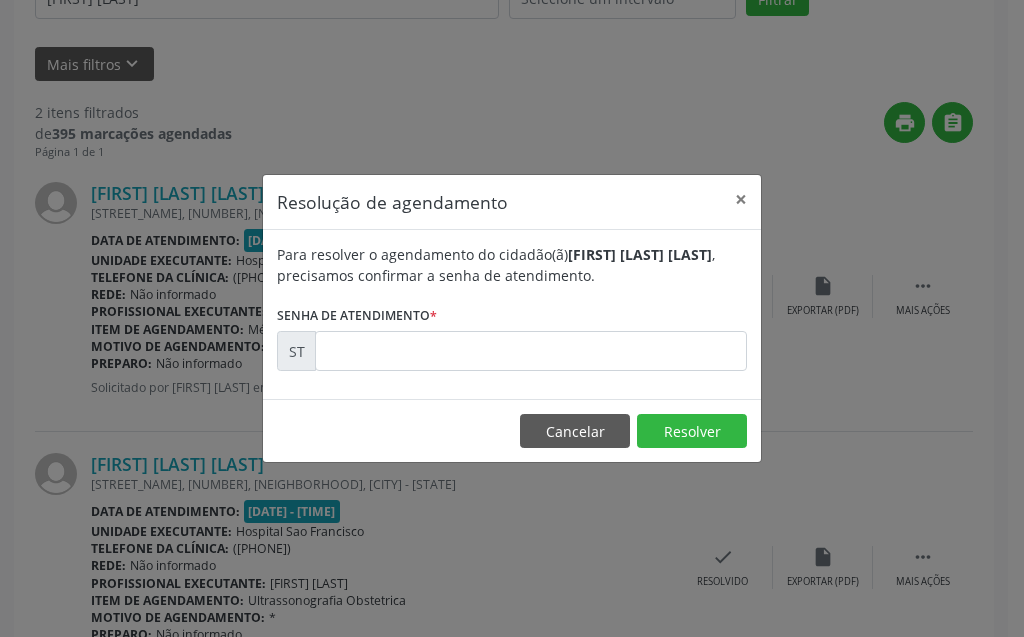 click on "Para resolver o agendamento do cidadão(ã)  [FIRST] [LAST] [LAST] ,
precisamos confirmar a senha de atendimento.
Senha de atendimento
*
ST" at bounding box center (512, 314) 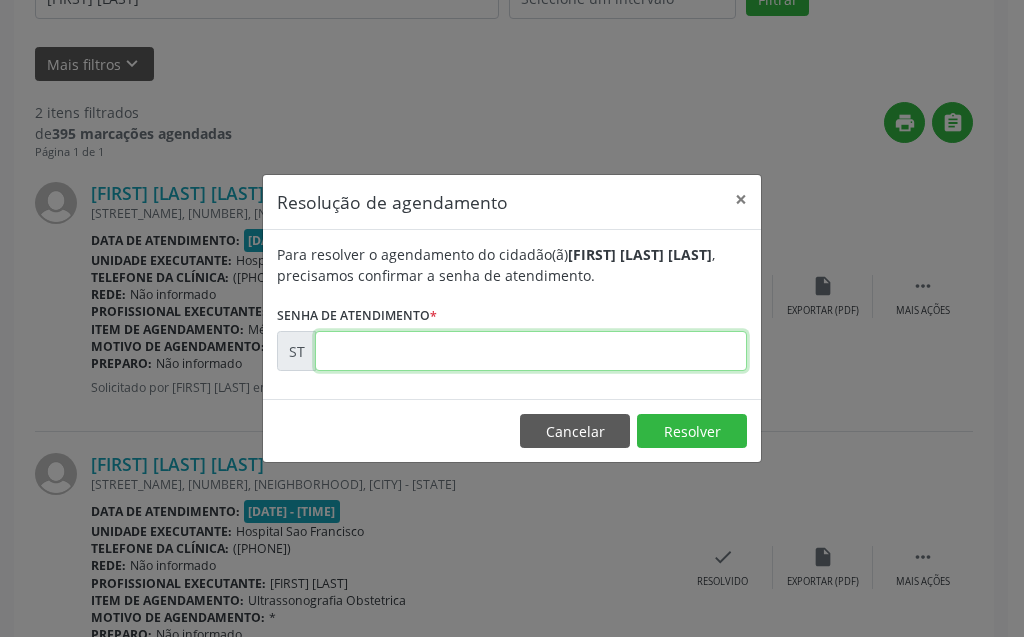 click at bounding box center (531, 351) 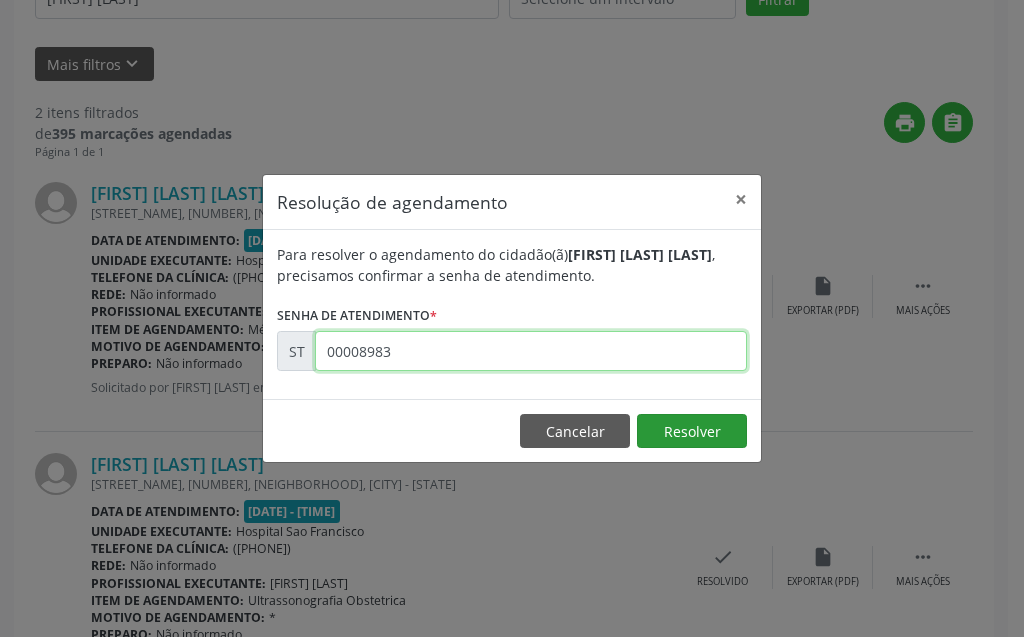 type on "00008983" 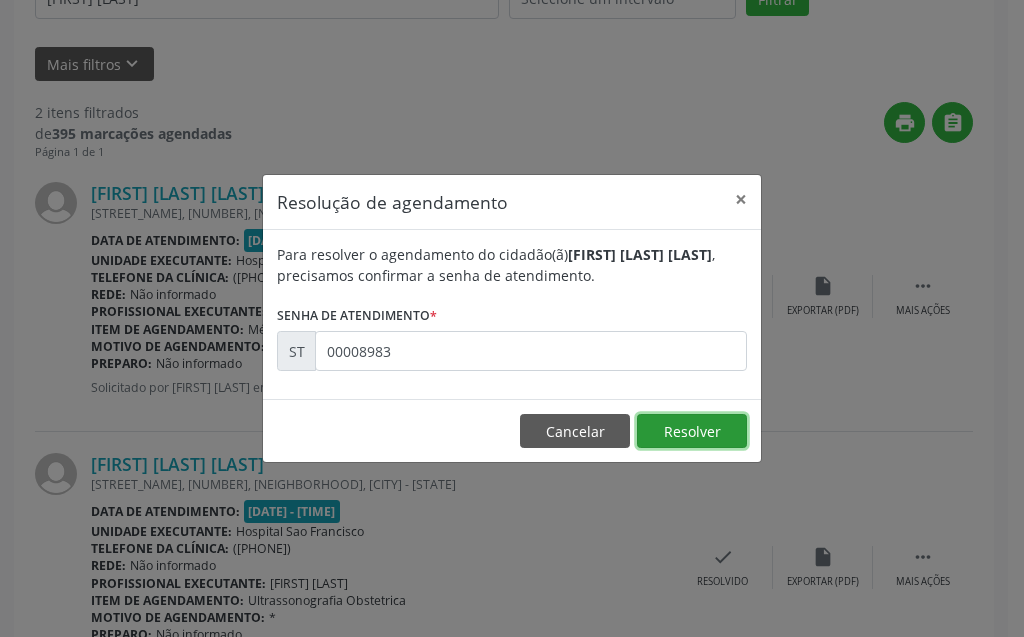 click on "Resolver" at bounding box center [692, 431] 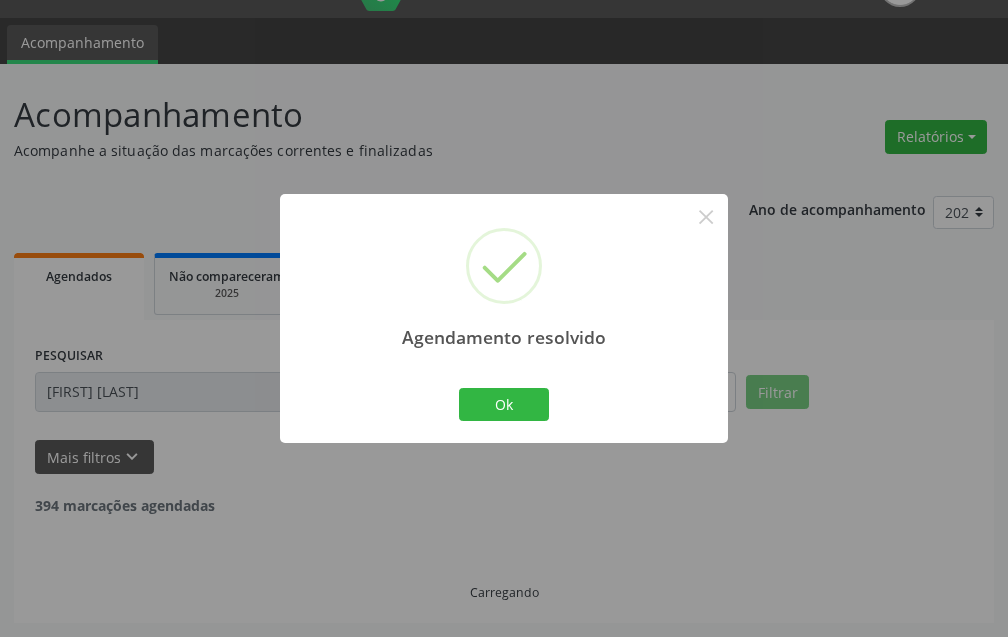 scroll, scrollTop: 268, scrollLeft: 0, axis: vertical 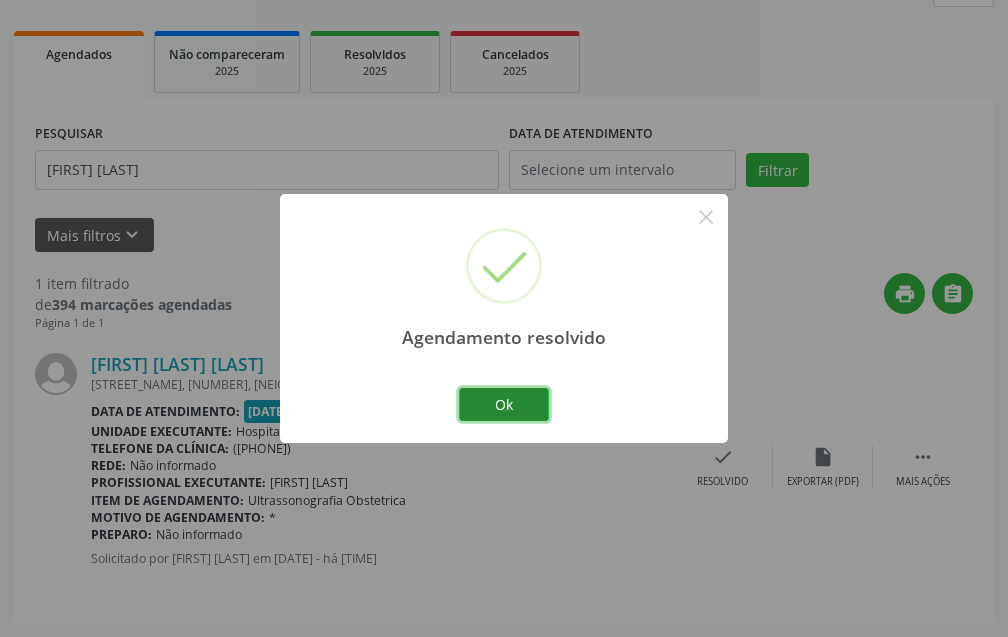 click on "Ok" at bounding box center (504, 405) 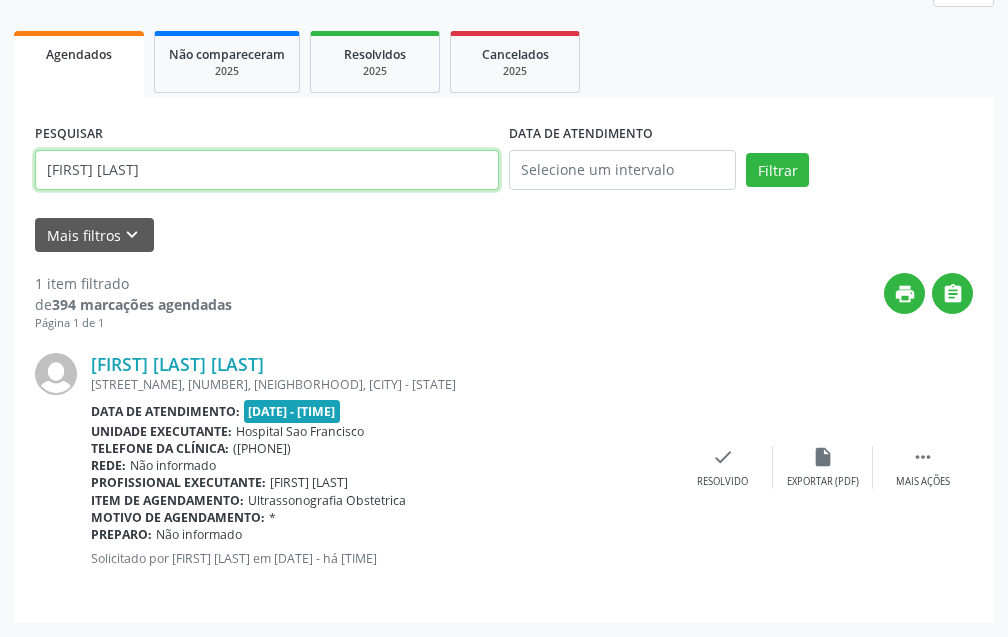 drag, startPoint x: 294, startPoint y: 185, endPoint x: 284, endPoint y: 175, distance: 14.142136 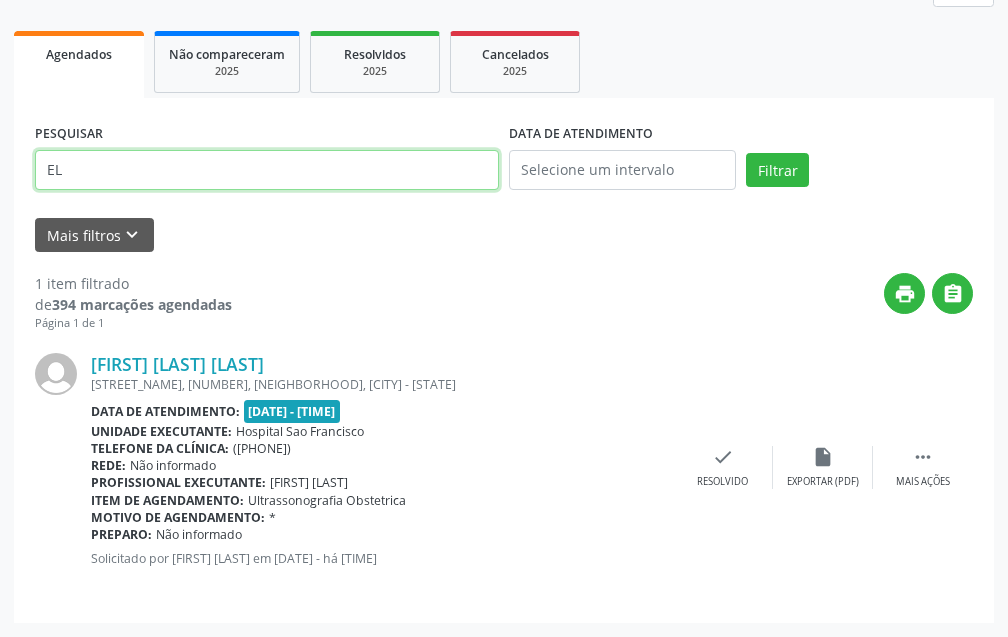 type on "E" 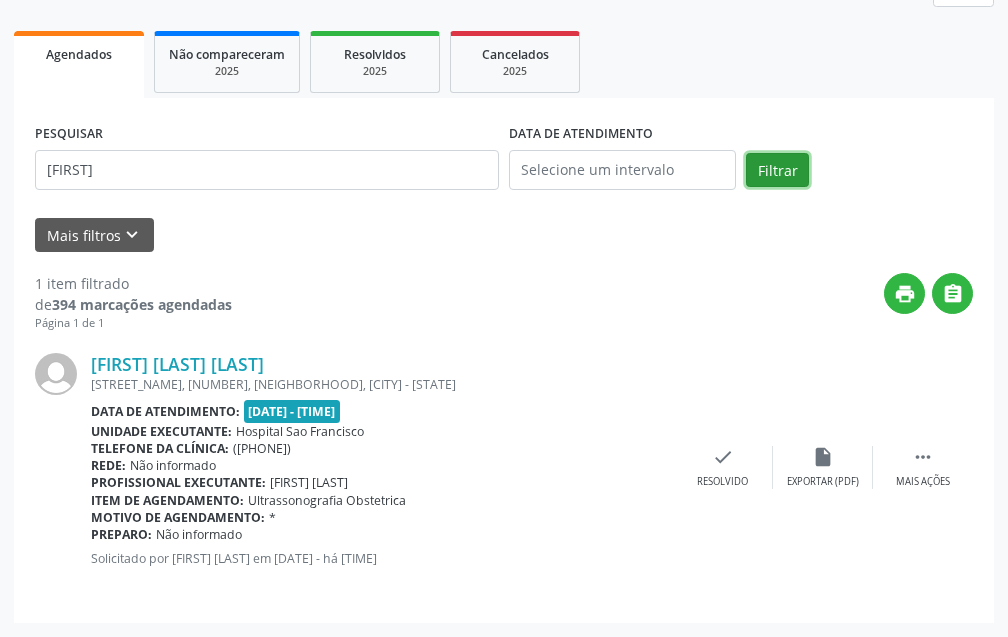 click on "Filtrar" at bounding box center (777, 170) 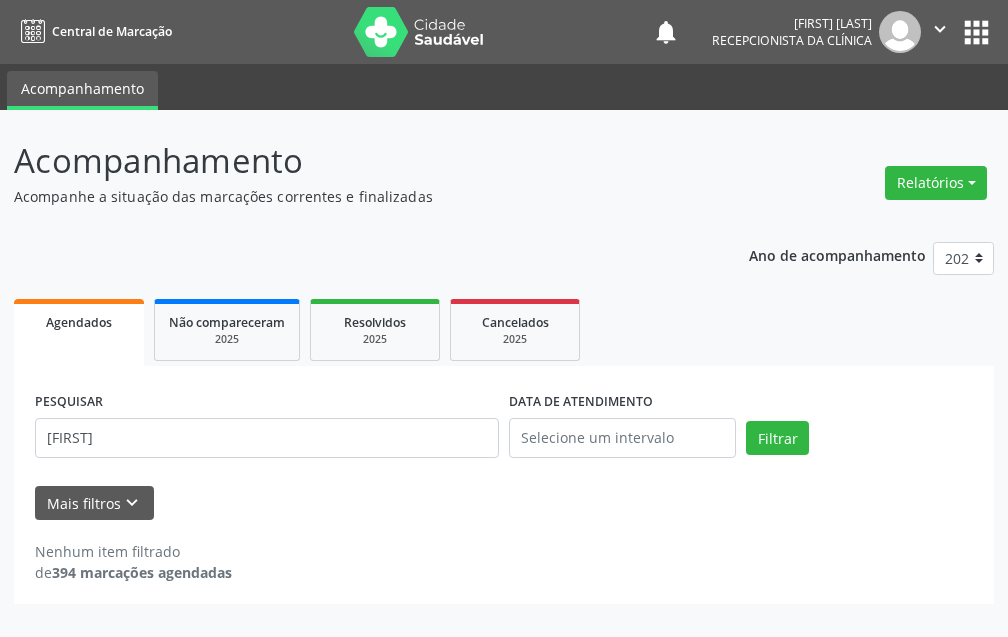 scroll, scrollTop: 0, scrollLeft: 0, axis: both 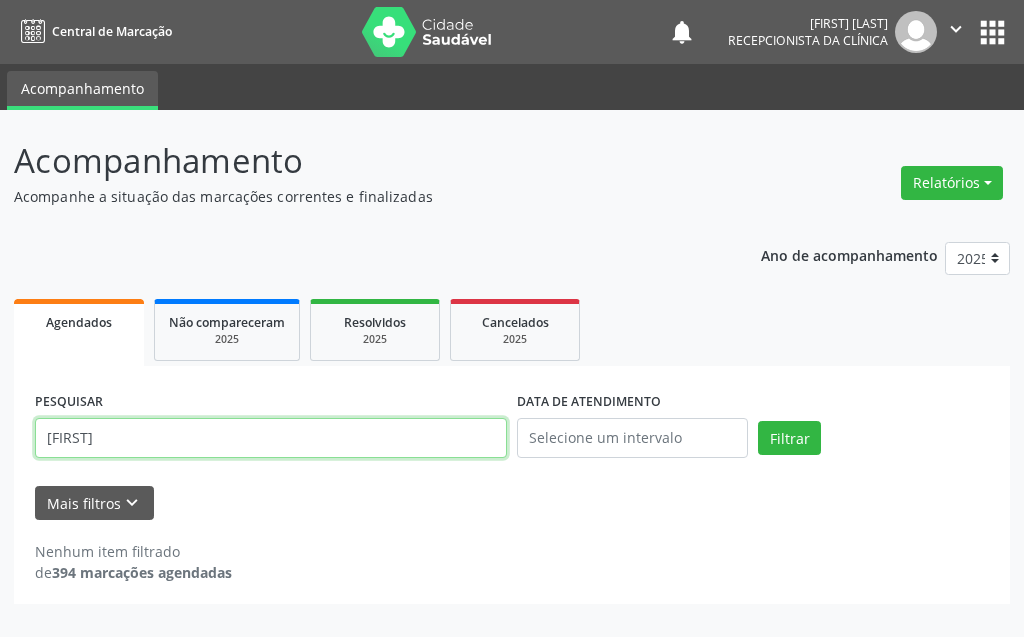 drag, startPoint x: 152, startPoint y: 433, endPoint x: 150, endPoint y: 452, distance: 19.104973 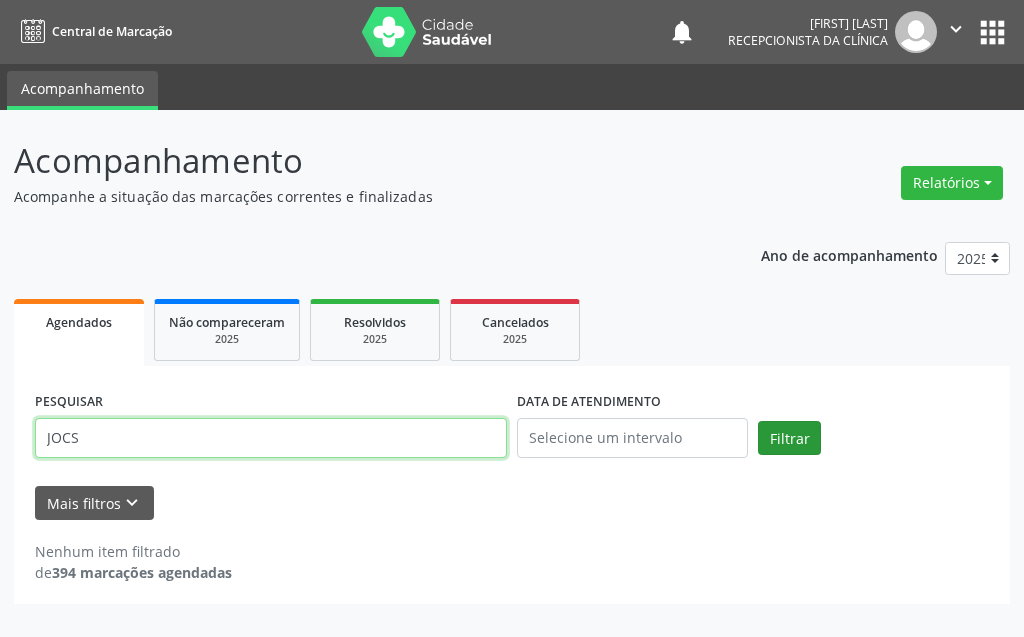 type on "JOCS" 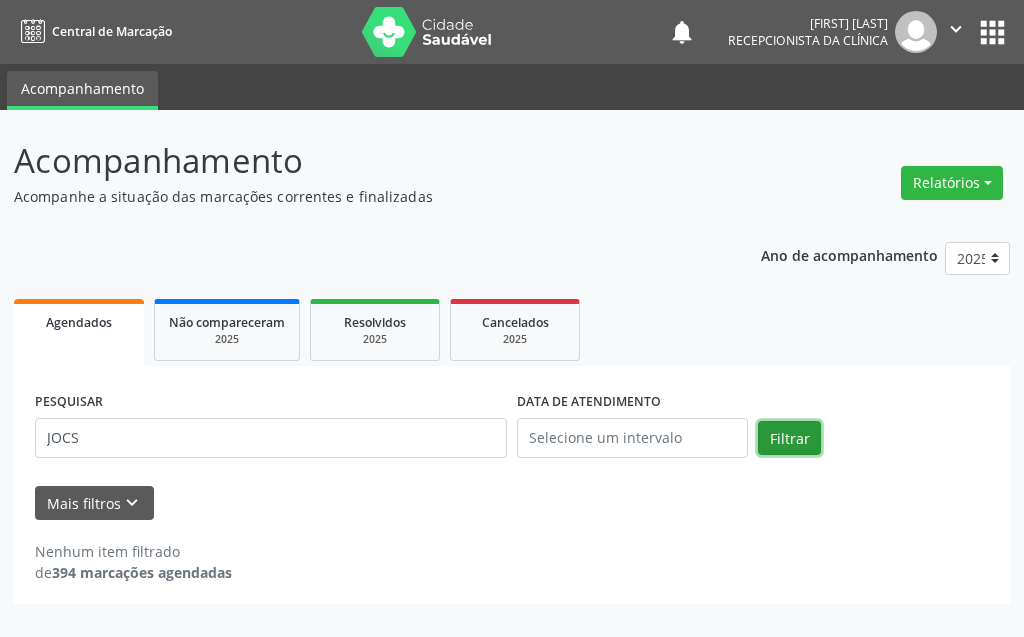 click on "Filtrar" at bounding box center (789, 438) 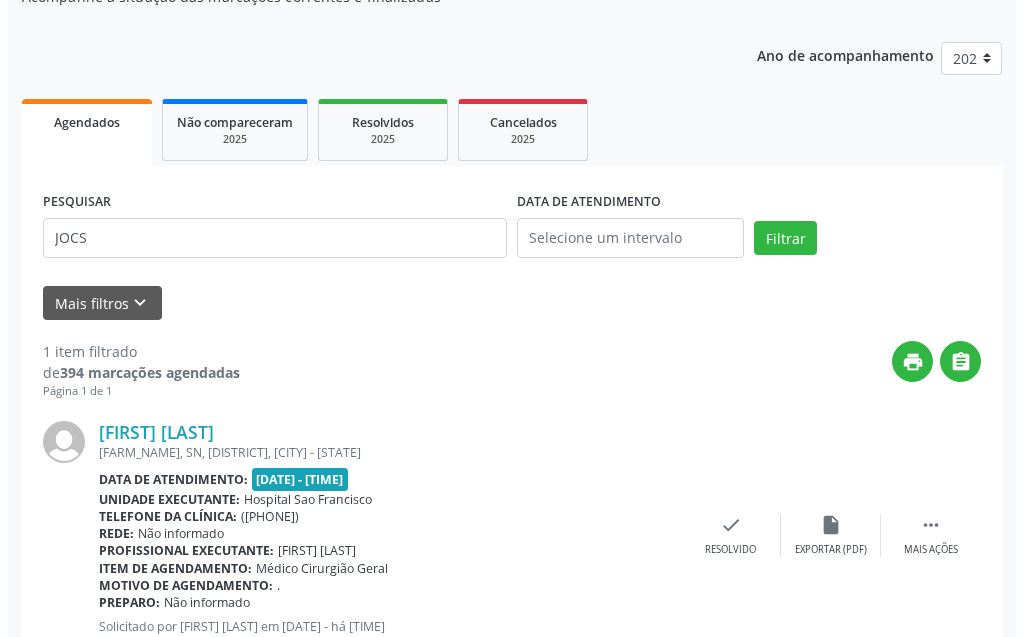 scroll, scrollTop: 268, scrollLeft: 0, axis: vertical 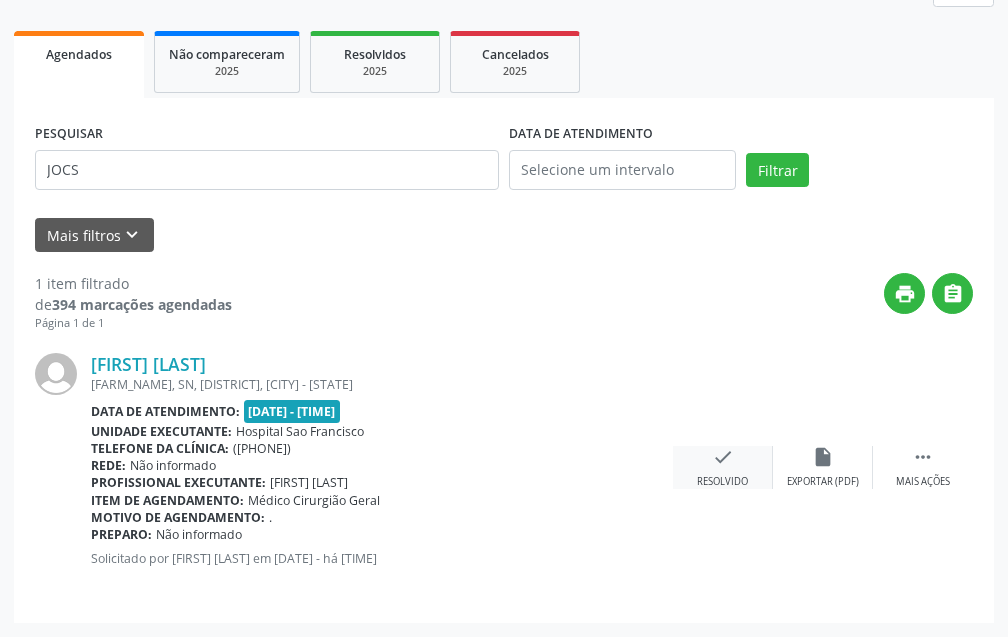 click on "check" at bounding box center (723, 457) 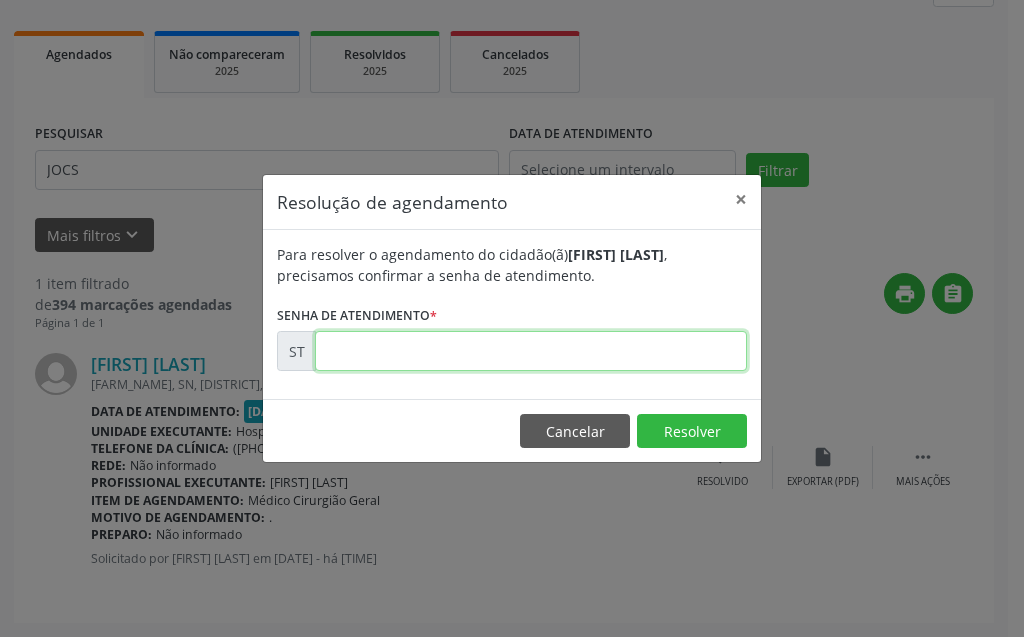 click at bounding box center (531, 351) 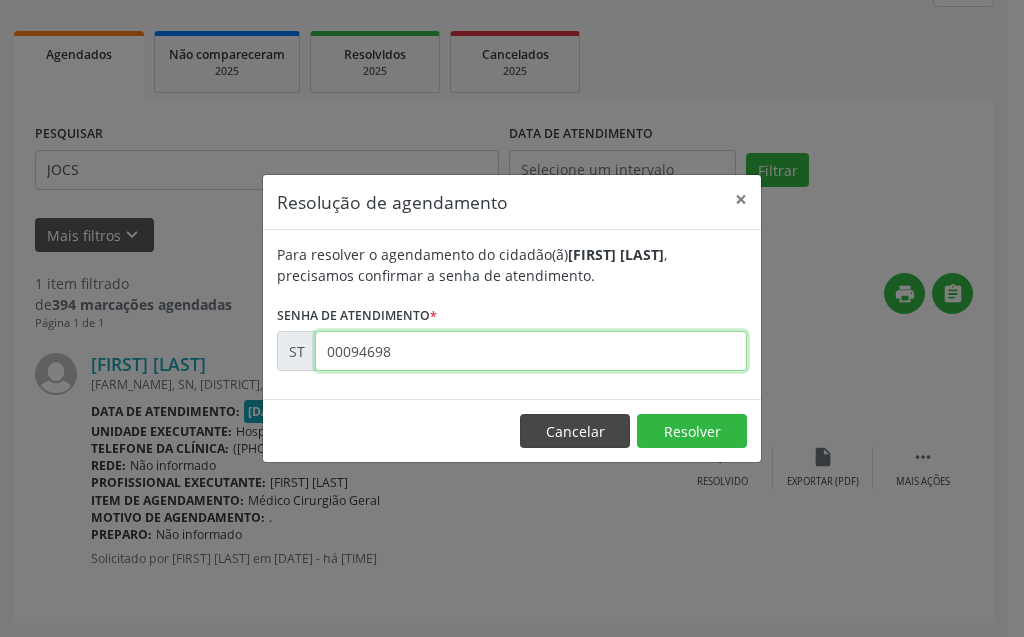 type on "00094698" 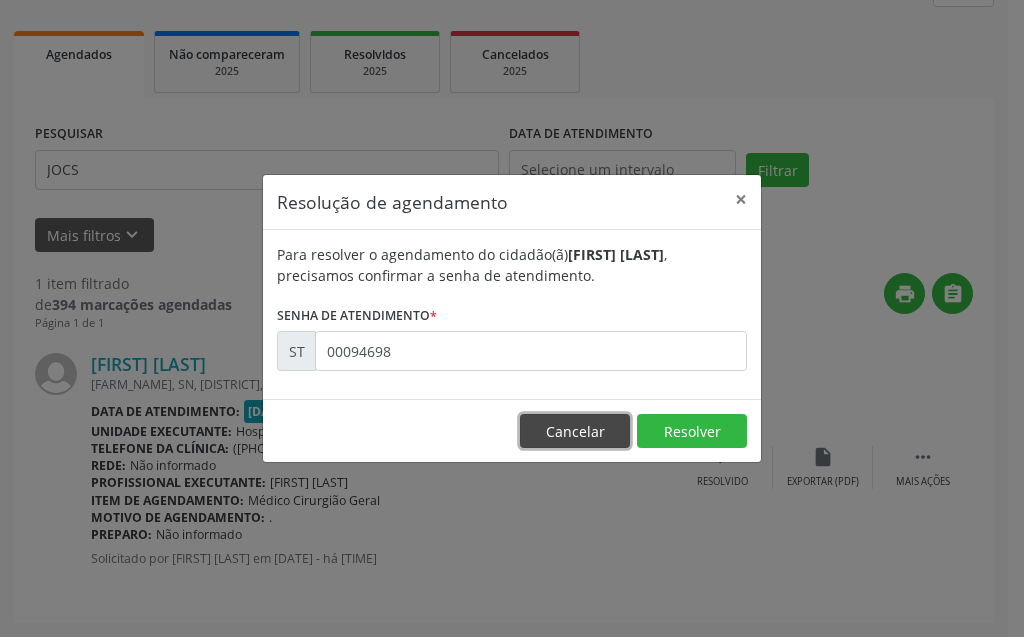 click on "Cancelar" at bounding box center [575, 431] 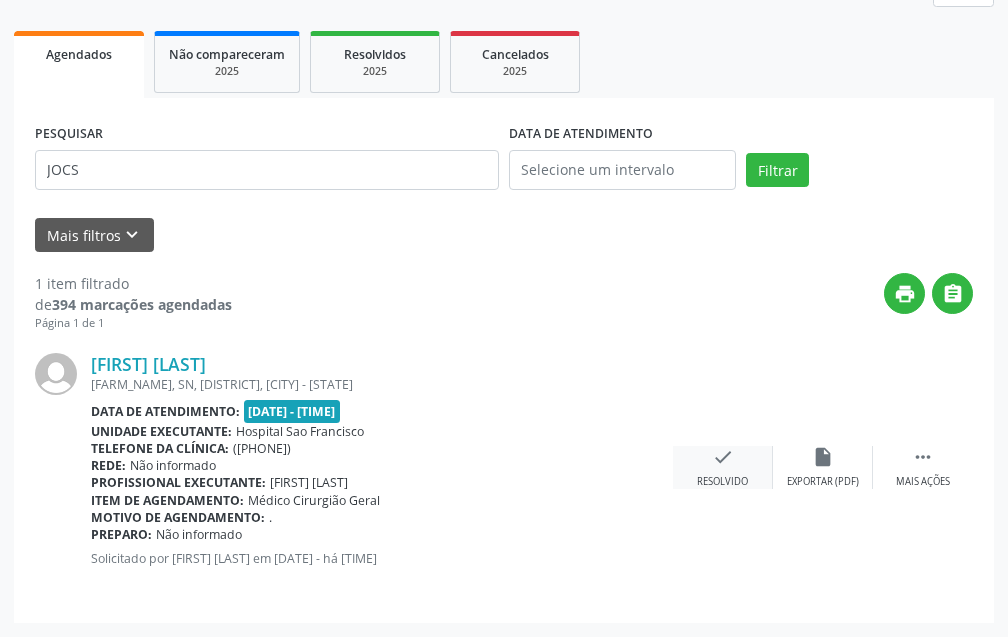 click on "check" at bounding box center (723, 457) 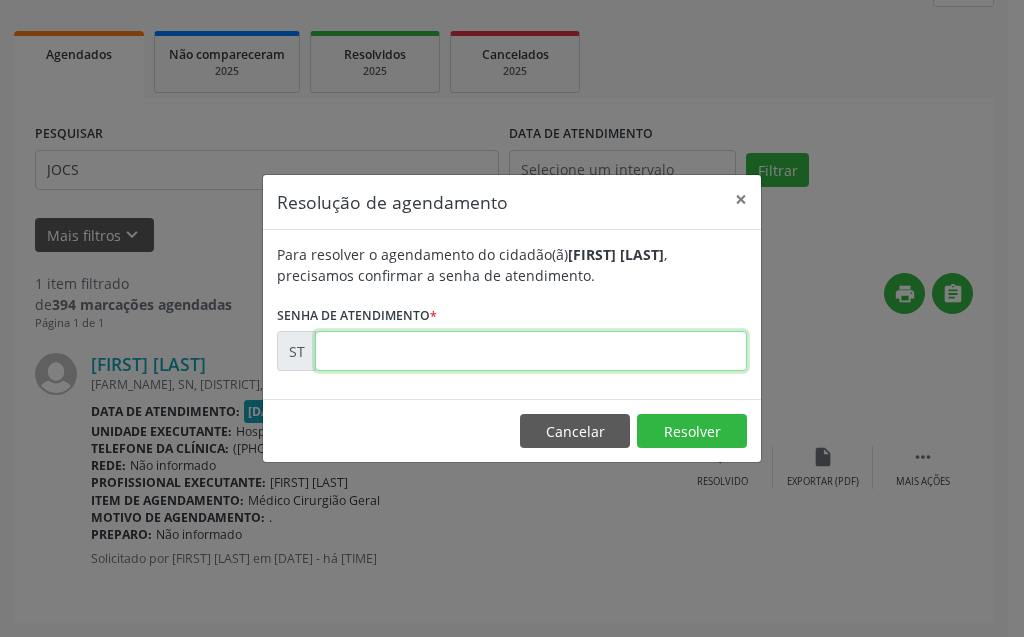 click at bounding box center (531, 351) 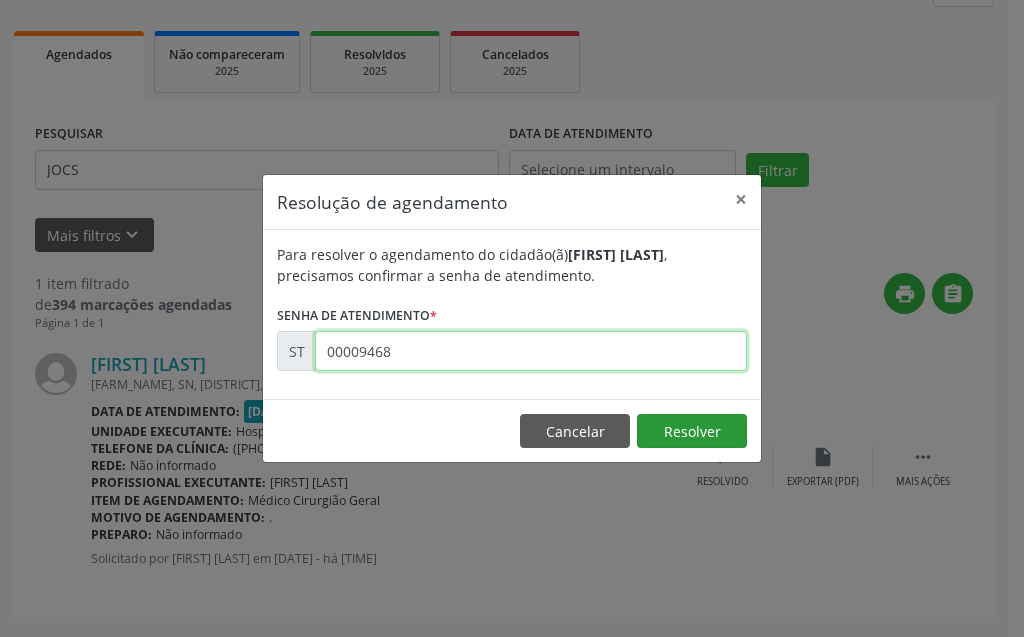 type on "00009468" 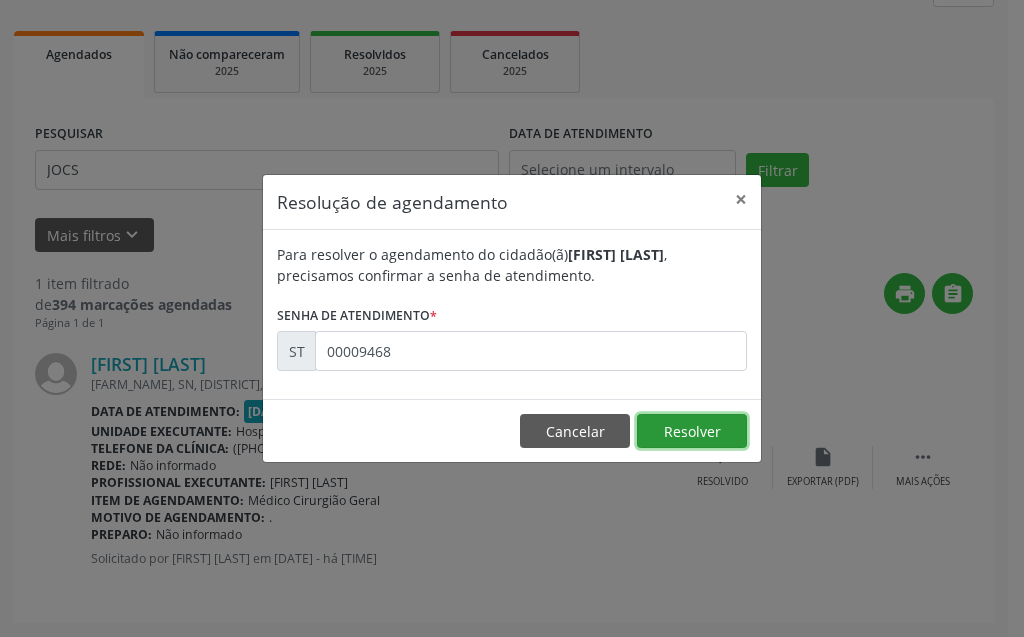 click on "Resolver" at bounding box center (692, 431) 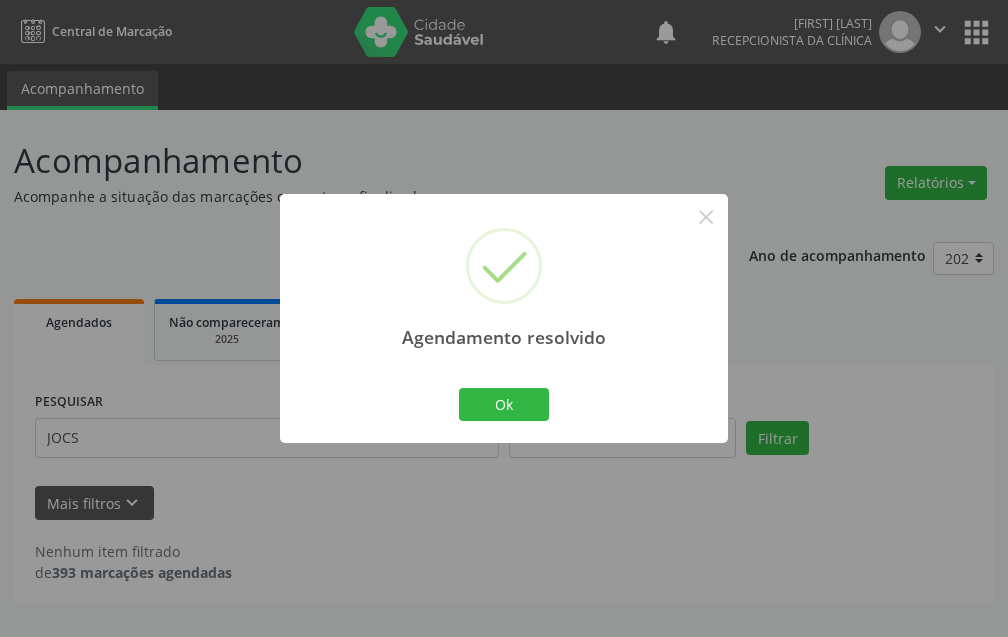 scroll, scrollTop: 0, scrollLeft: 0, axis: both 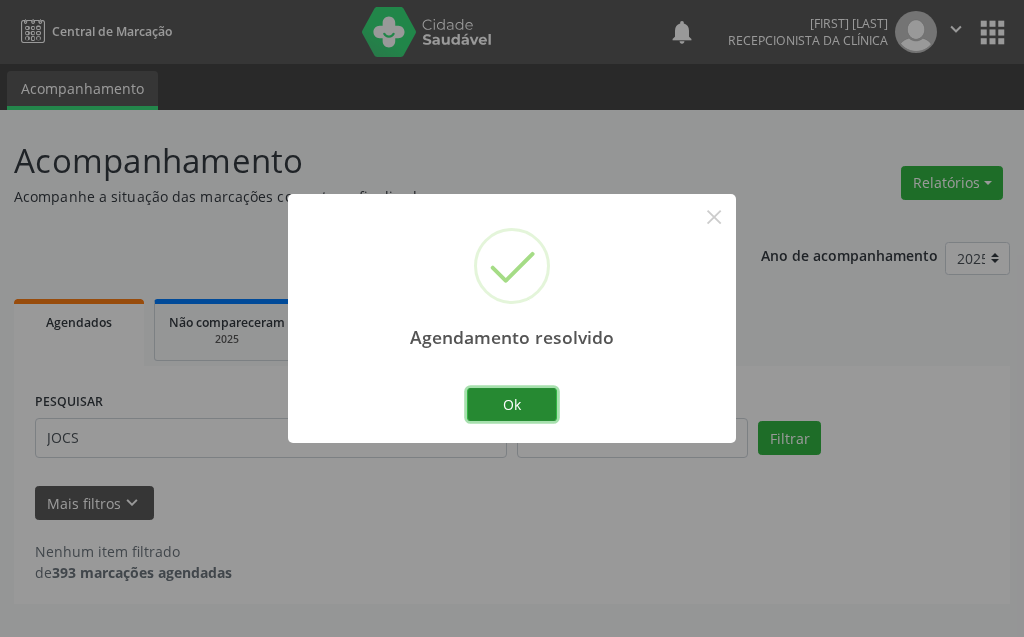 click on "Ok" at bounding box center [512, 405] 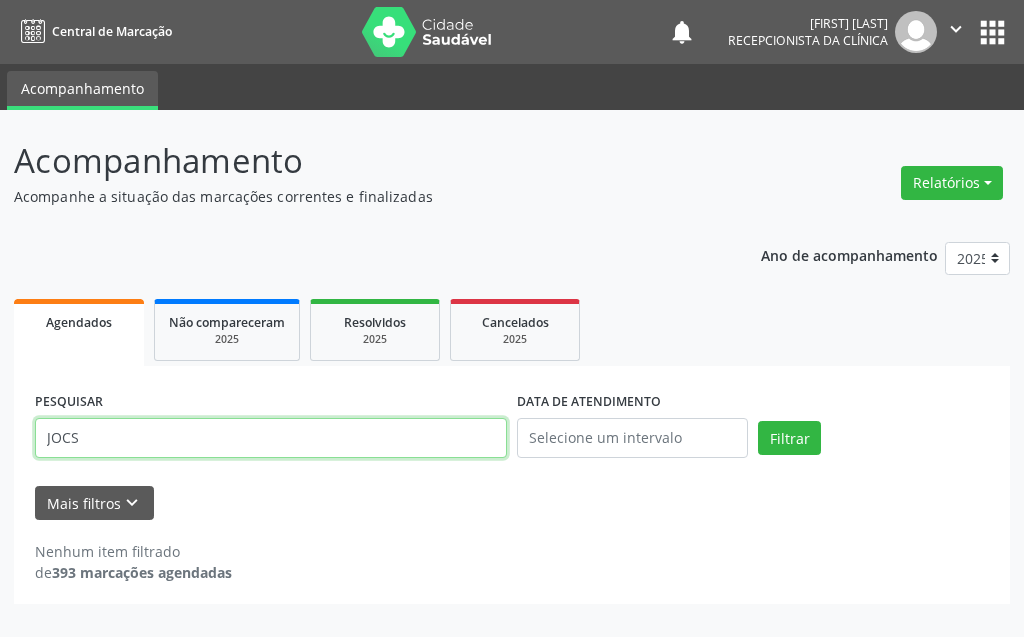 click on "JOCS" at bounding box center (271, 438) 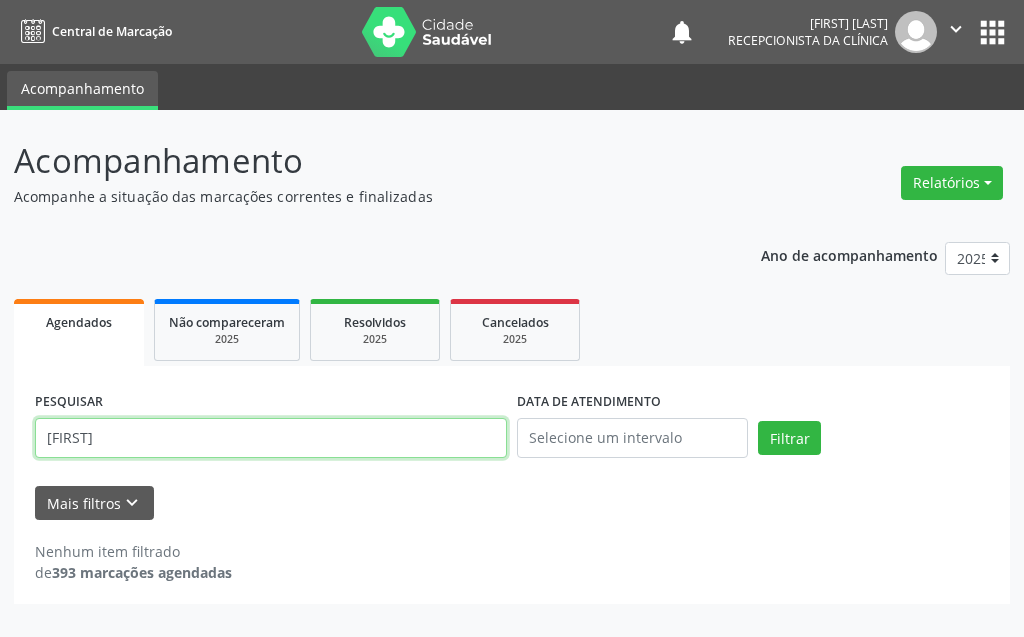 type on "J" 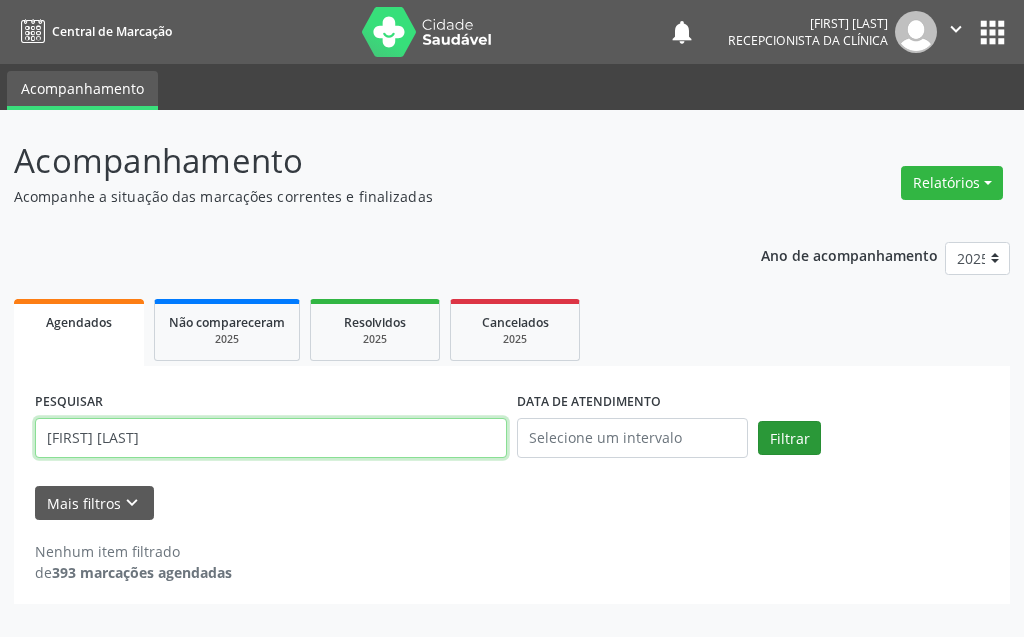 type on "[FIRST] [LAST]" 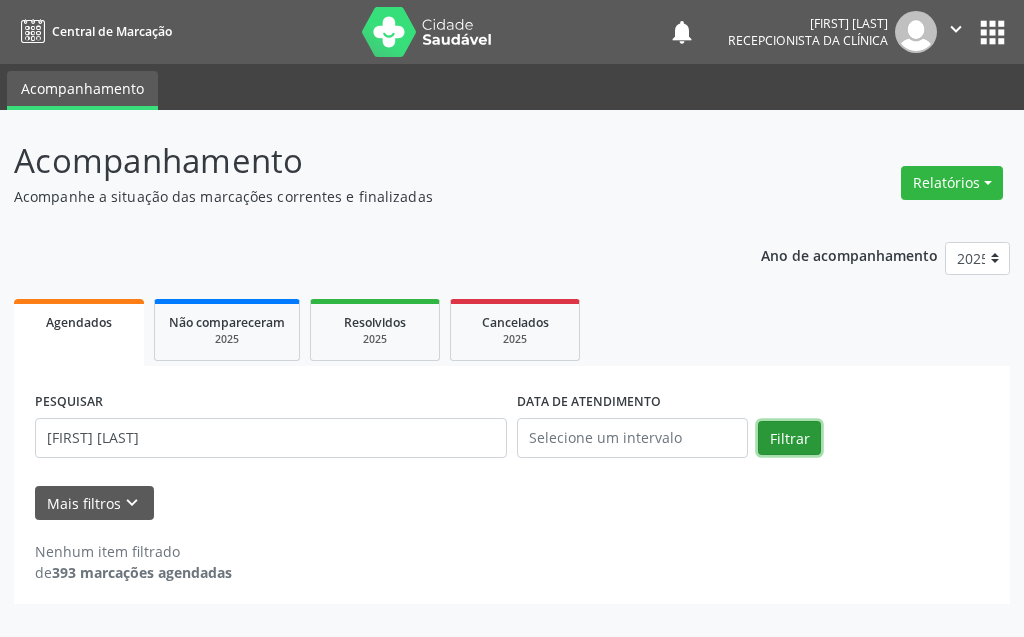 click on "Filtrar" at bounding box center (789, 438) 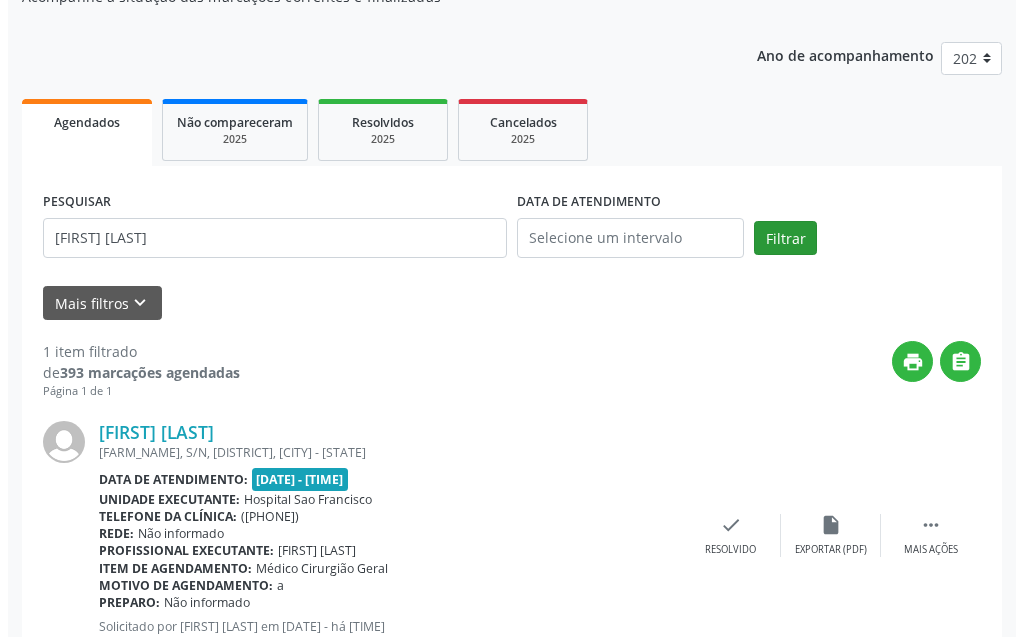 scroll, scrollTop: 268, scrollLeft: 0, axis: vertical 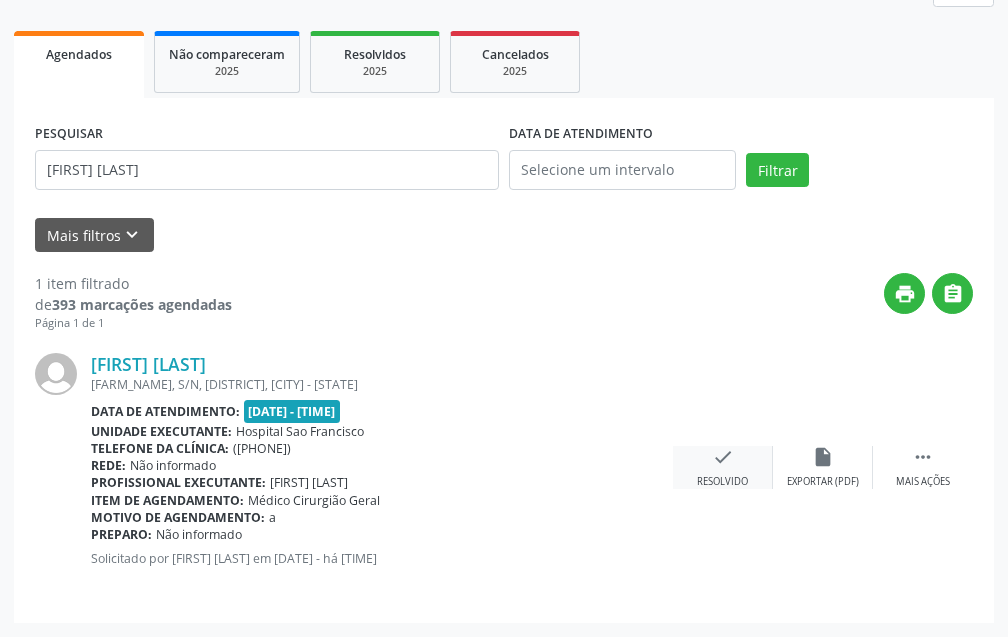 click on "check" at bounding box center [723, 457] 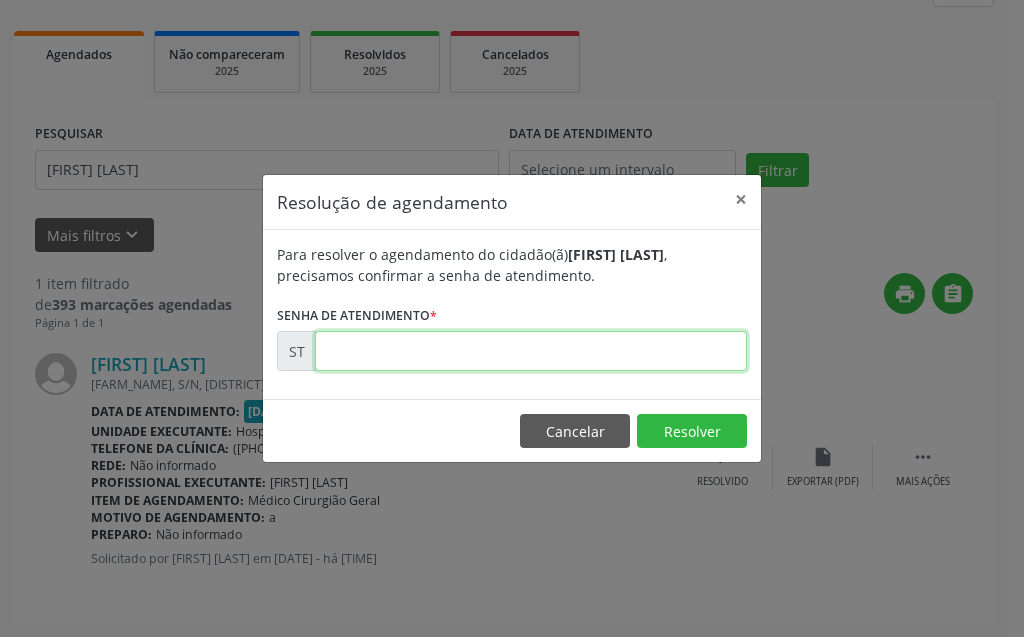 click at bounding box center [531, 351] 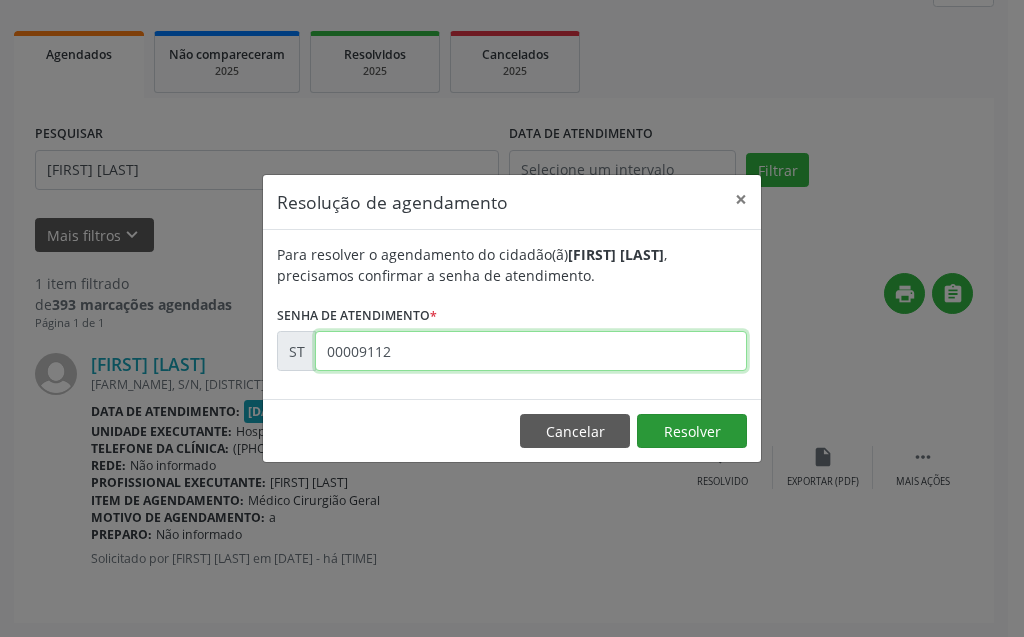type on "00009112" 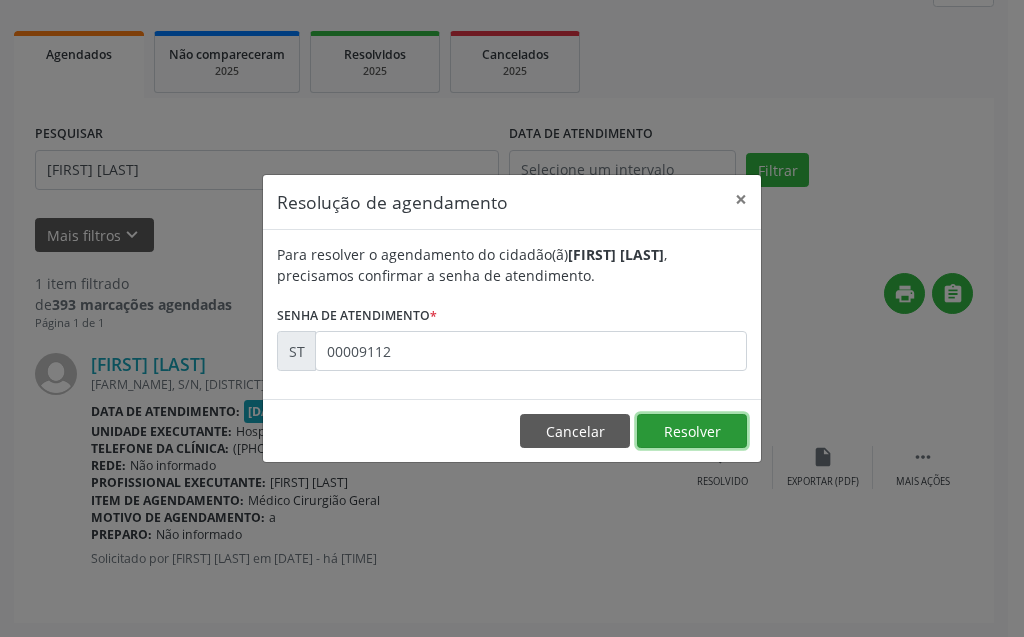 click on "Resolver" at bounding box center (692, 431) 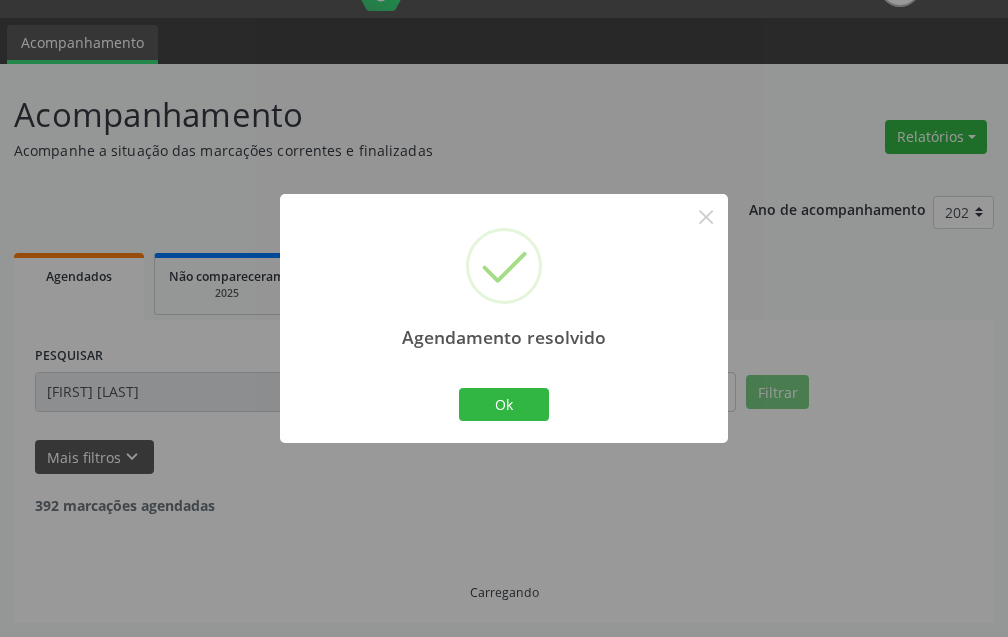 scroll, scrollTop: 0, scrollLeft: 0, axis: both 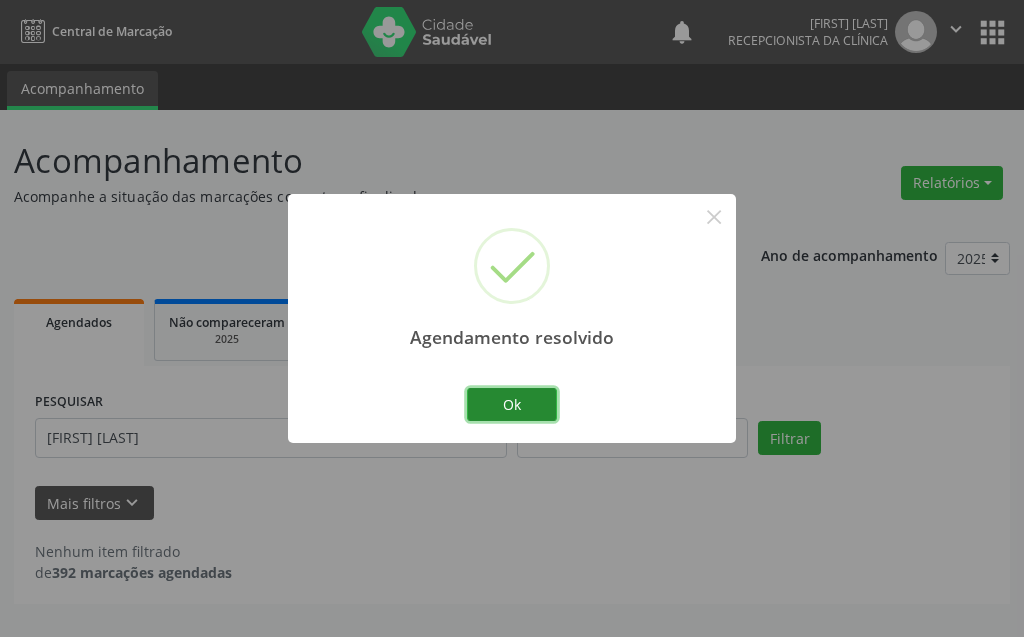 click on "Ok" at bounding box center (512, 405) 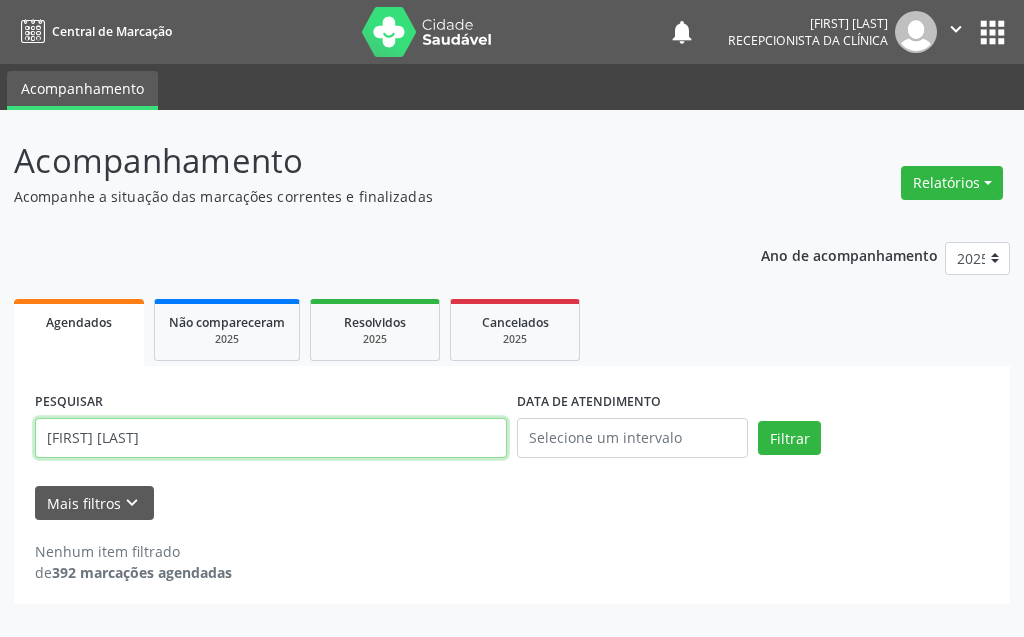 click on "[FIRST] [LAST]" at bounding box center [271, 438] 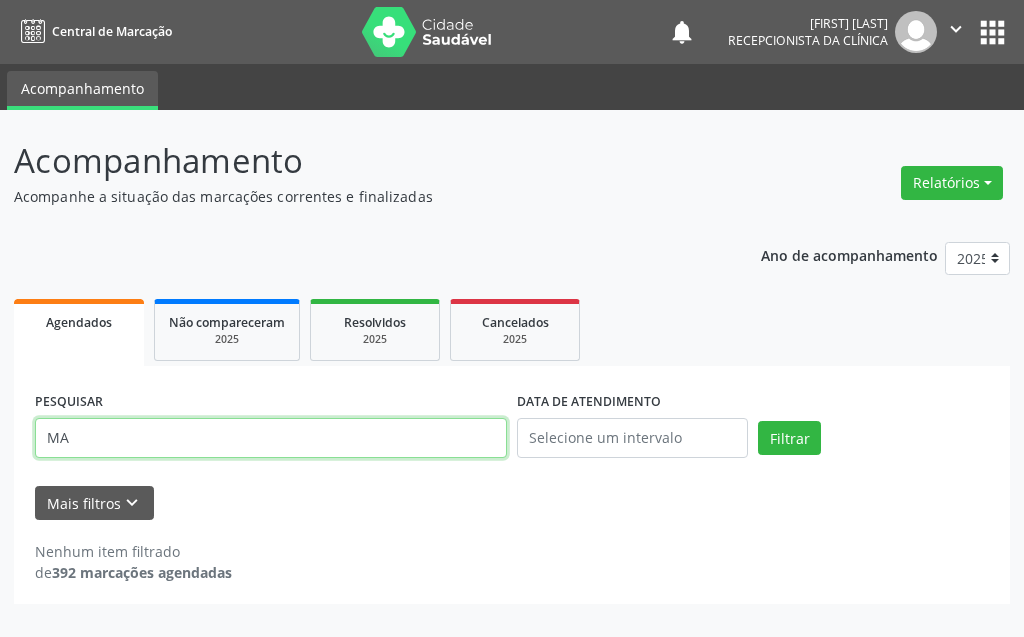 type on "M" 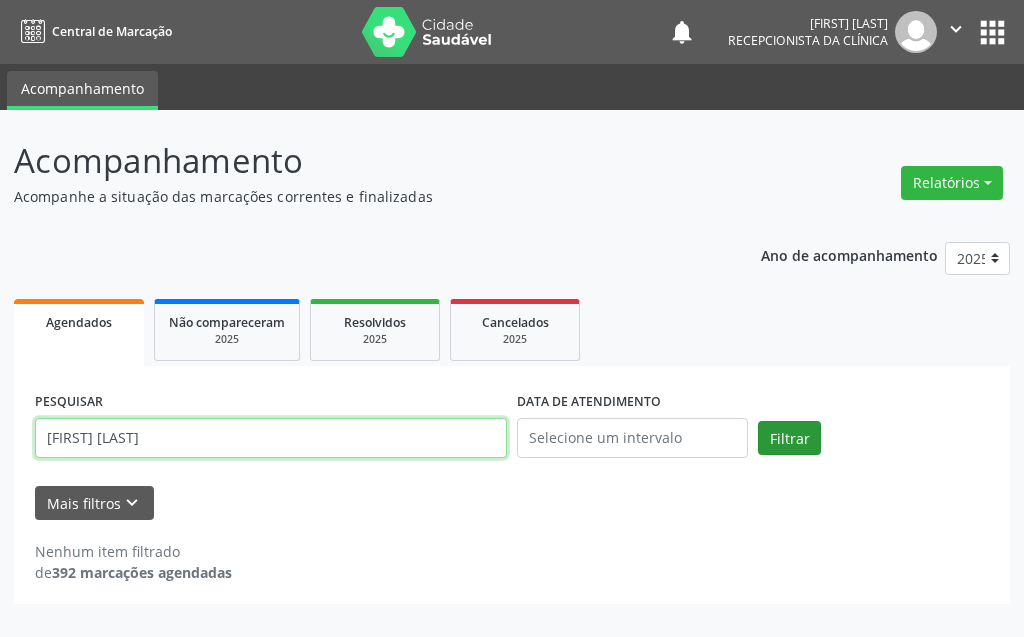 type on "[FIRST] [LAST]" 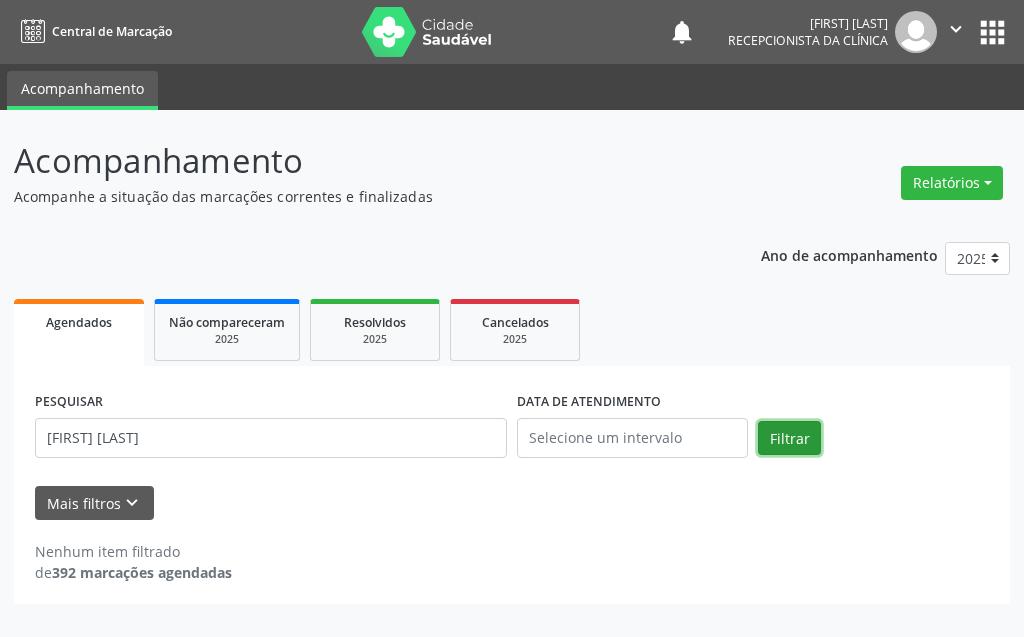 click on "Filtrar" at bounding box center [789, 438] 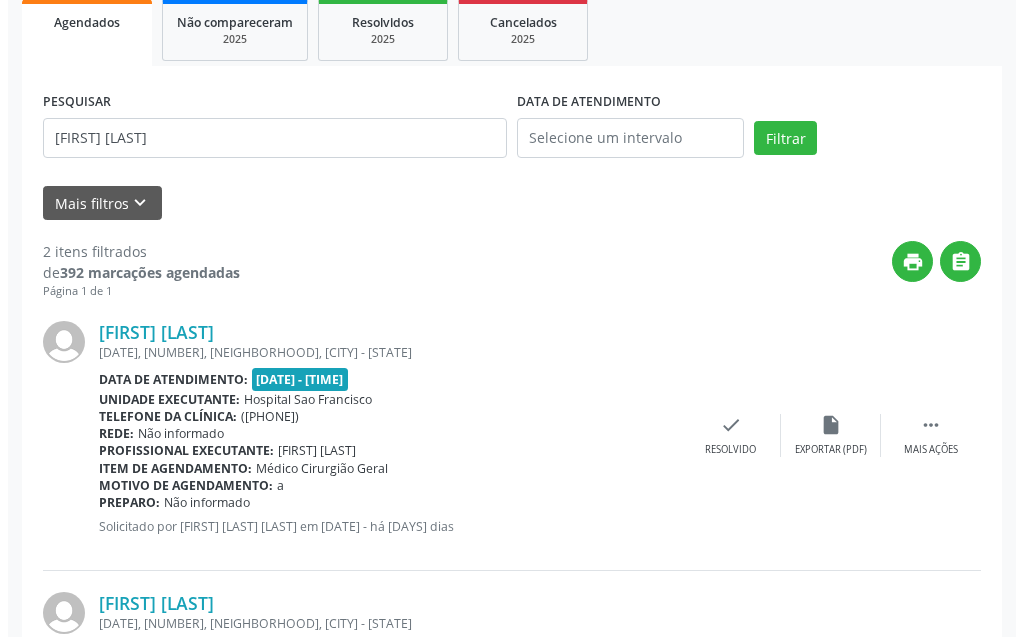 scroll, scrollTop: 539, scrollLeft: 0, axis: vertical 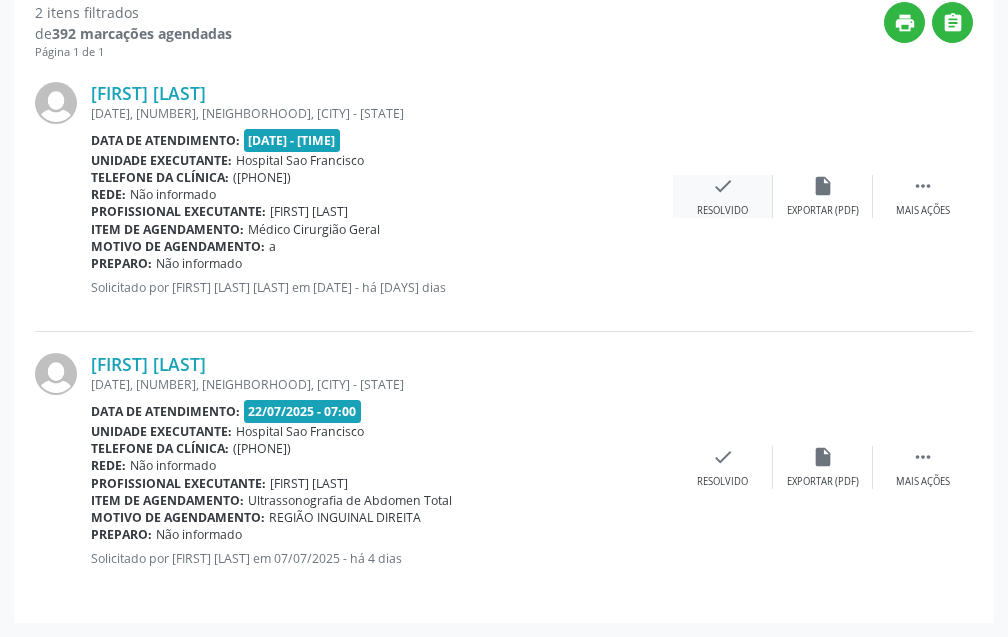 click on "check
Resolvido" at bounding box center (723, 196) 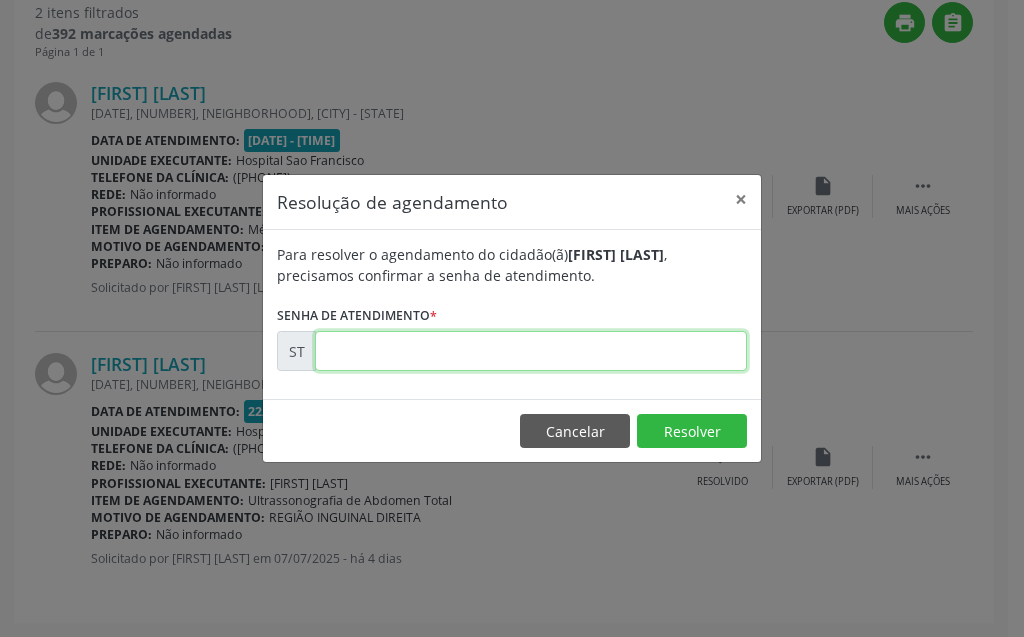 click at bounding box center (531, 351) 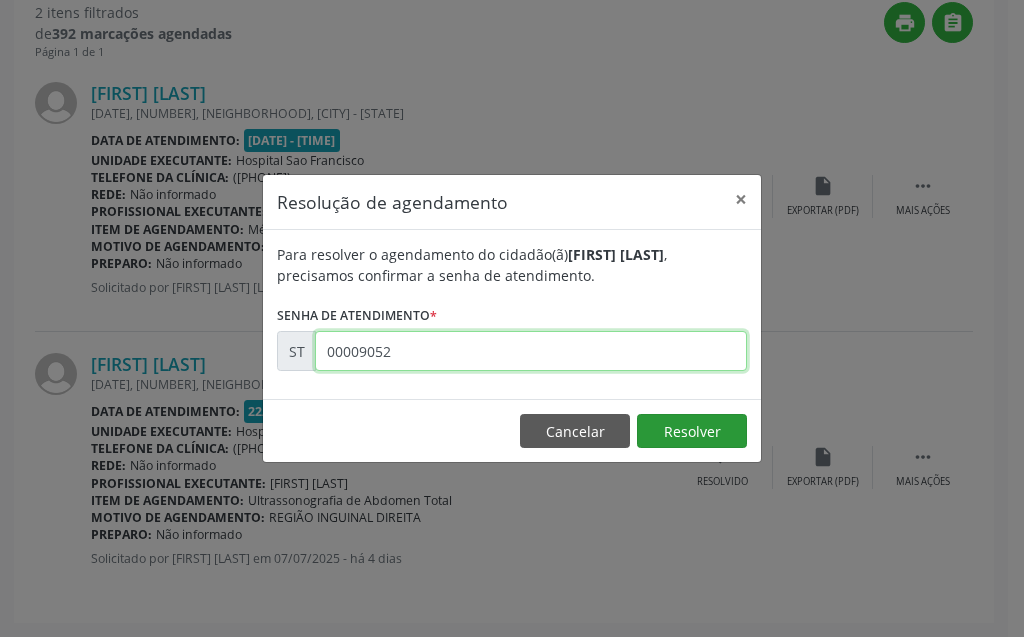 type on "00009052" 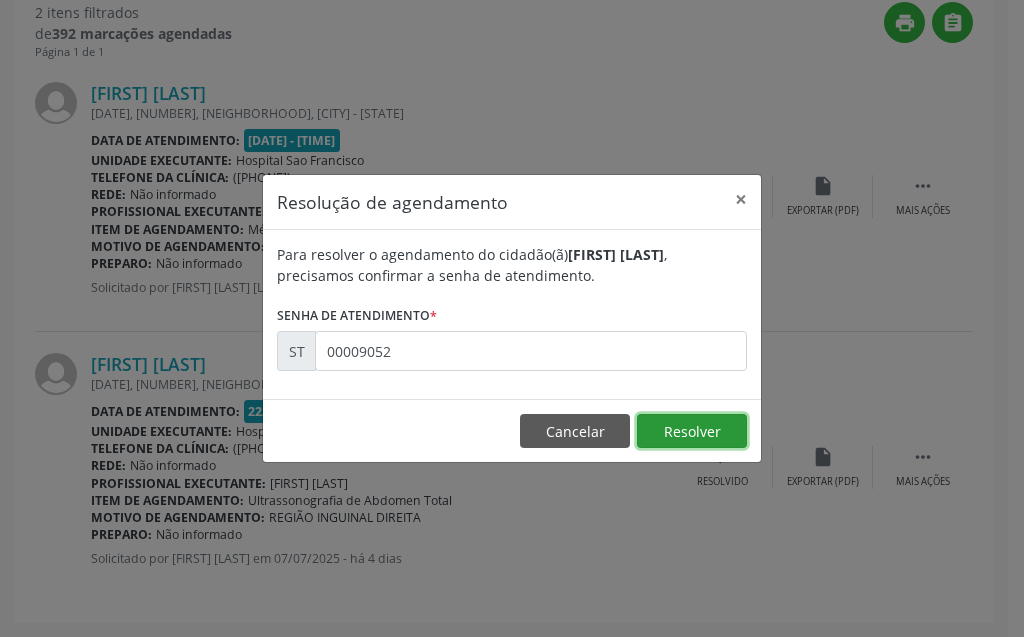 click on "Resolver" at bounding box center (692, 431) 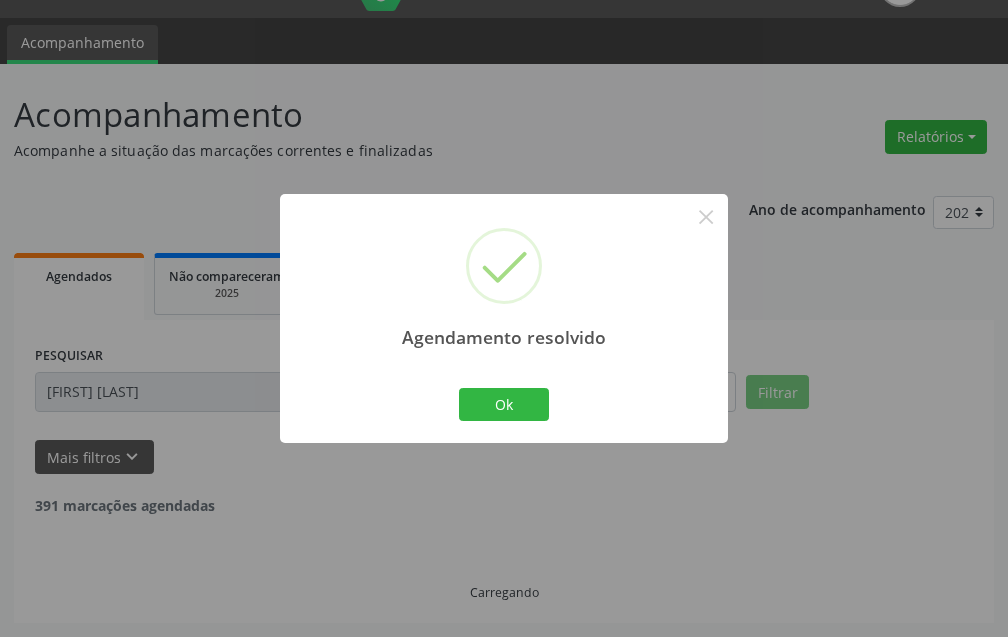scroll, scrollTop: 268, scrollLeft: 0, axis: vertical 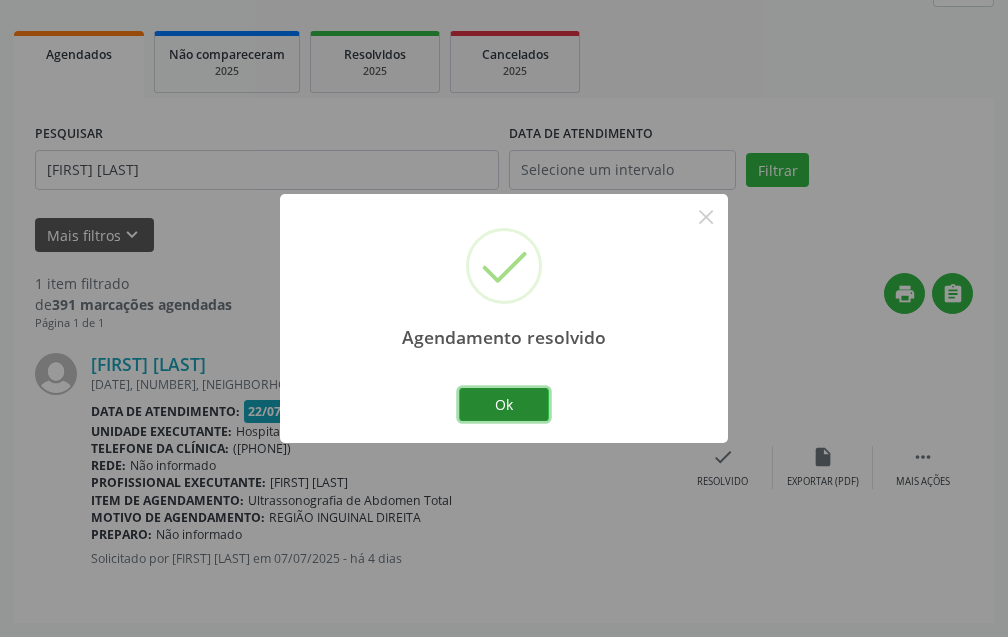 click on "Ok" at bounding box center [504, 405] 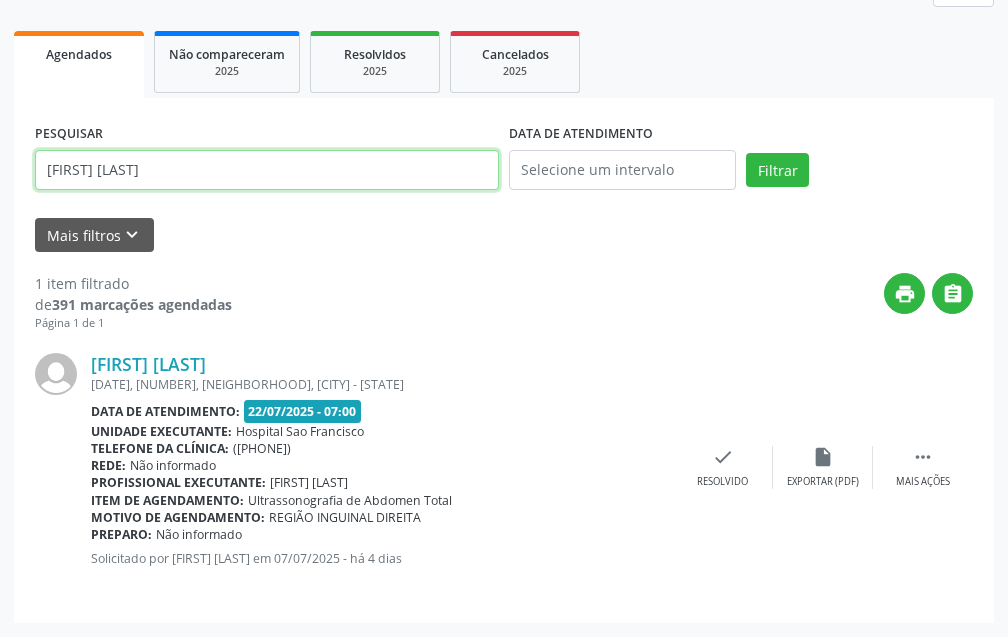 click on "[FIRST] [LAST]" at bounding box center (267, 170) 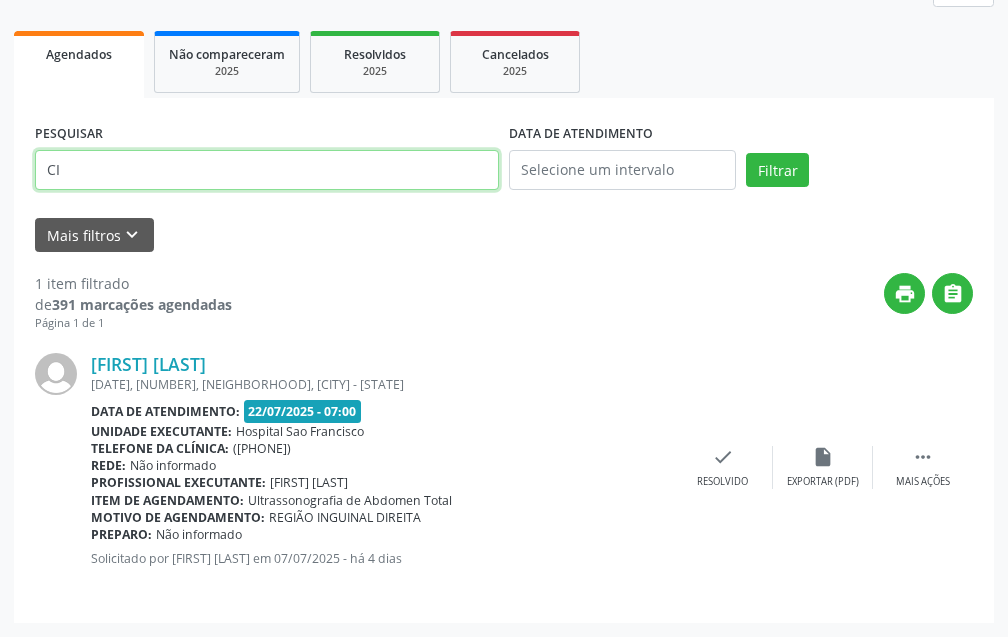 type on "C" 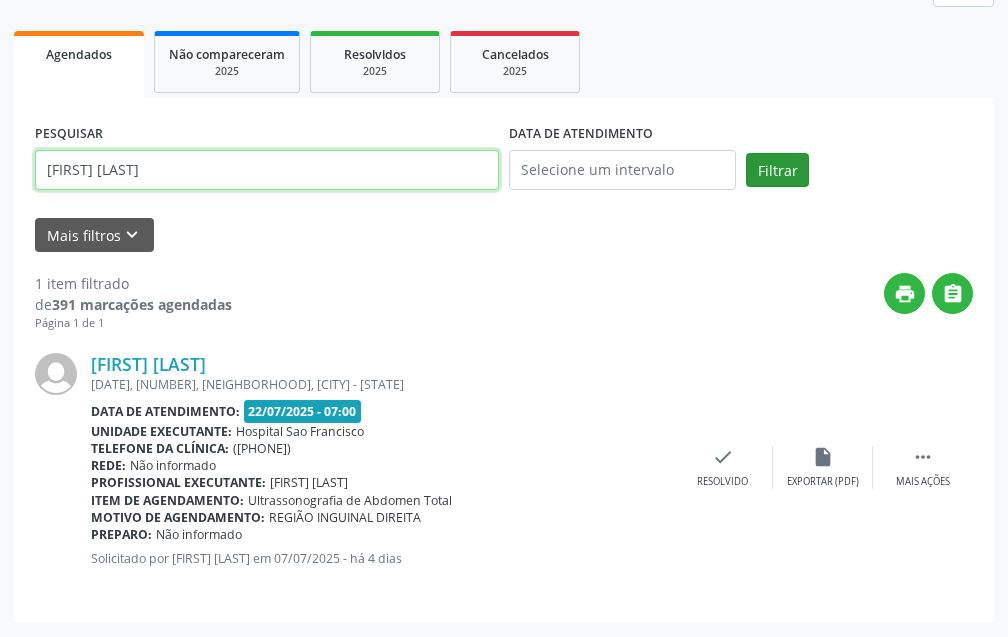 type on "[FIRST] [LAST]" 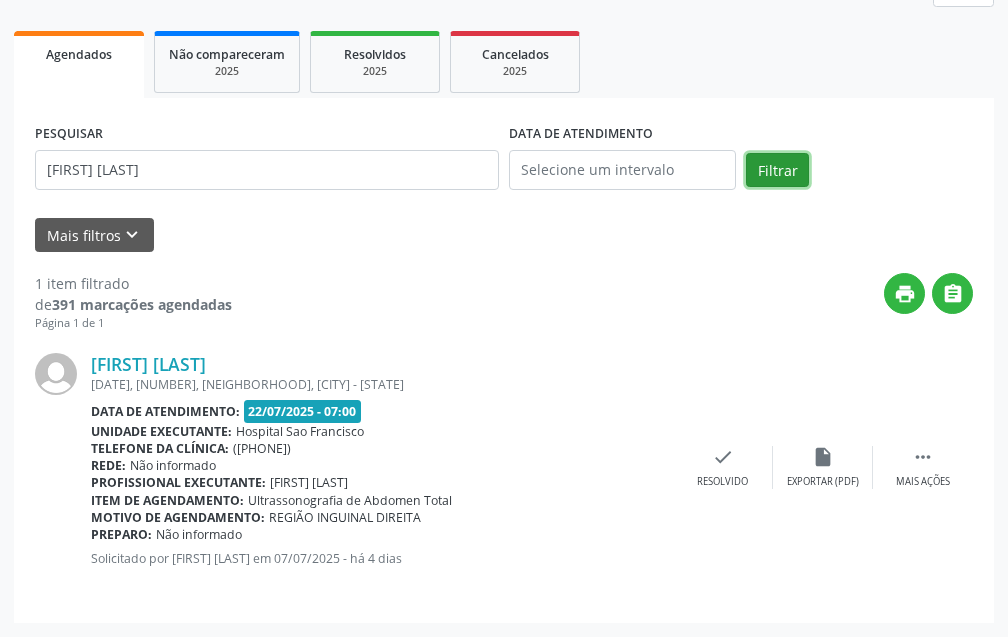 click on "Filtrar" at bounding box center [777, 170] 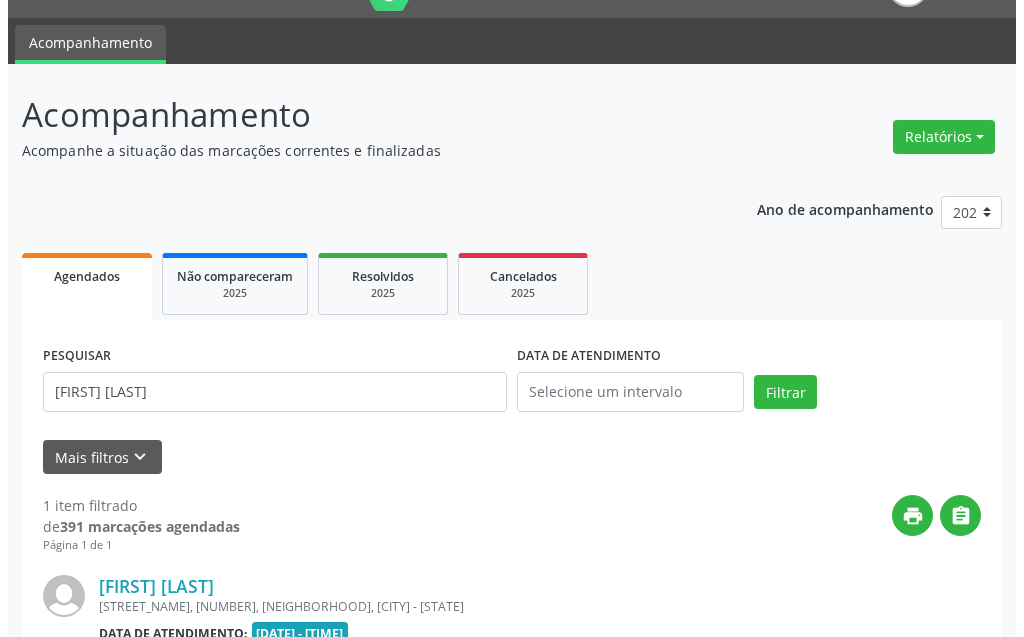 scroll, scrollTop: 268, scrollLeft: 0, axis: vertical 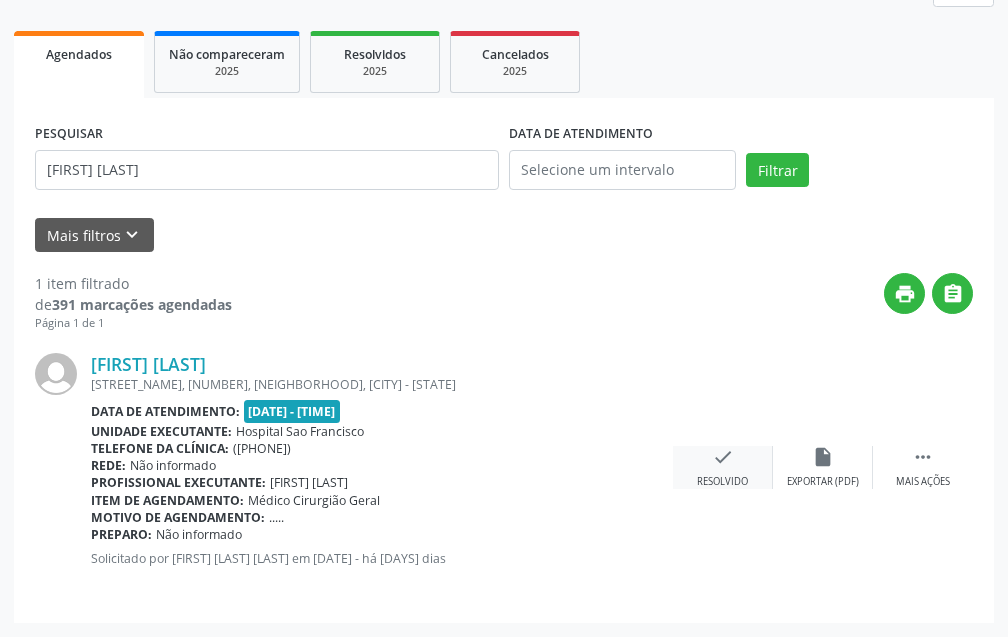 click on "check" at bounding box center [723, 457] 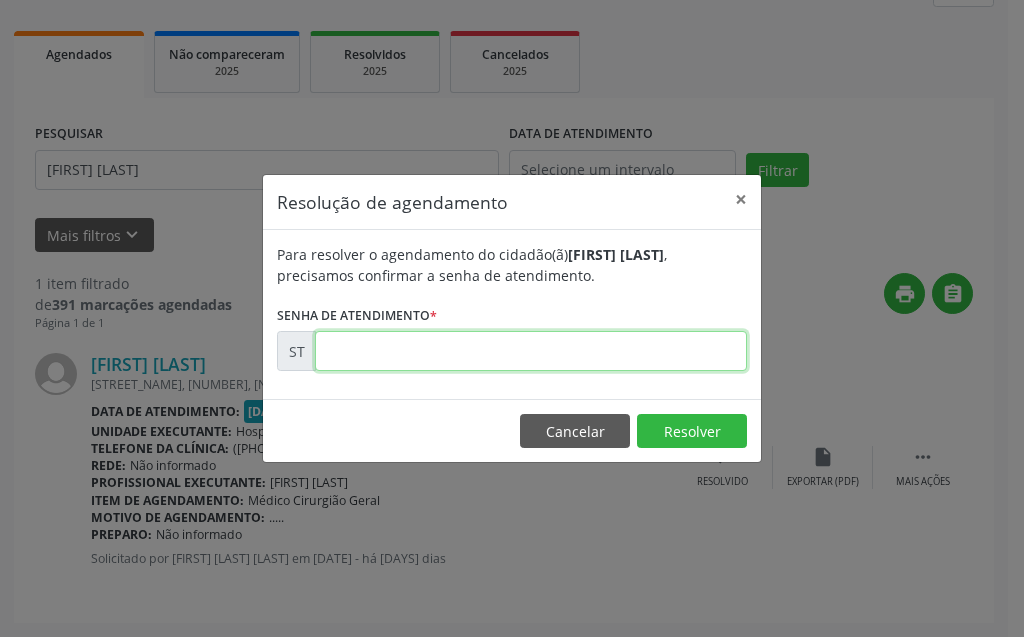 click at bounding box center (531, 351) 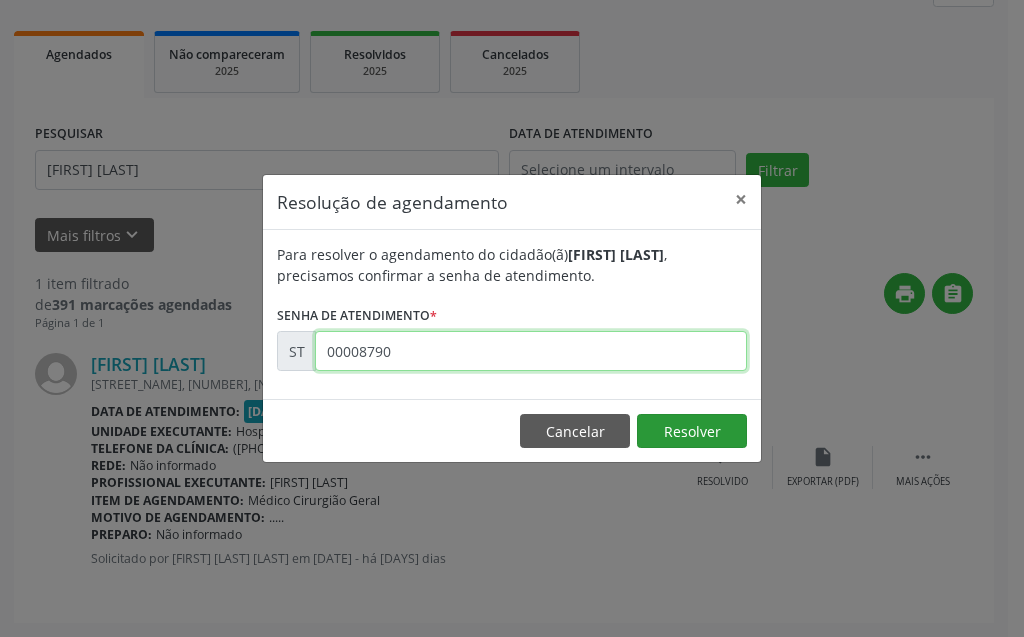 type on "00008790" 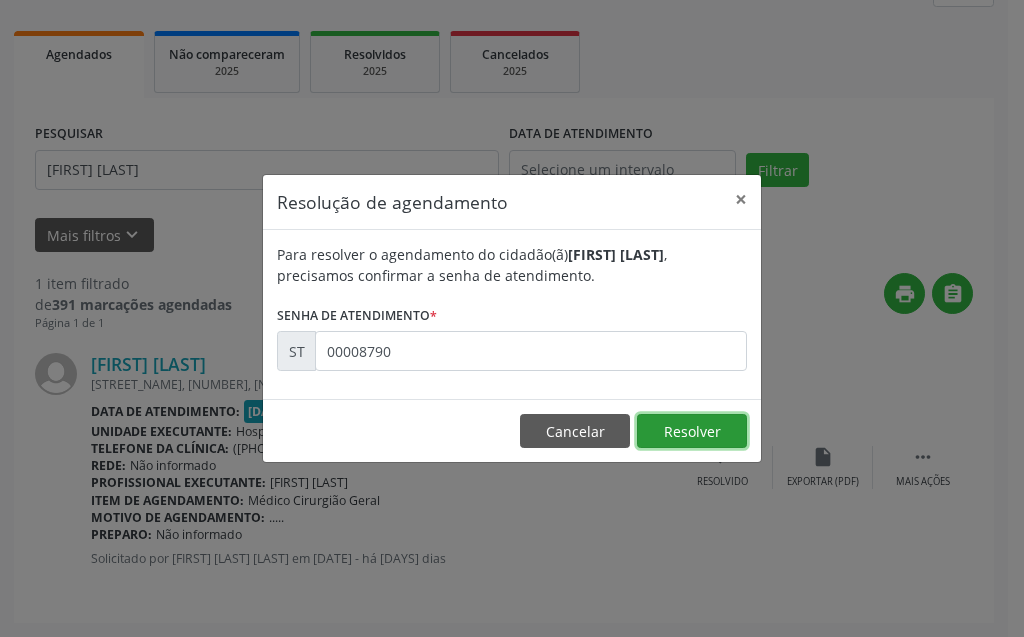 click on "Resolver" at bounding box center [692, 431] 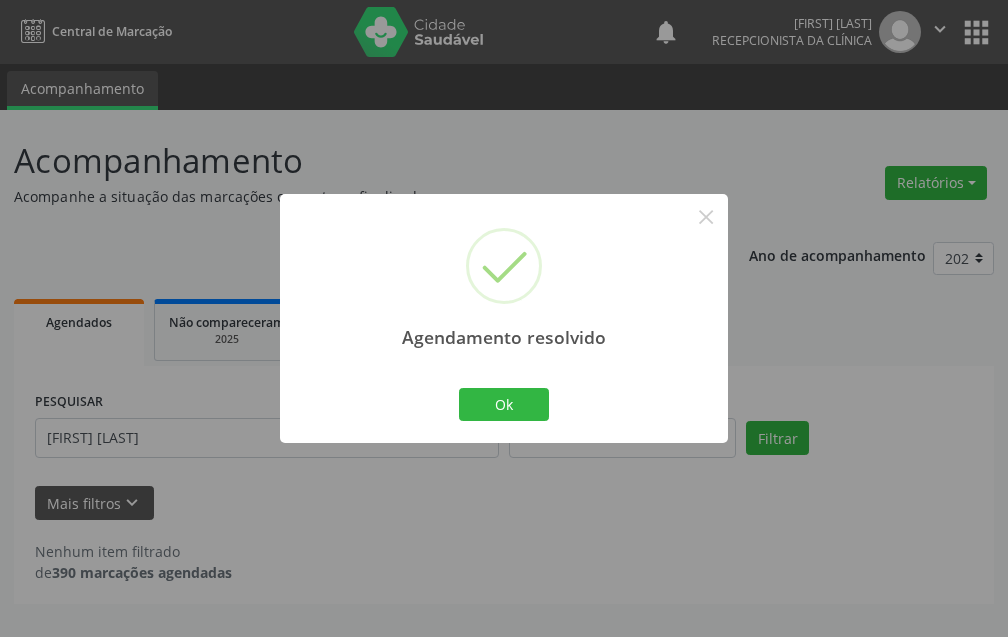 scroll, scrollTop: 0, scrollLeft: 0, axis: both 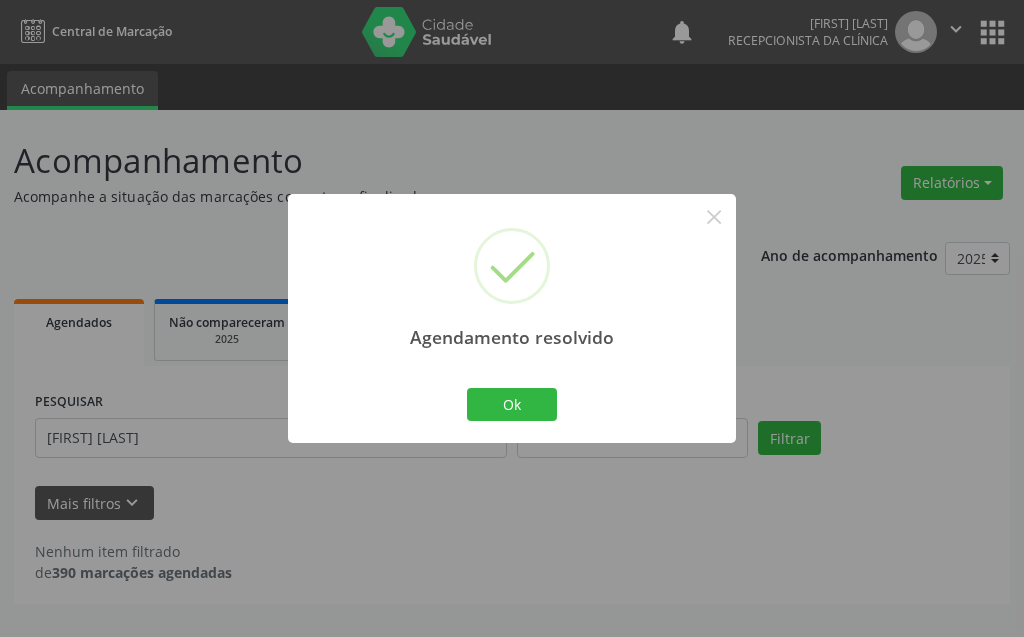click on "Agendamento resolvido × Ok Cancel" at bounding box center [512, 318] 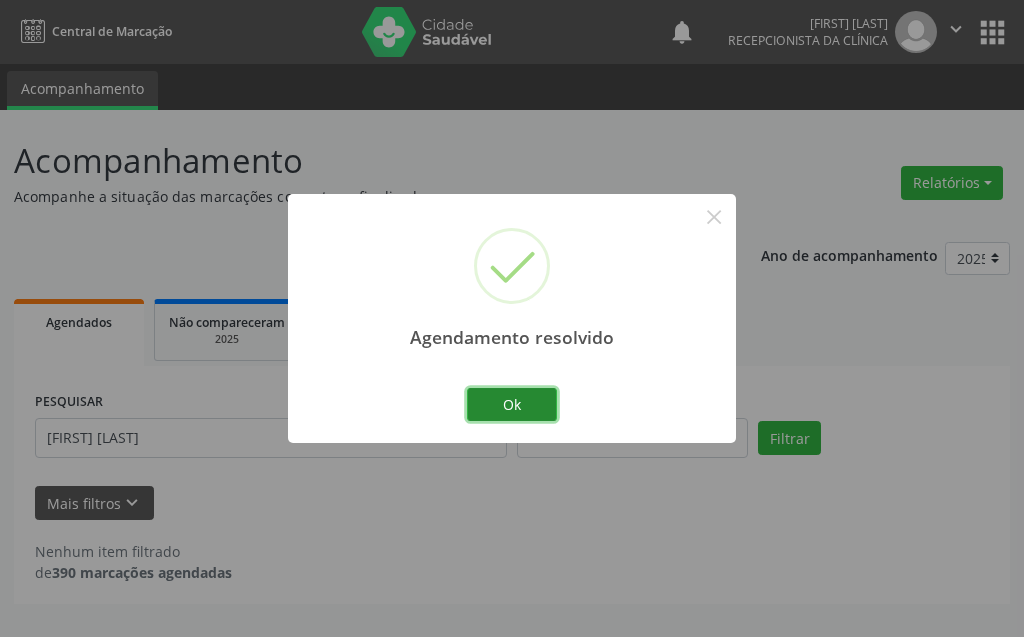 click on "Ok" at bounding box center [512, 405] 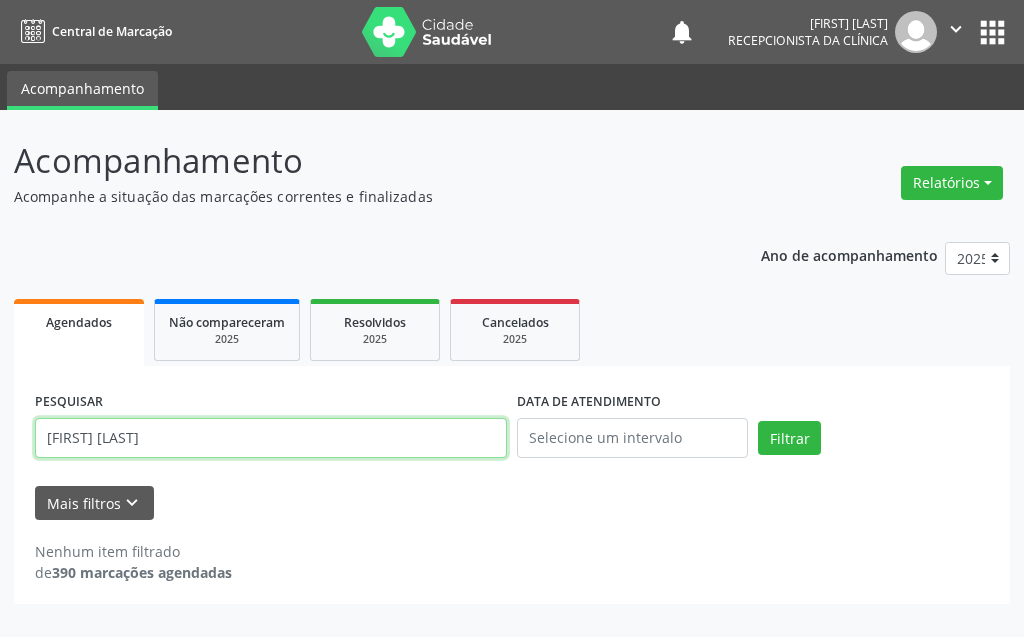 click on "[FIRST] [LAST]" at bounding box center (271, 438) 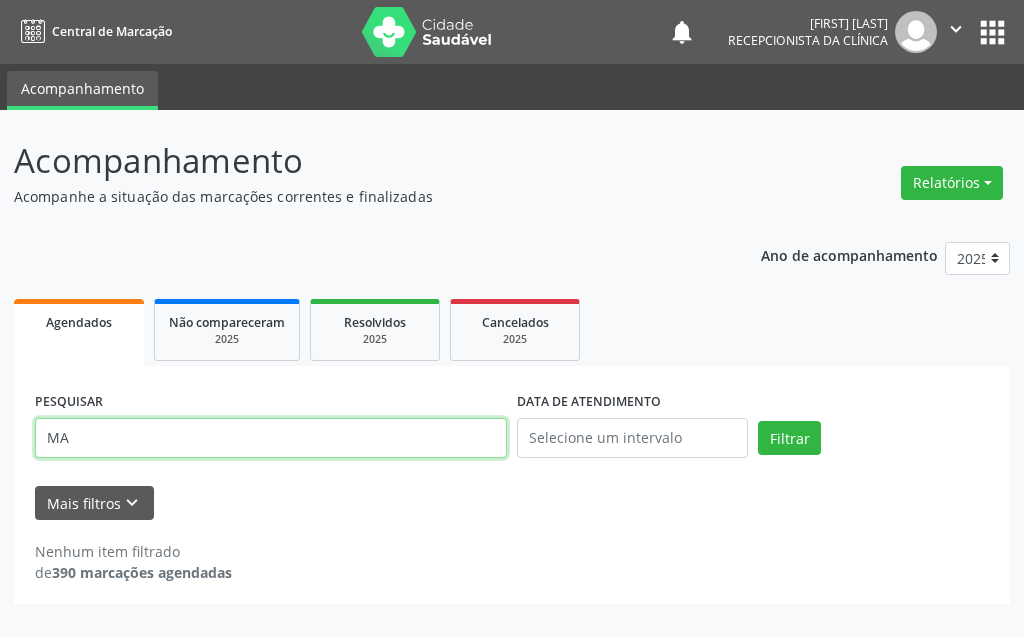 type on "M" 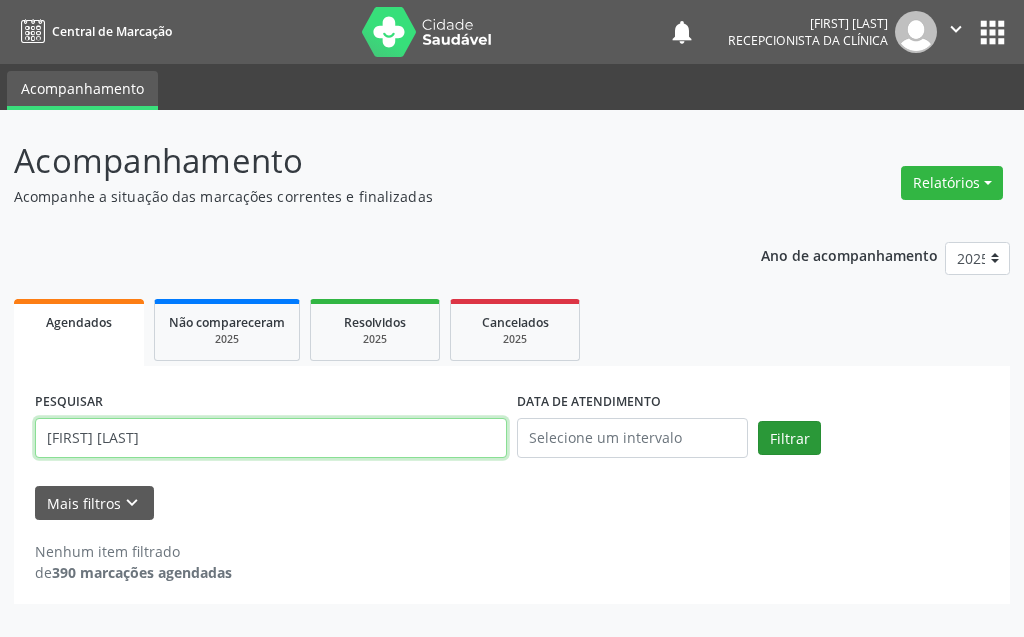 type on "[FIRST] [LAST]" 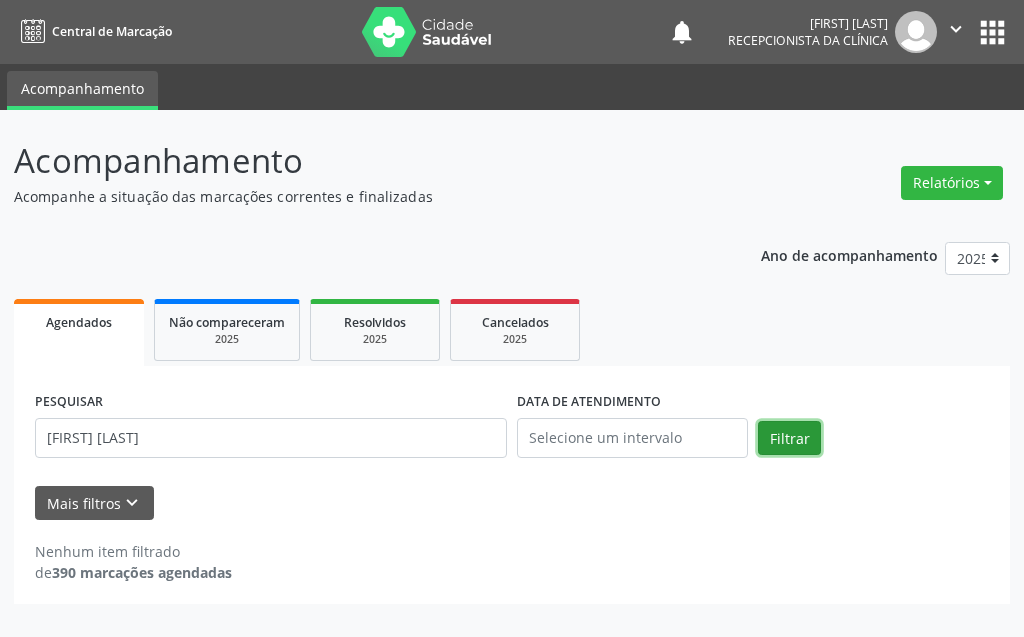 click on "Filtrar" at bounding box center [789, 438] 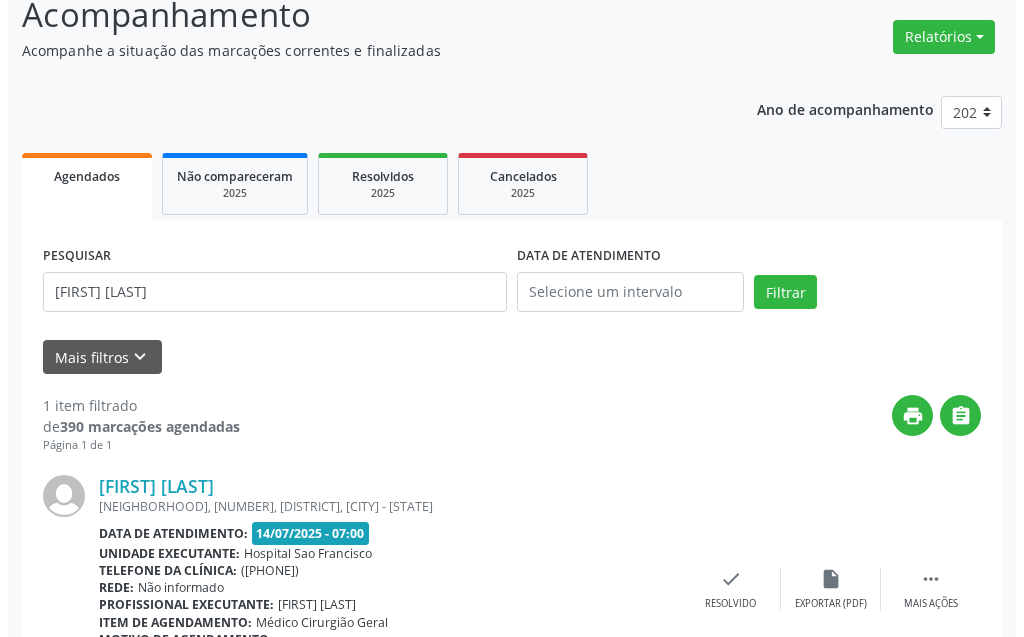 scroll, scrollTop: 268, scrollLeft: 0, axis: vertical 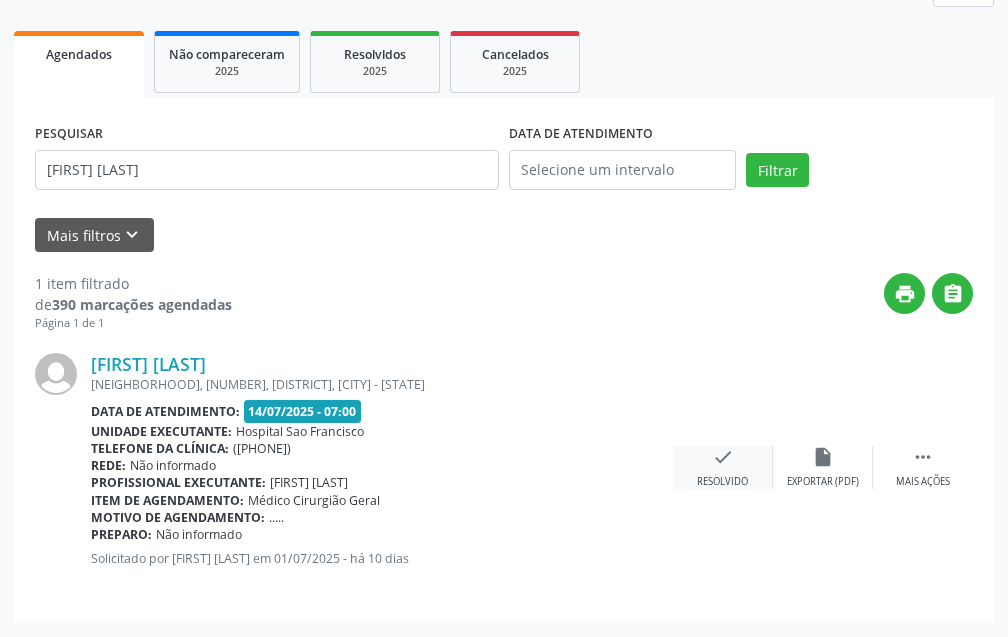click on "check
Resolvido" at bounding box center [723, 467] 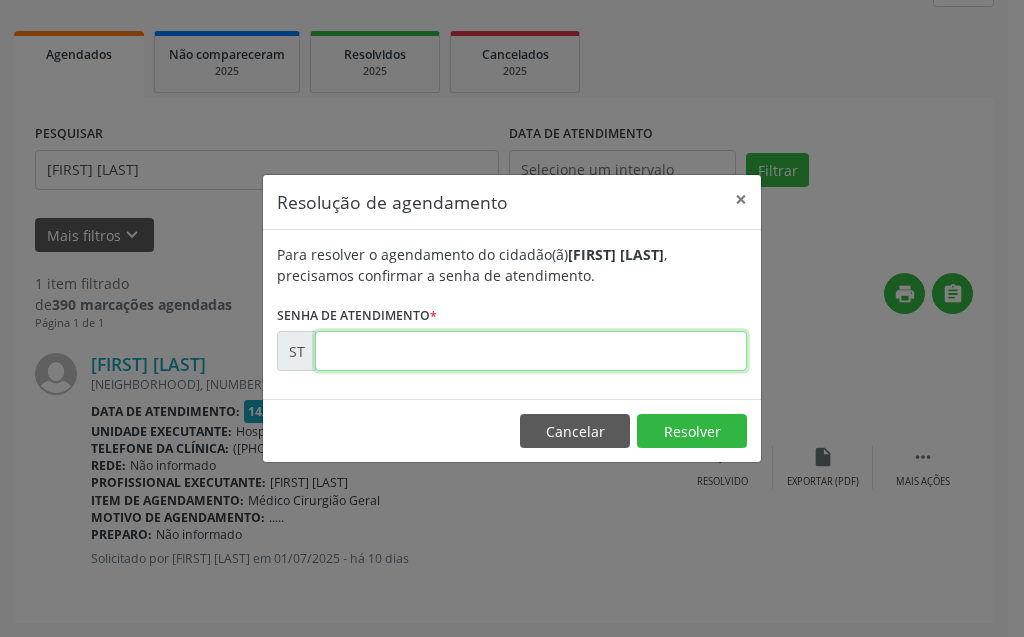 click at bounding box center (531, 351) 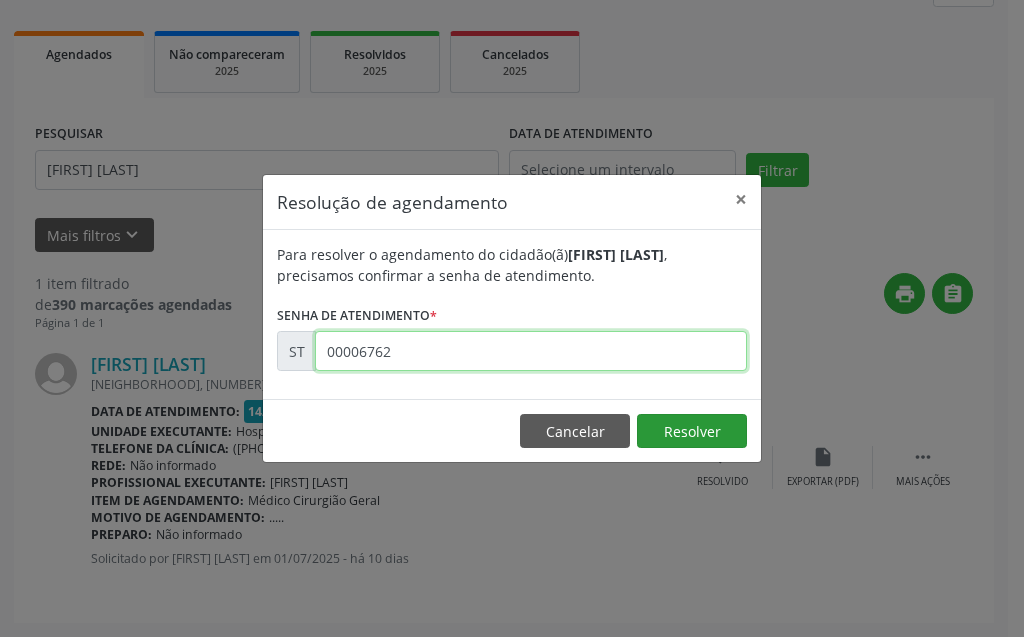 type on "00006762" 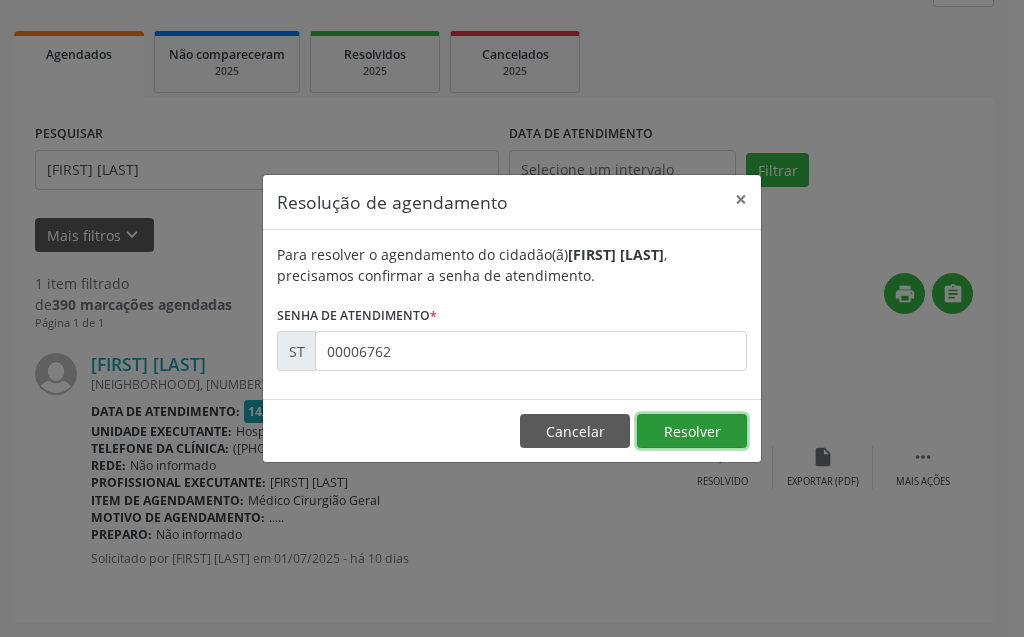 click on "Resolver" at bounding box center (692, 431) 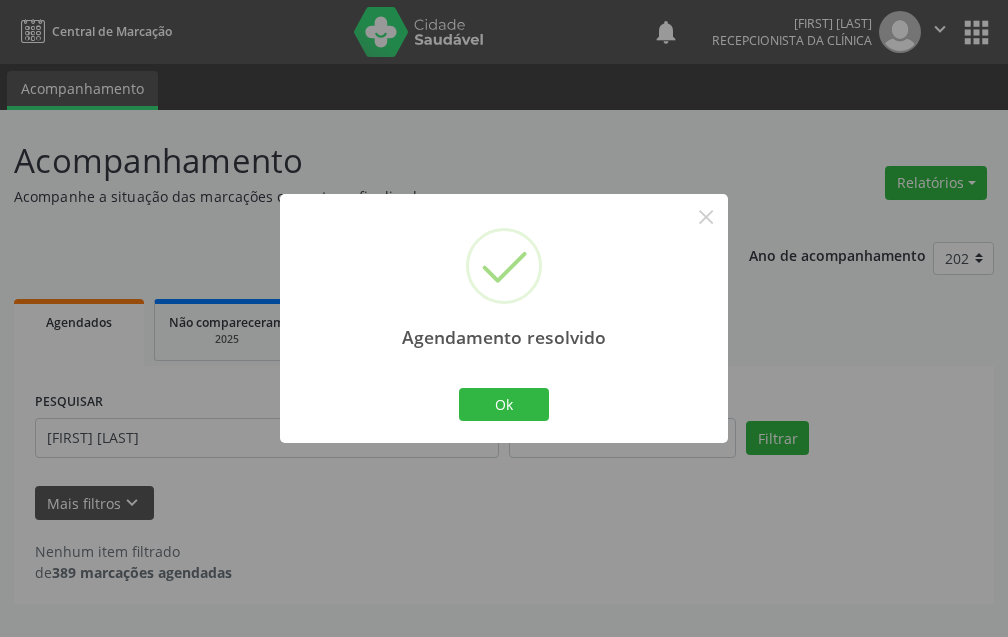 scroll, scrollTop: 0, scrollLeft: 0, axis: both 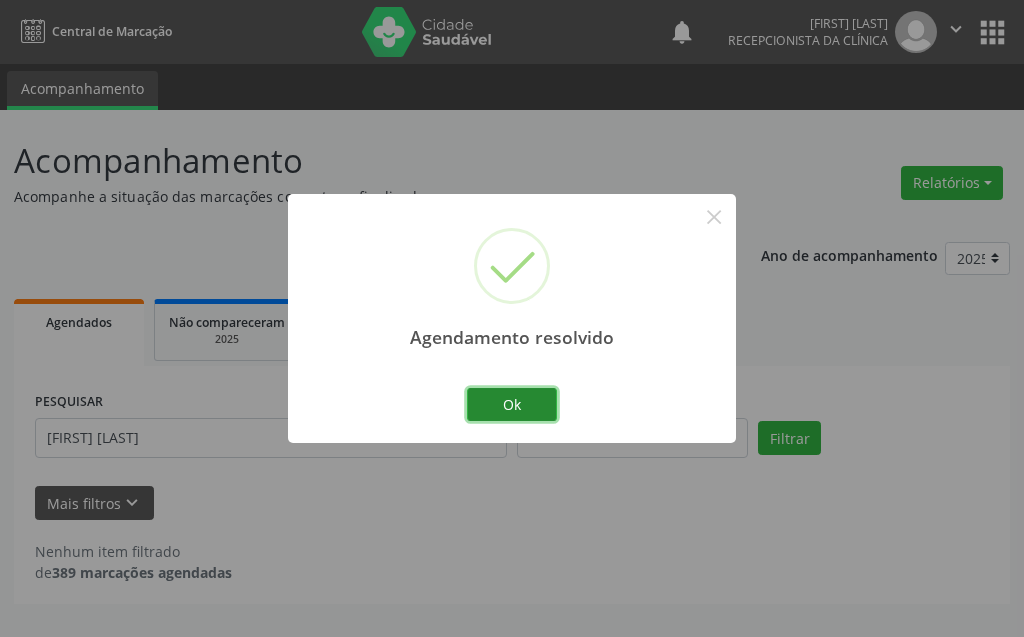 click on "Ok" at bounding box center [512, 405] 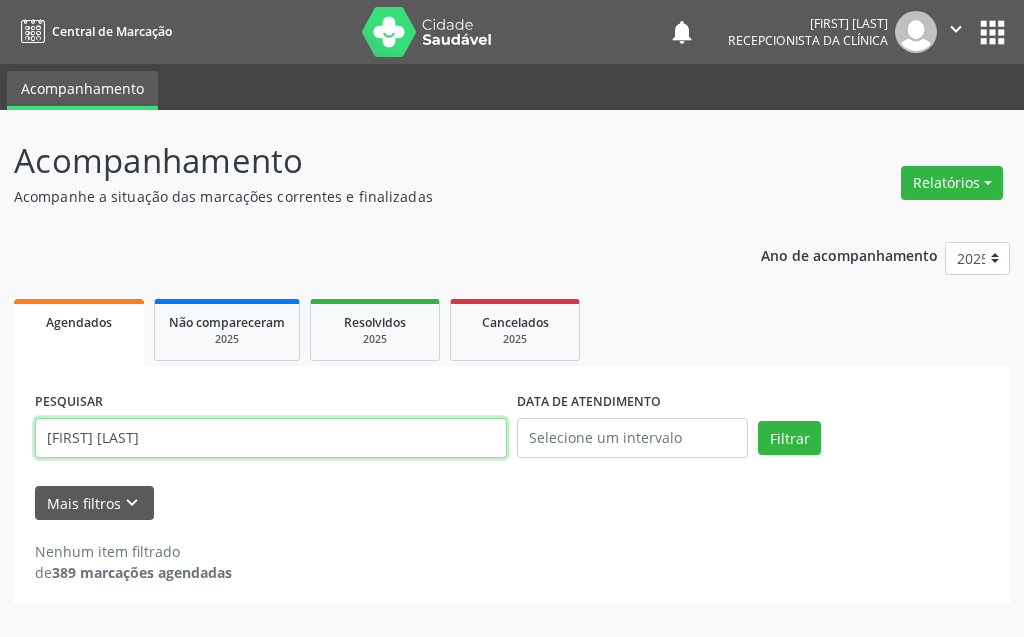 click on "[FIRST] [LAST]" at bounding box center [271, 438] 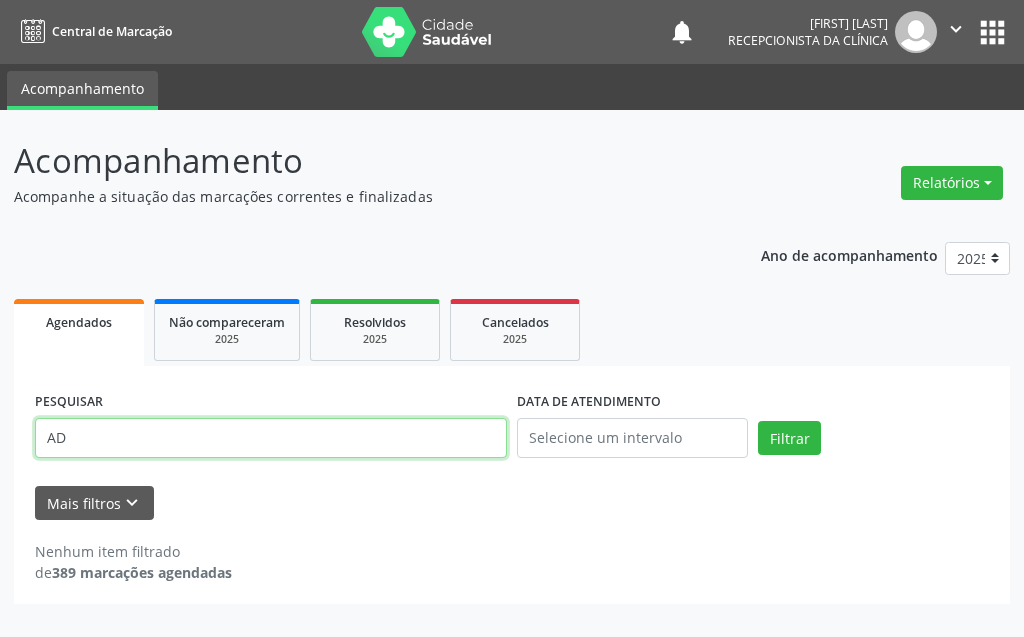 type on "A" 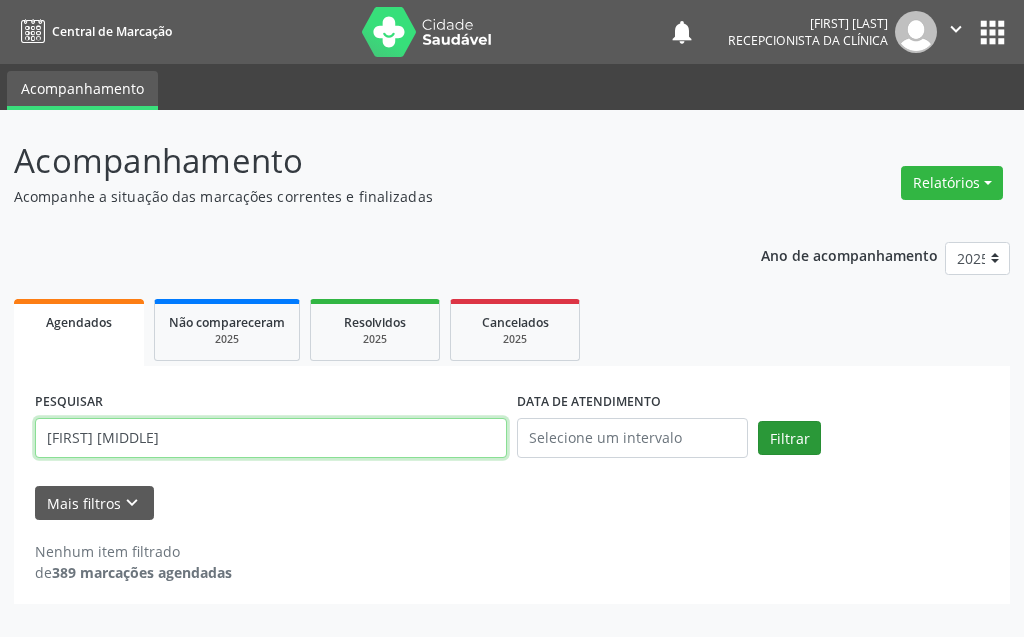 type on "[FIRST] [MIDDLE]" 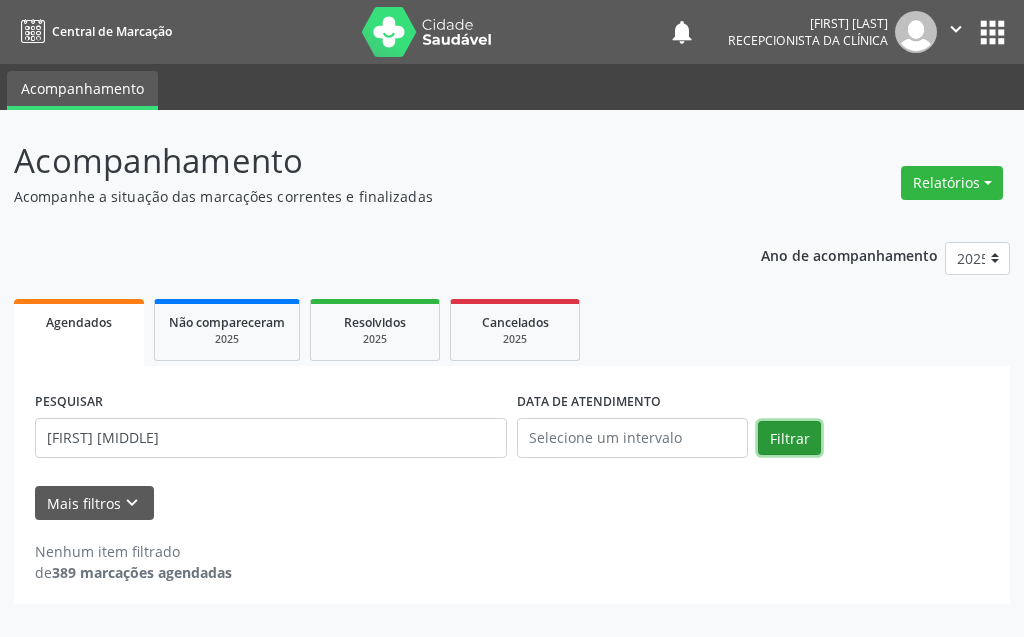 click on "Filtrar" at bounding box center [789, 438] 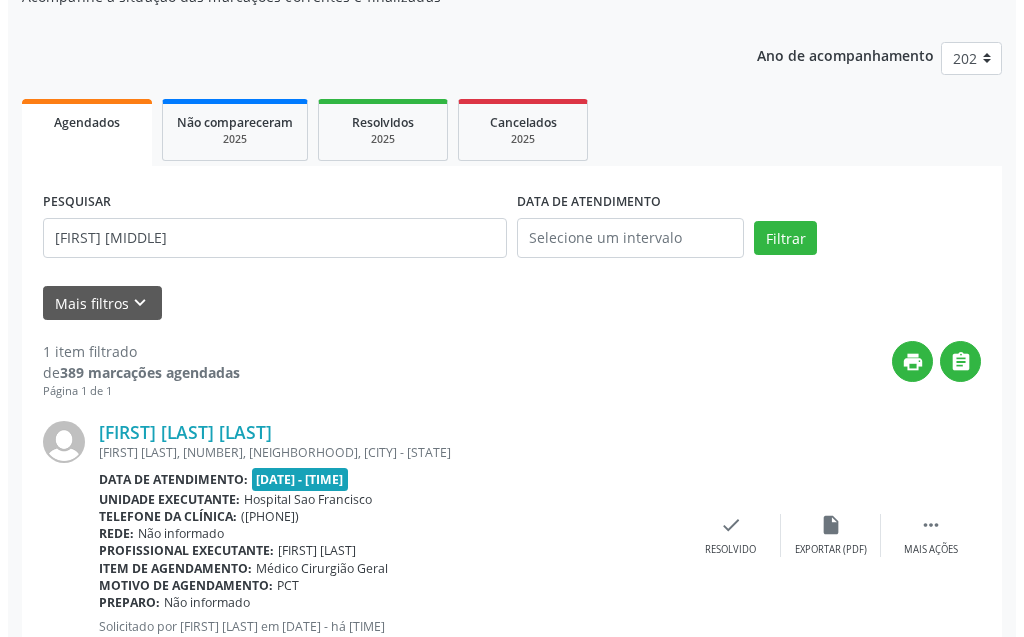 scroll, scrollTop: 268, scrollLeft: 0, axis: vertical 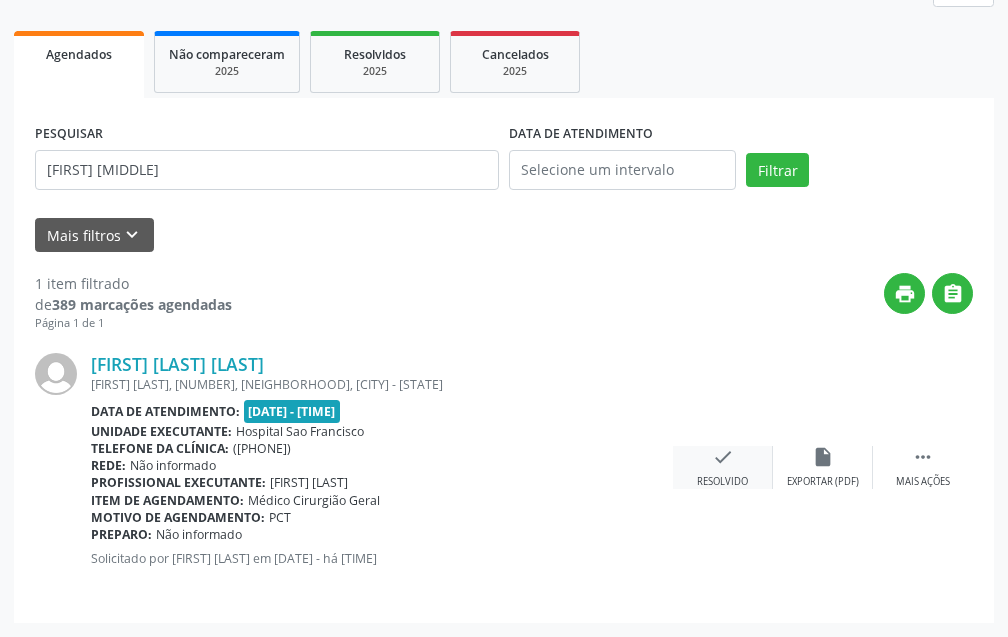 click on "check" at bounding box center [723, 457] 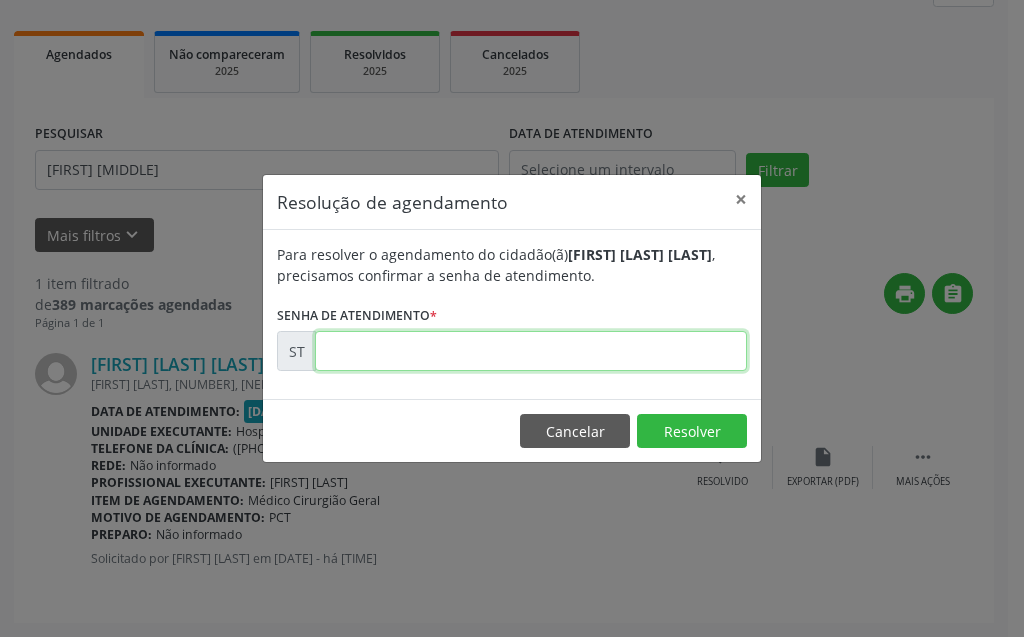 click at bounding box center [531, 351] 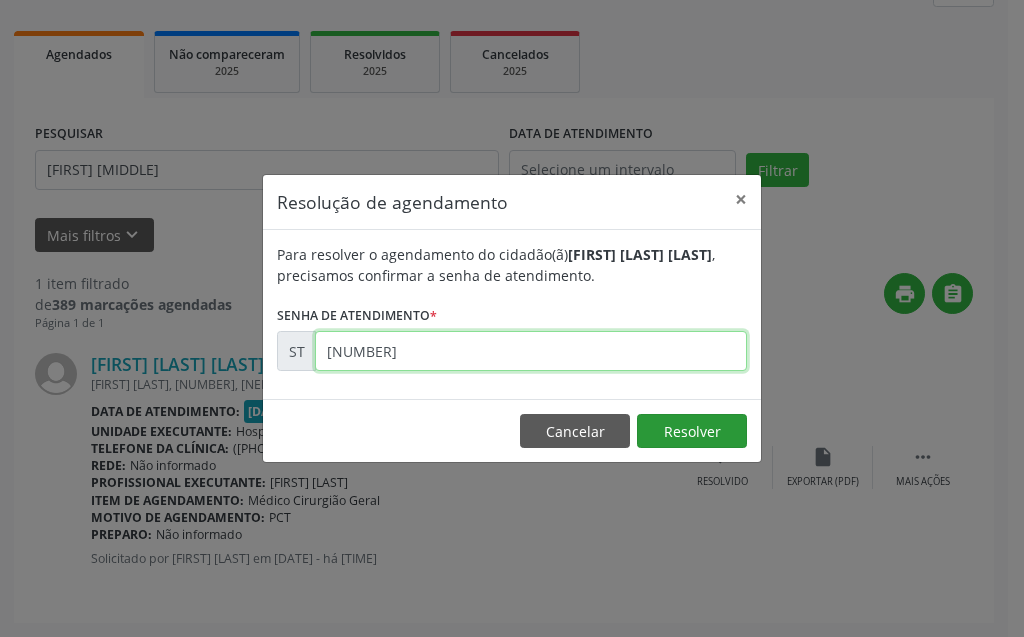 type on "[NUMBER]" 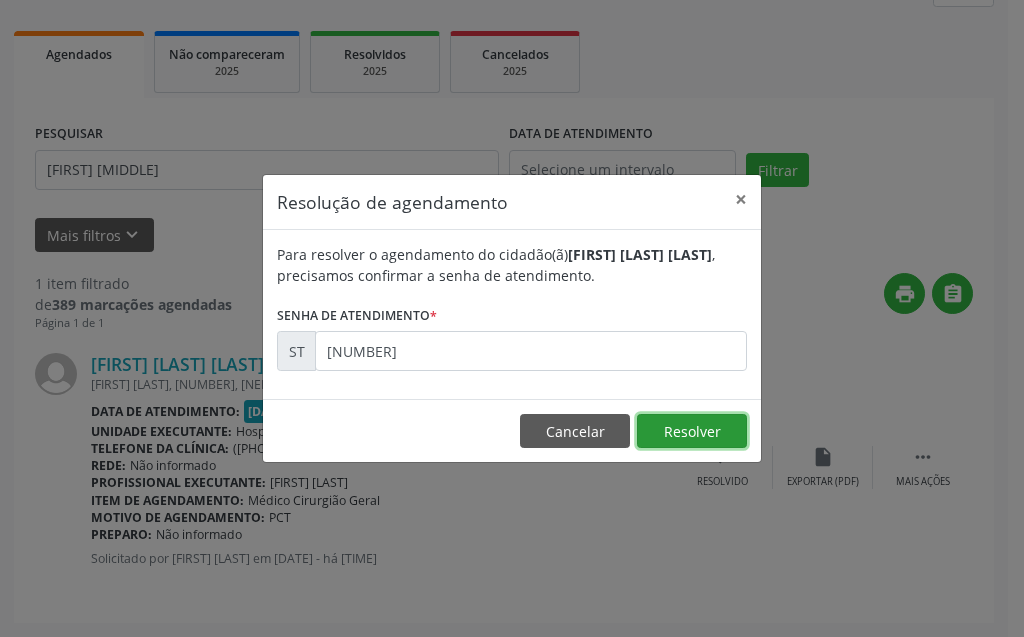 click on "Resolver" at bounding box center (692, 431) 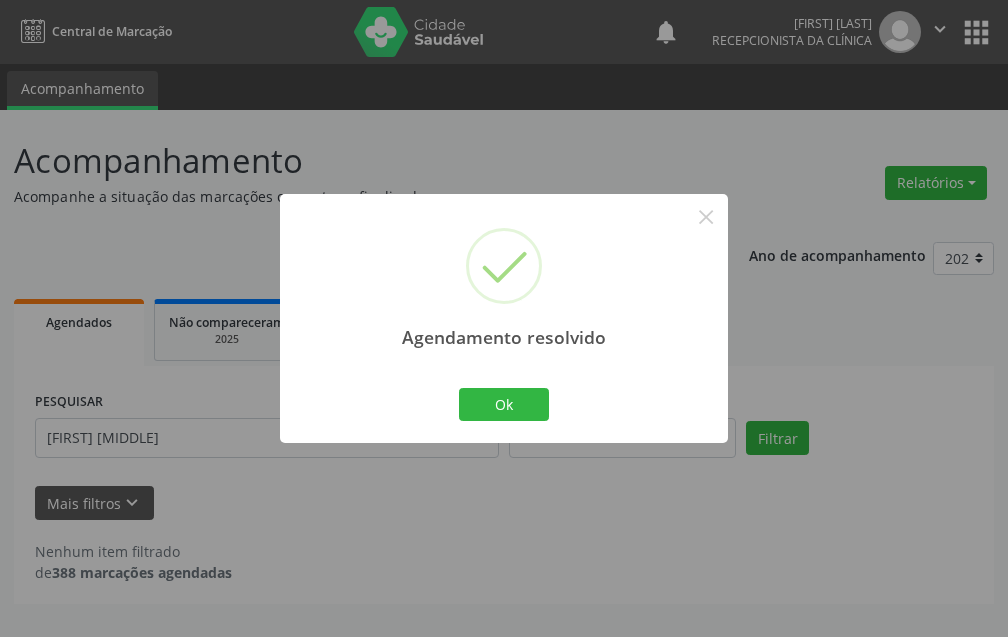 scroll, scrollTop: 0, scrollLeft: 0, axis: both 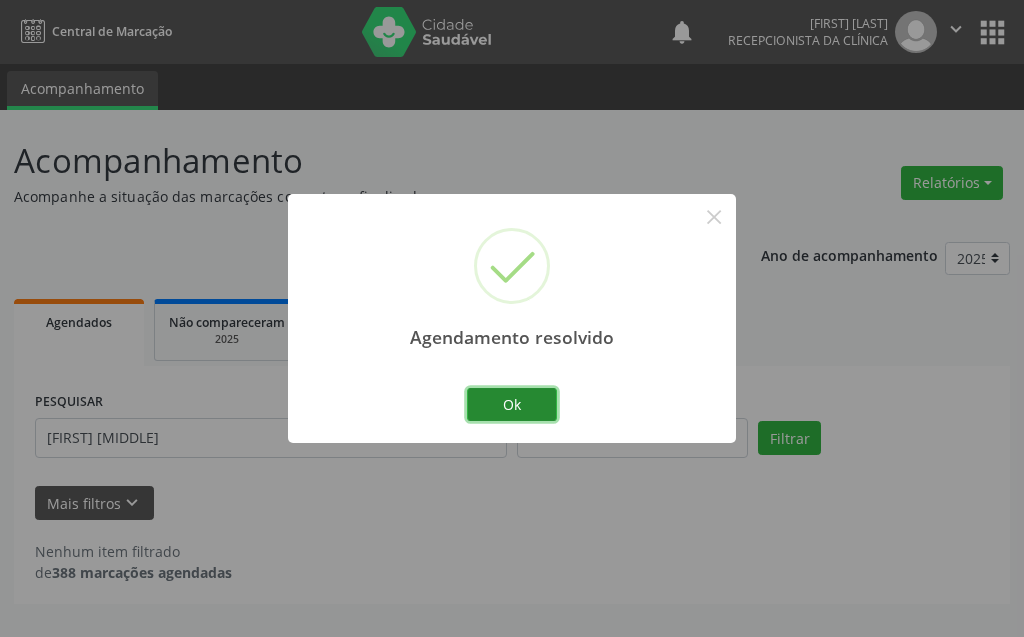 click on "Ok" at bounding box center [512, 405] 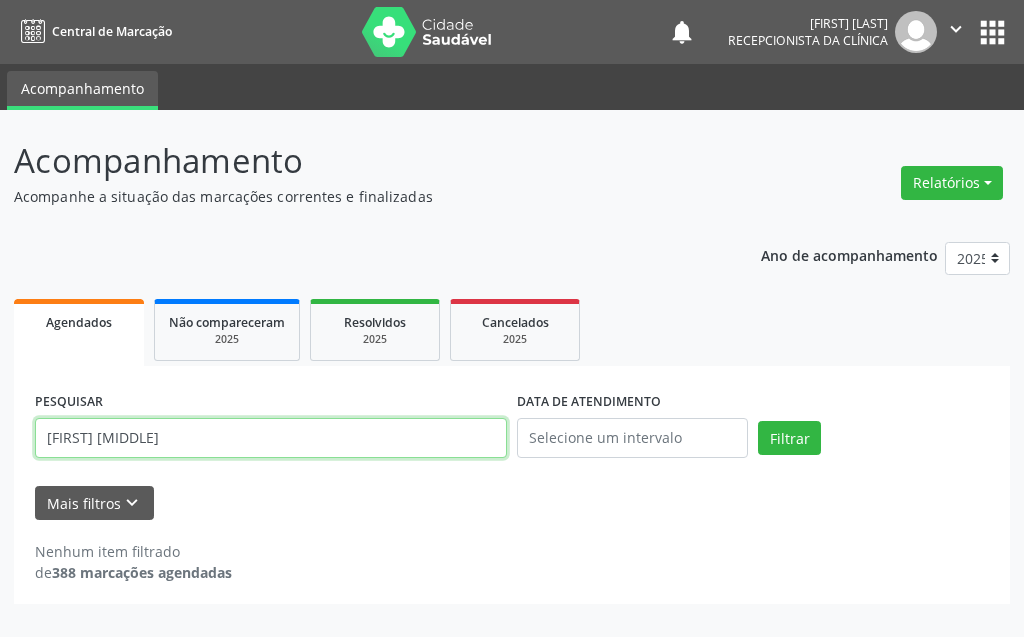 click on "[FIRST] [MIDDLE]" at bounding box center [271, 438] 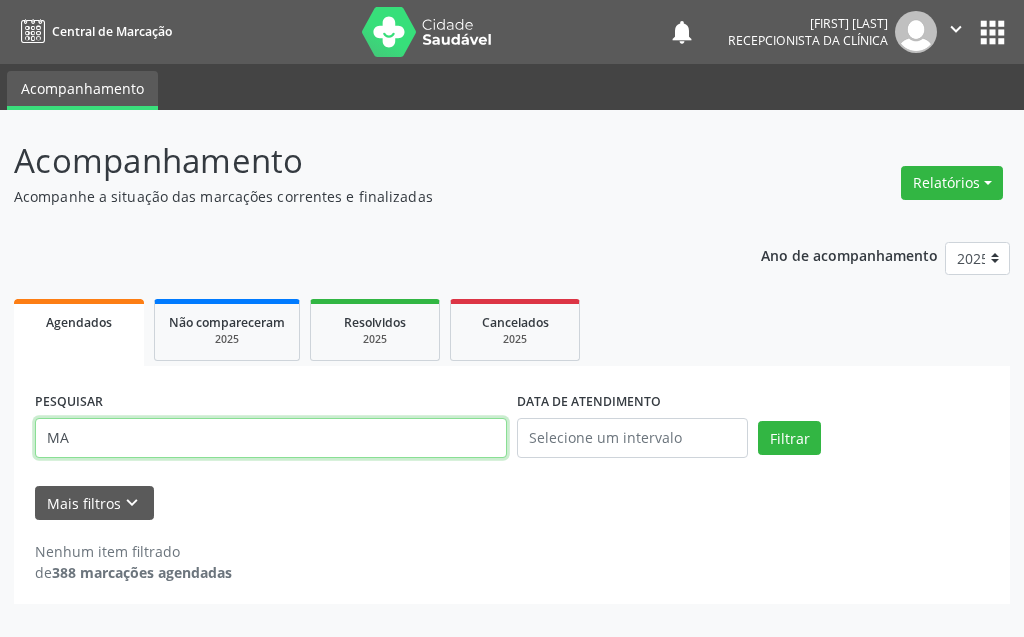 type on "M" 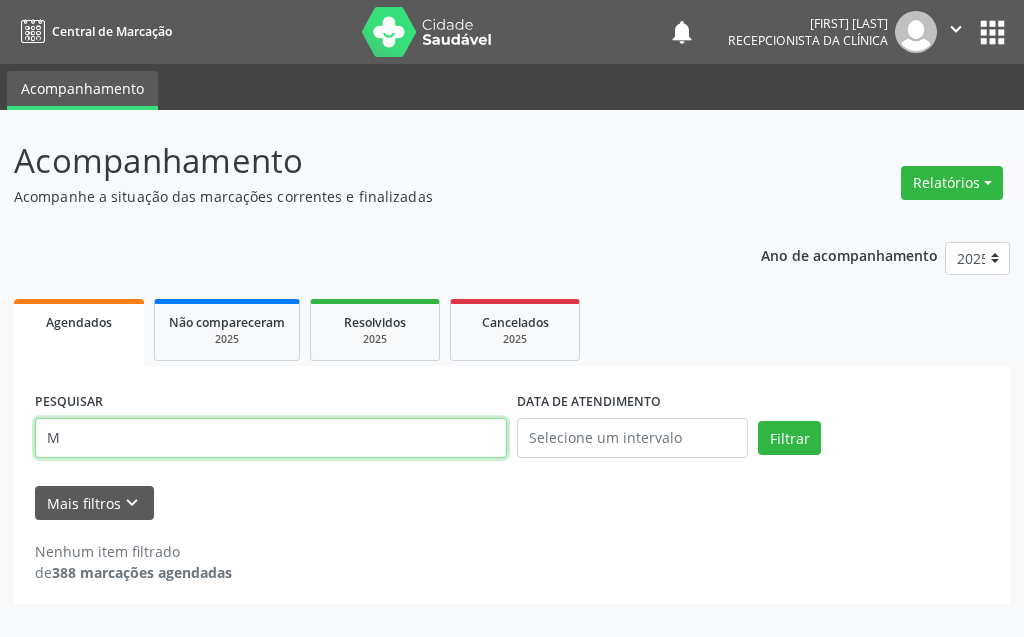 click on "M" at bounding box center [271, 438] 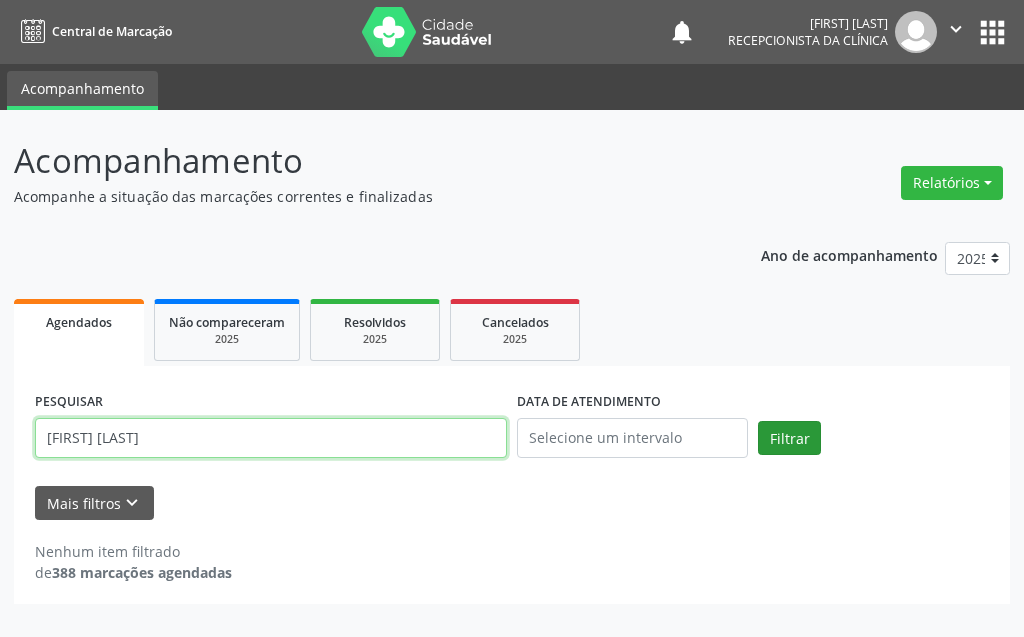 type on "[FIRST] [LAST]" 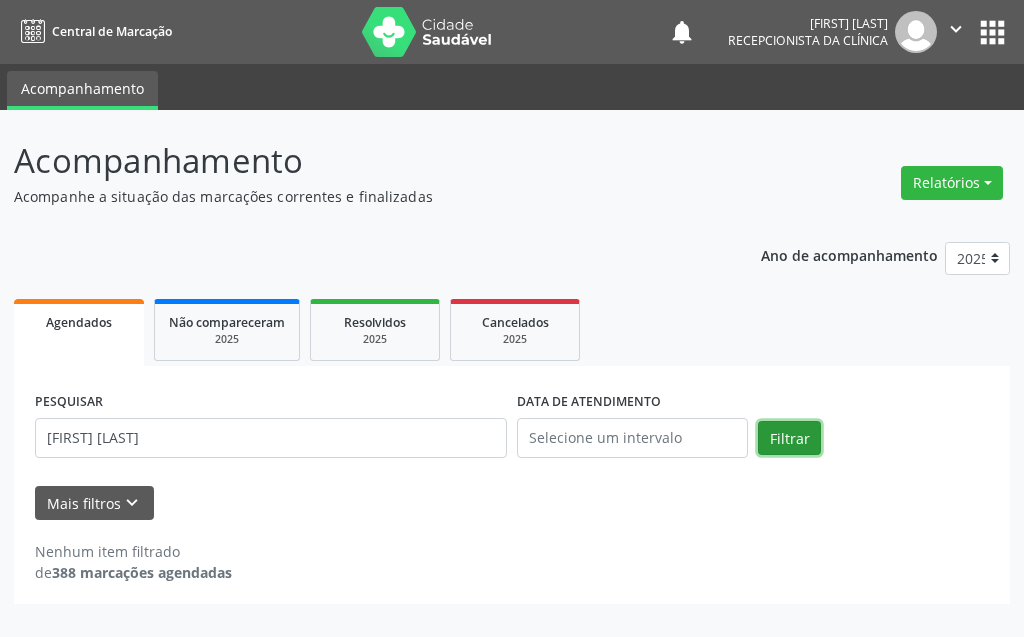 click on "Filtrar" at bounding box center [789, 438] 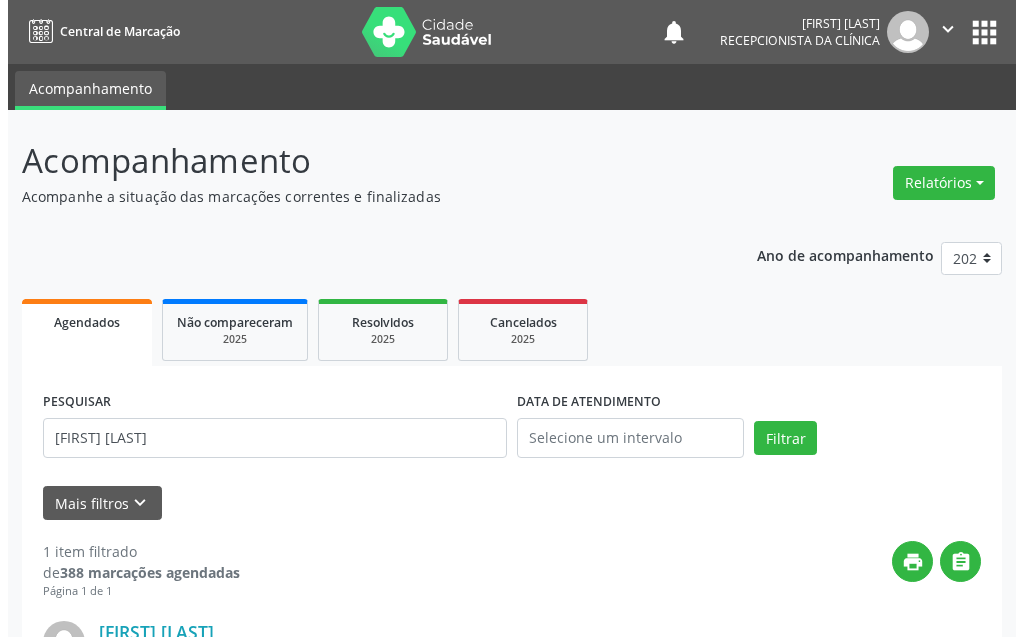 scroll, scrollTop: 268, scrollLeft: 0, axis: vertical 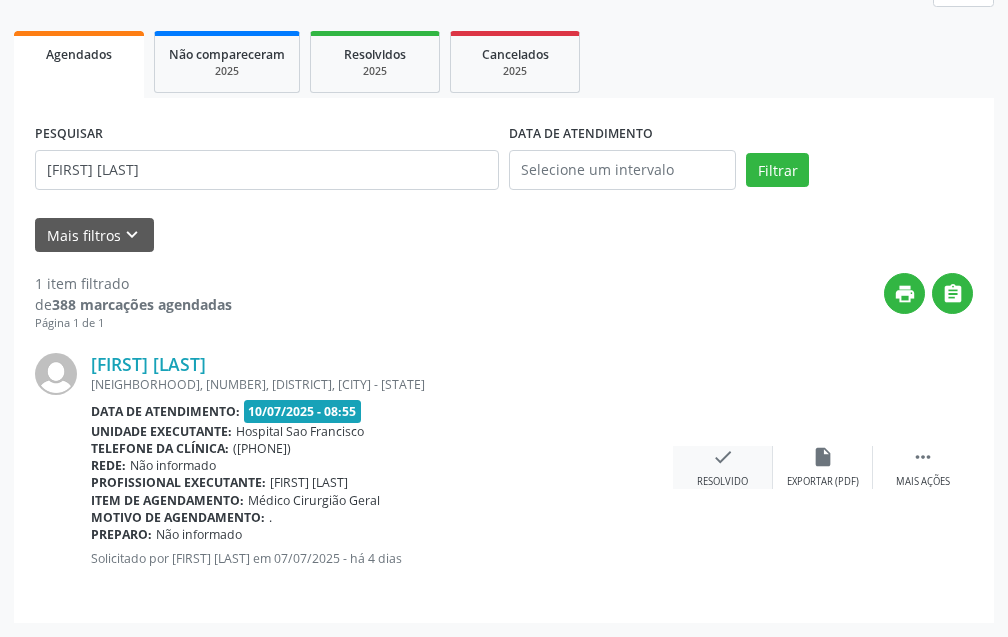 click on "check
Resolvido" at bounding box center (723, 467) 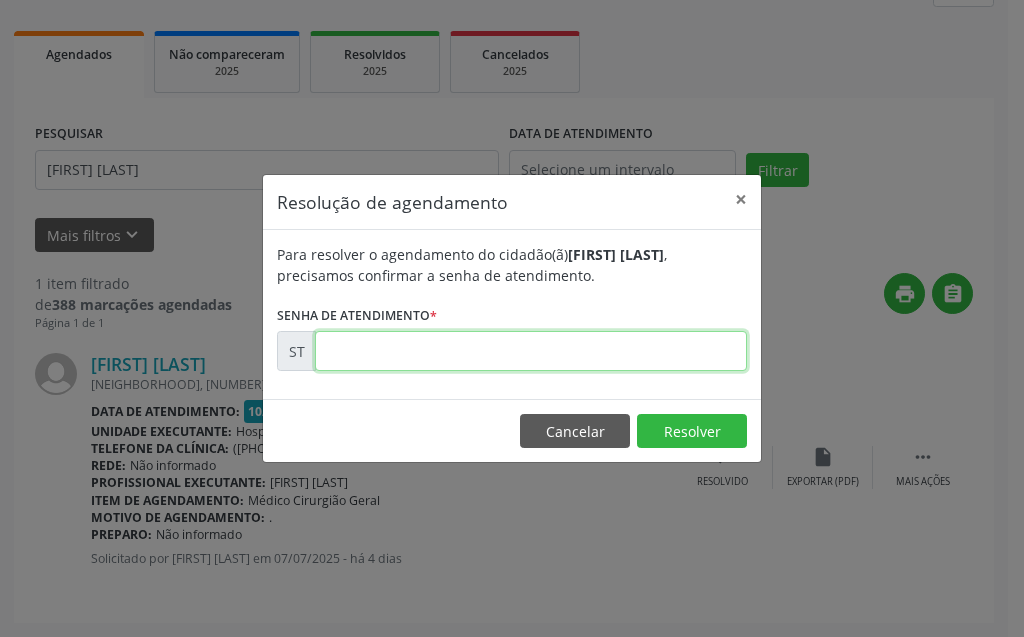 click at bounding box center [531, 351] 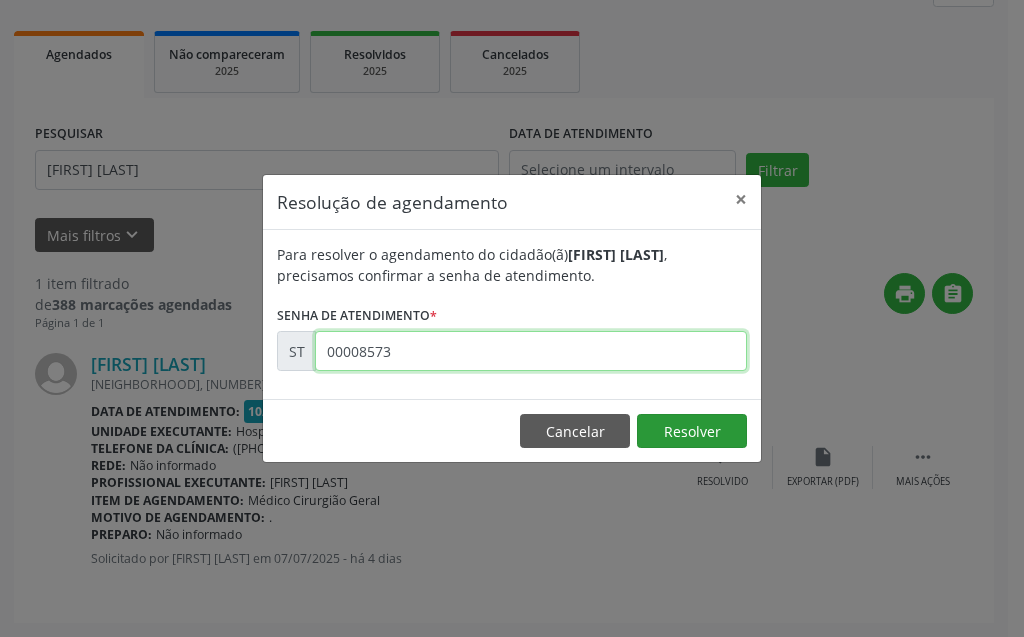 type on "00008573" 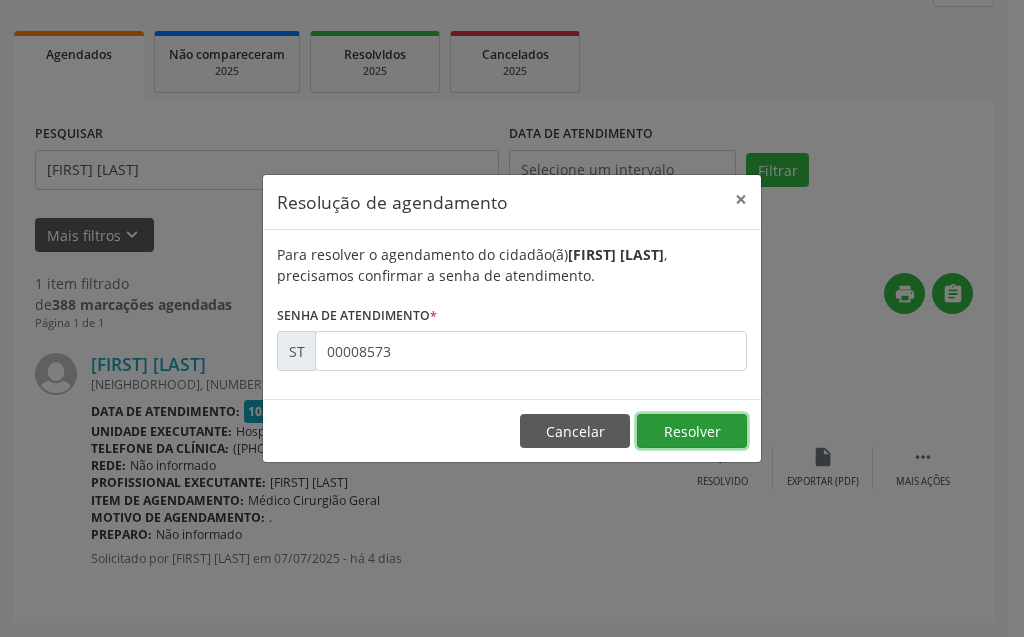 click on "Resolver" at bounding box center (692, 431) 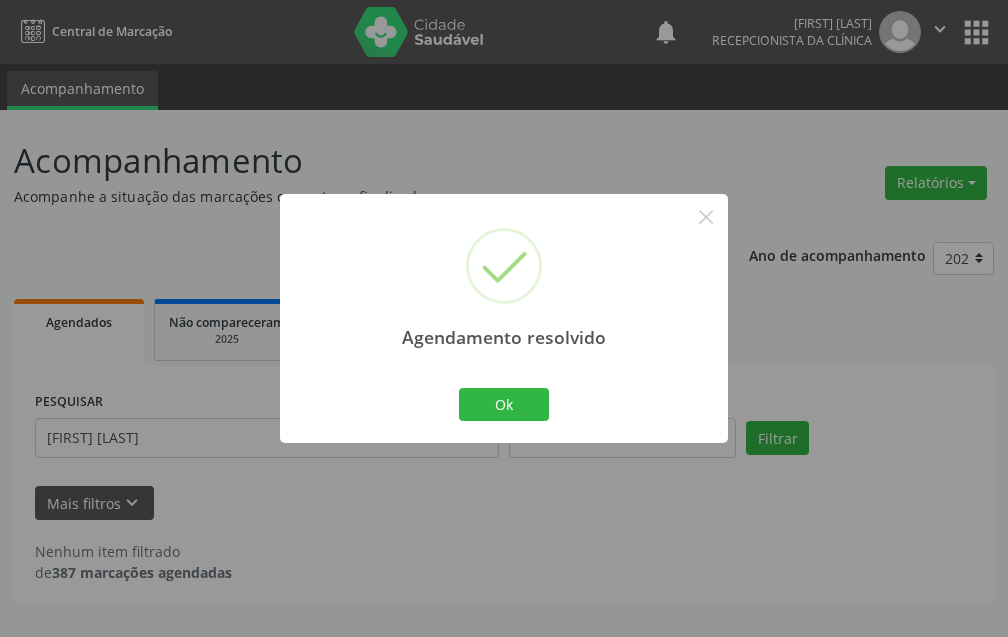 scroll, scrollTop: 0, scrollLeft: 0, axis: both 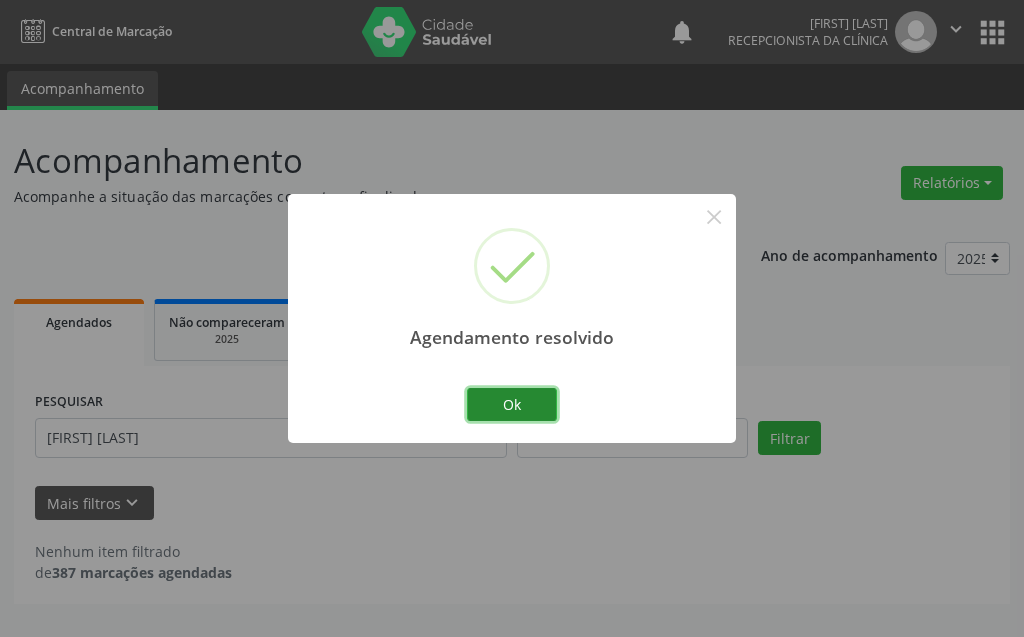 click on "Ok" at bounding box center [512, 405] 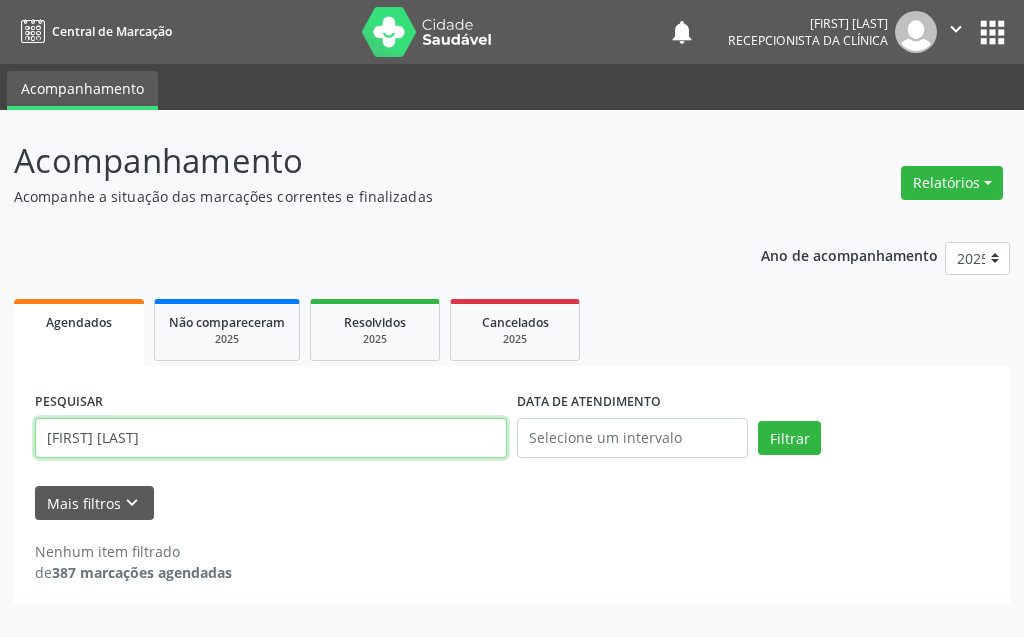 click on "[FIRST] [LAST]" at bounding box center [271, 438] 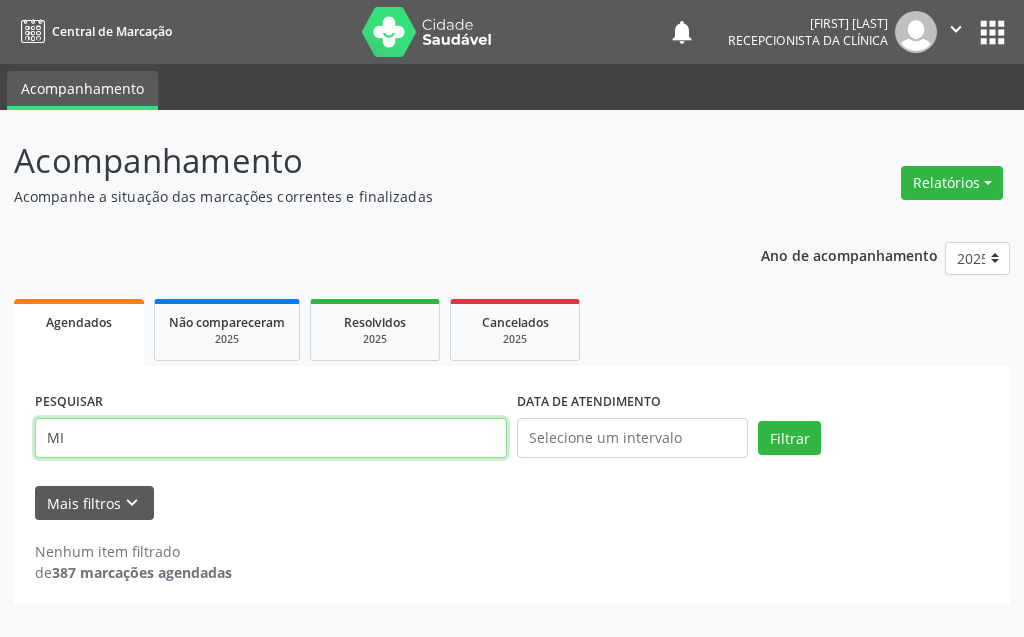type on "M" 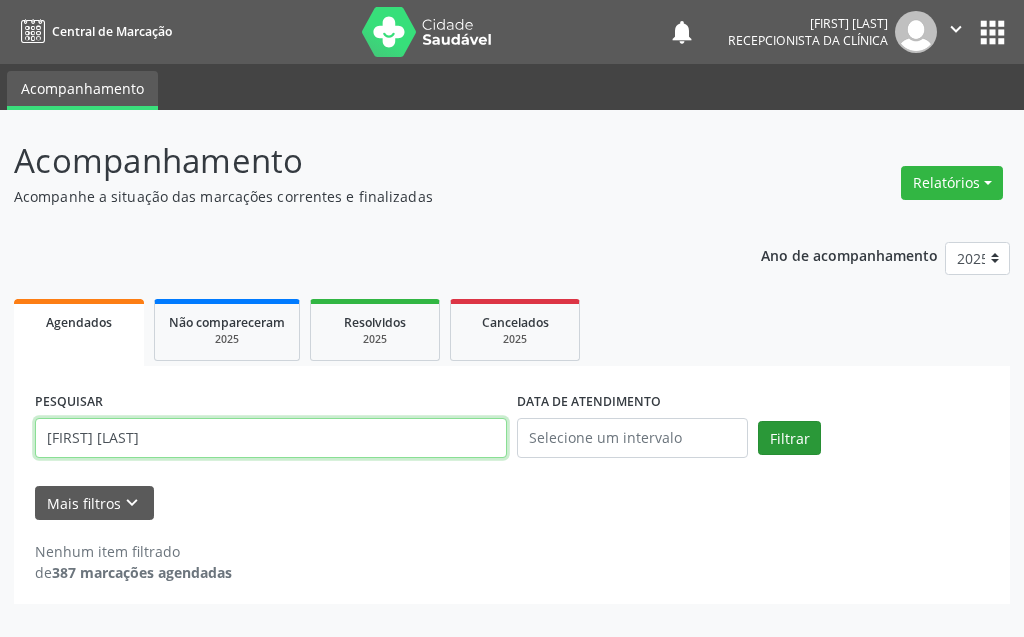 type on "[FIRST] [LAST]" 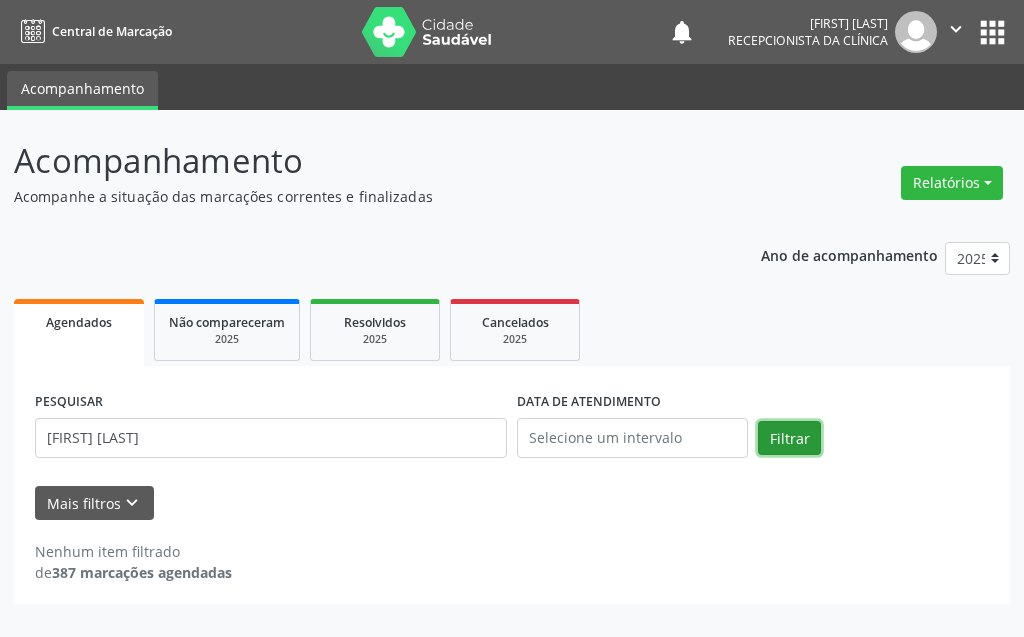 click on "Filtrar" at bounding box center [789, 438] 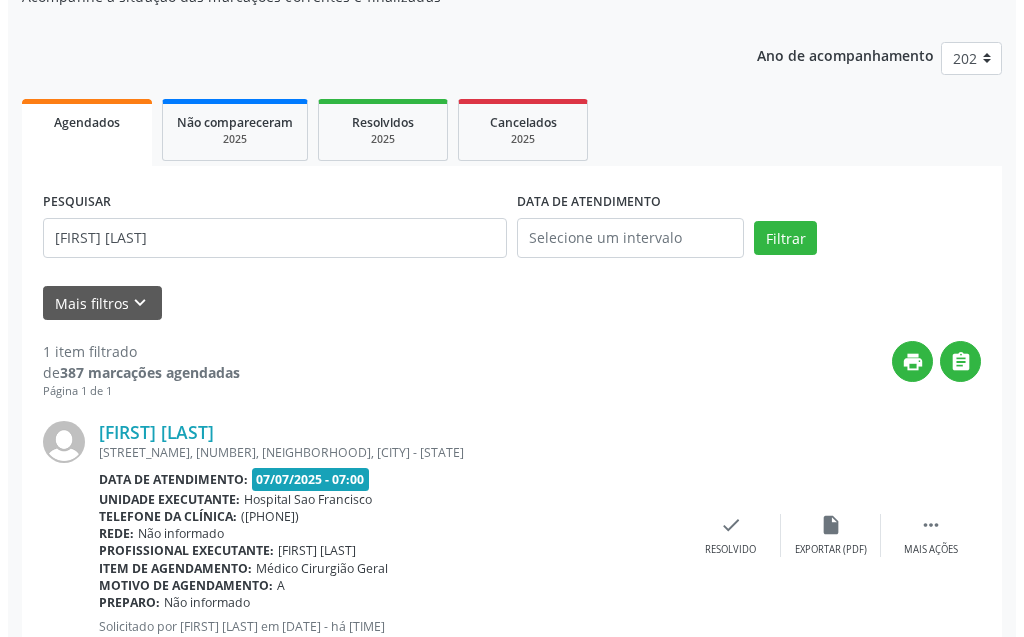 scroll, scrollTop: 268, scrollLeft: 0, axis: vertical 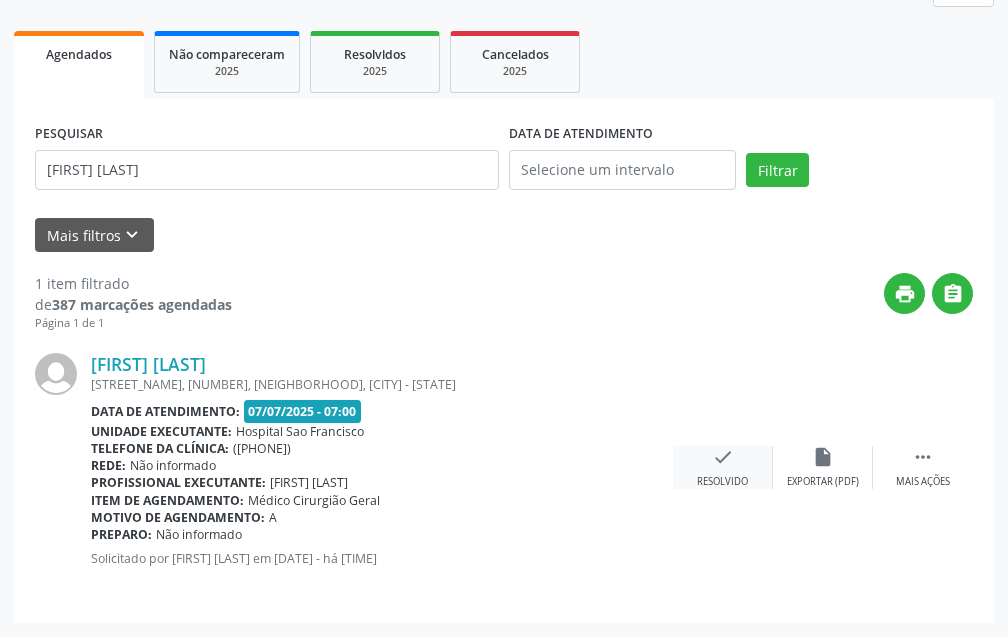 click on "check
Resolvido" at bounding box center (723, 467) 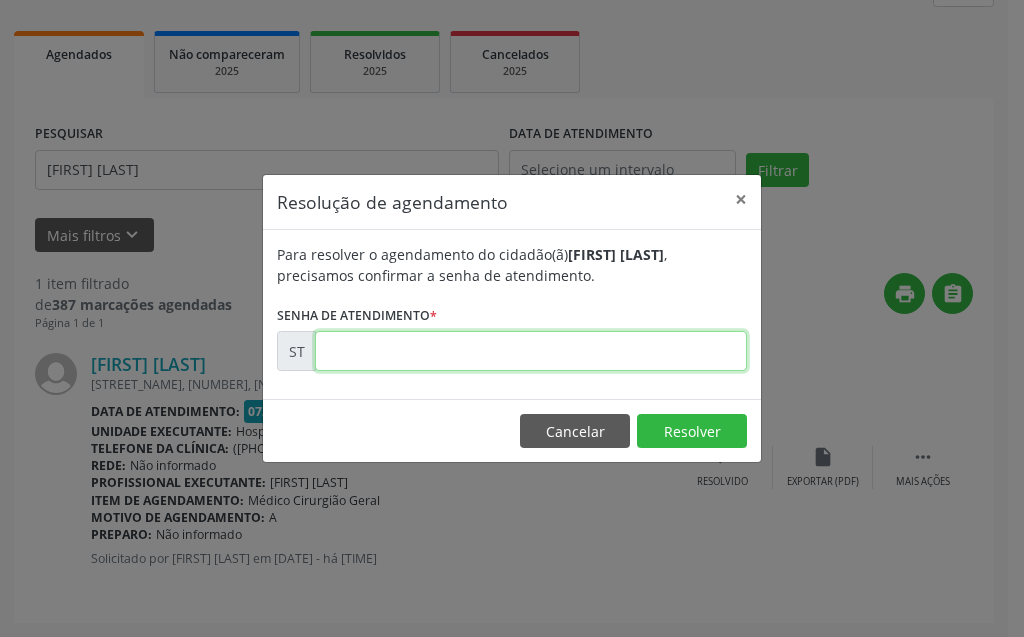 click at bounding box center (531, 351) 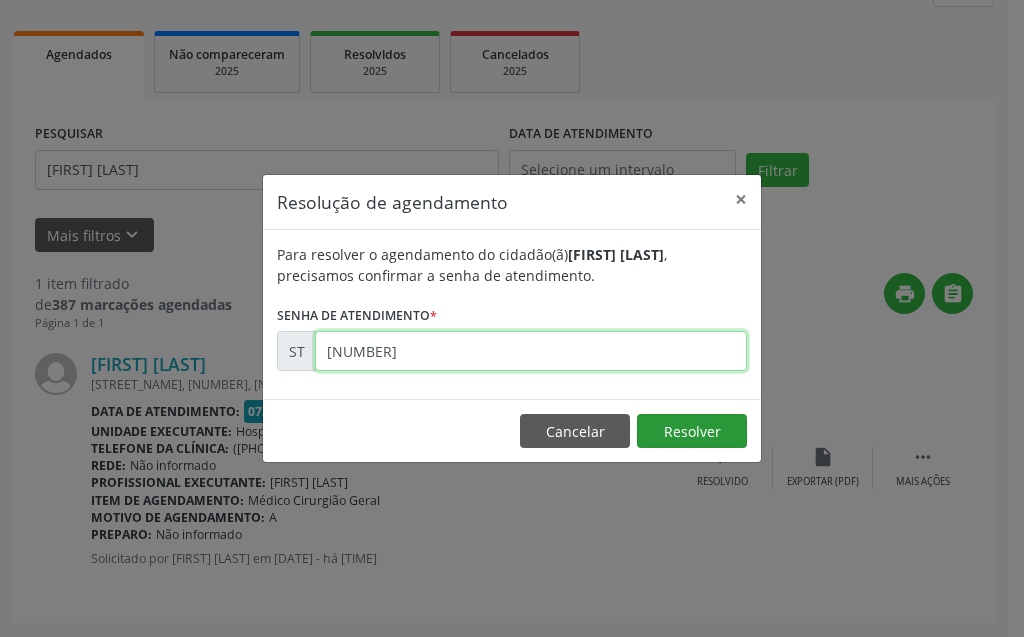 type on "[NUMBER]" 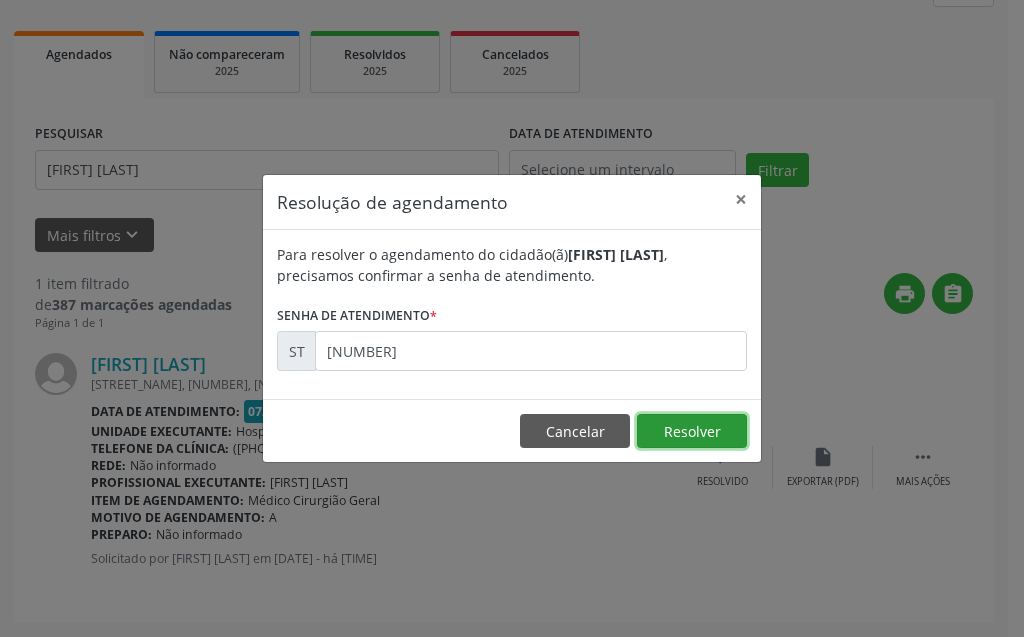 click on "Resolver" at bounding box center [692, 431] 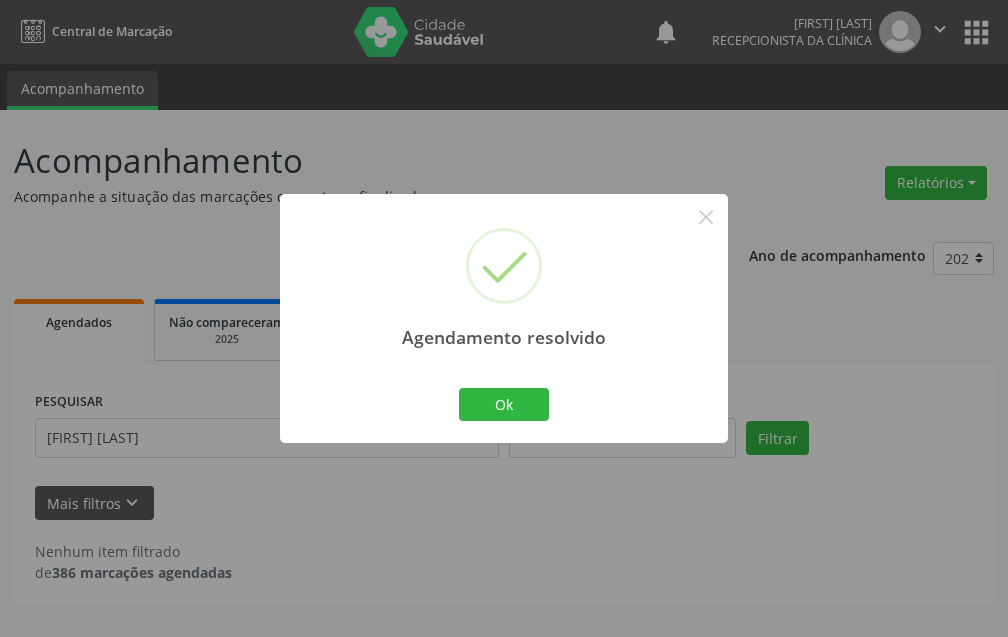 scroll, scrollTop: 0, scrollLeft: 0, axis: both 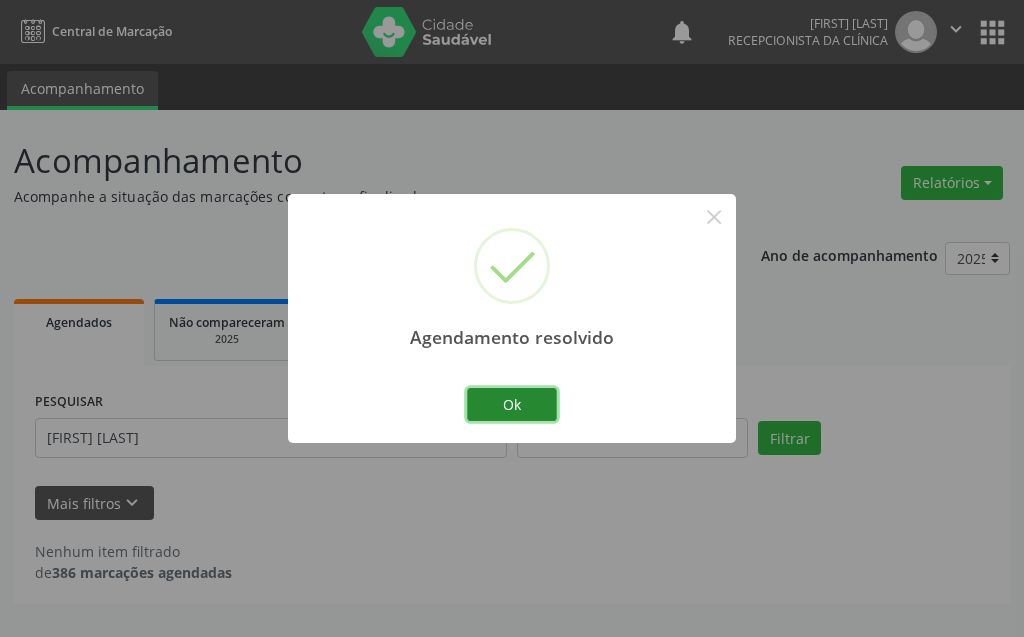 click on "Ok" at bounding box center (512, 405) 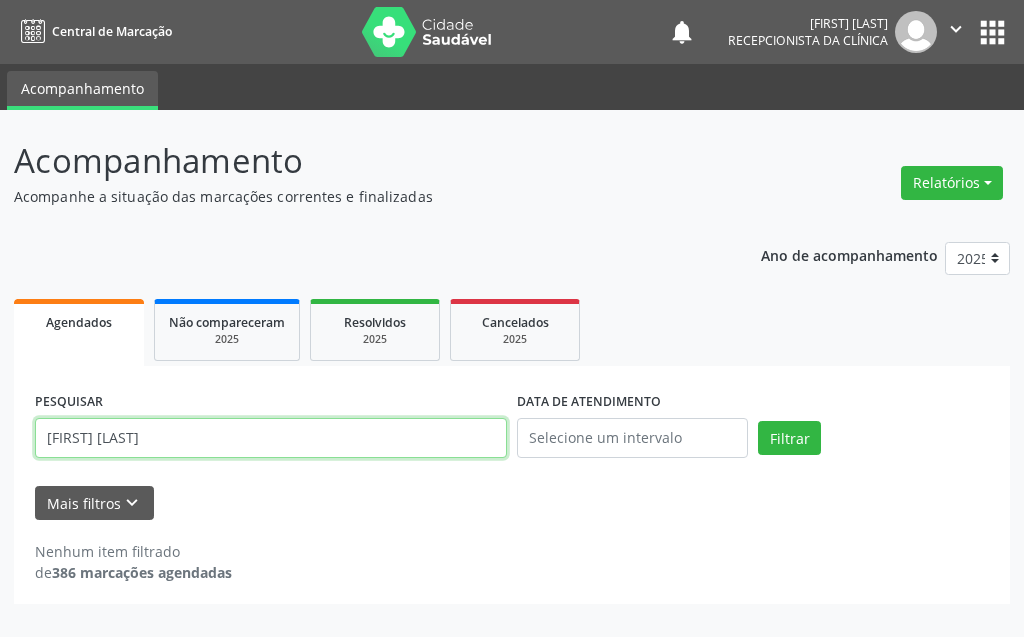 click on "[FIRST] [LAST]" at bounding box center [271, 438] 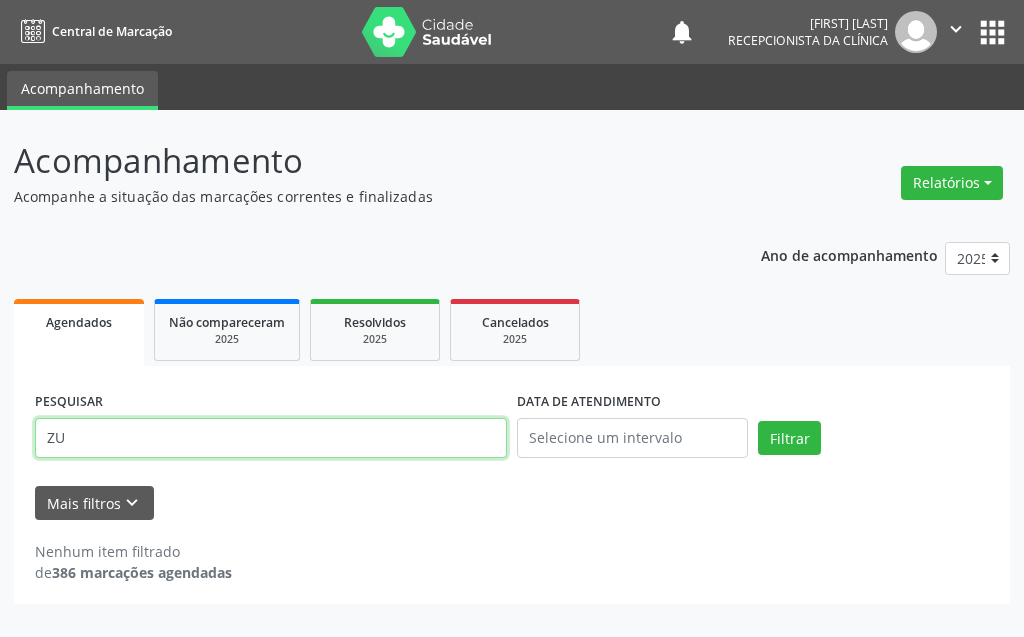 type on "Z" 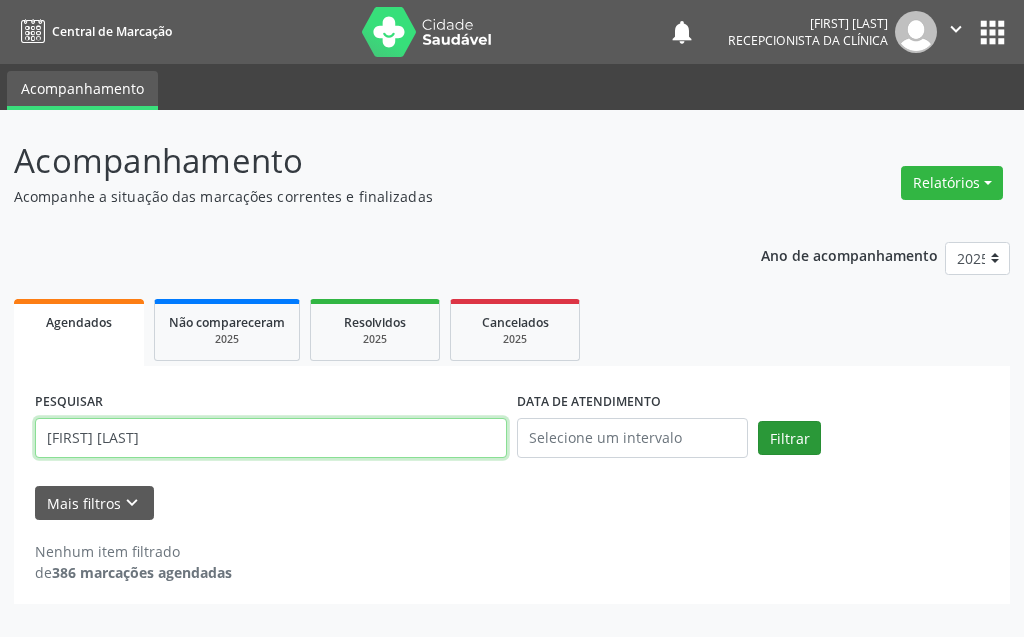 type on "[FIRST] [LAST]" 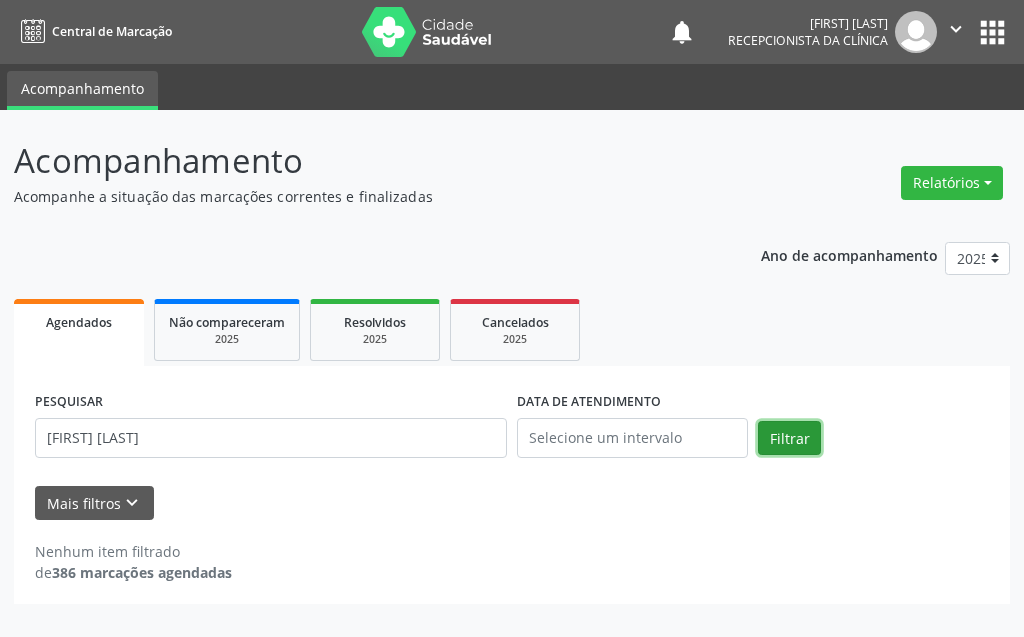 click on "Filtrar" at bounding box center (789, 438) 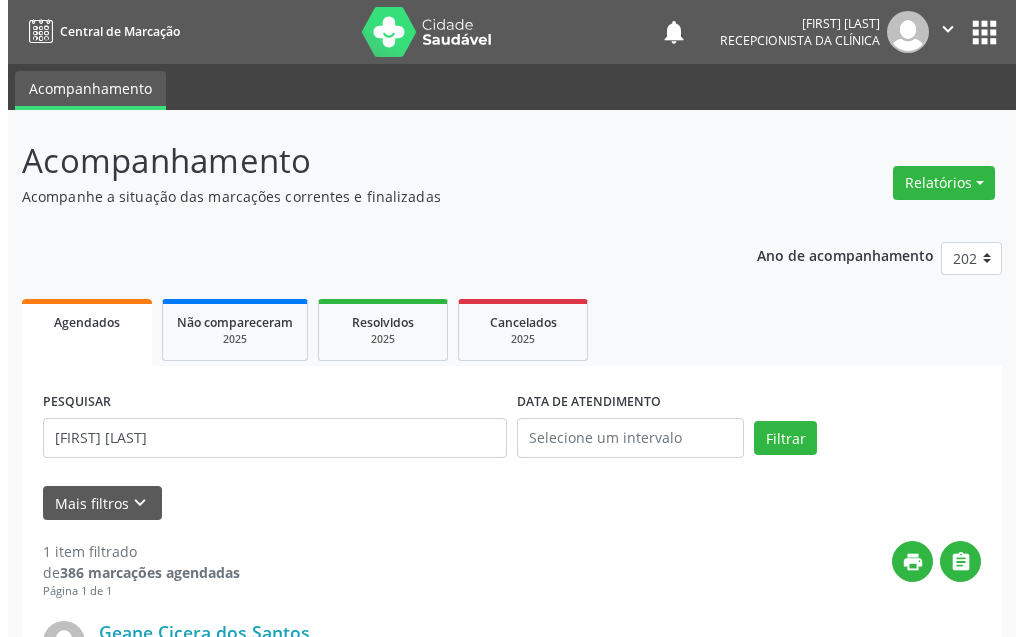 scroll, scrollTop: 268, scrollLeft: 0, axis: vertical 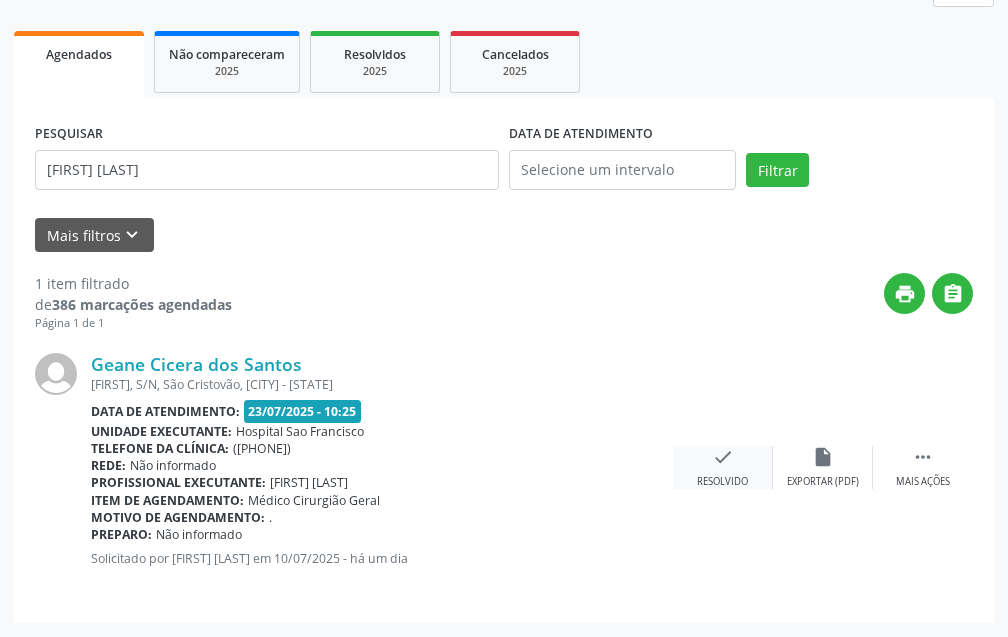 click on "check
Resolvido" at bounding box center (723, 467) 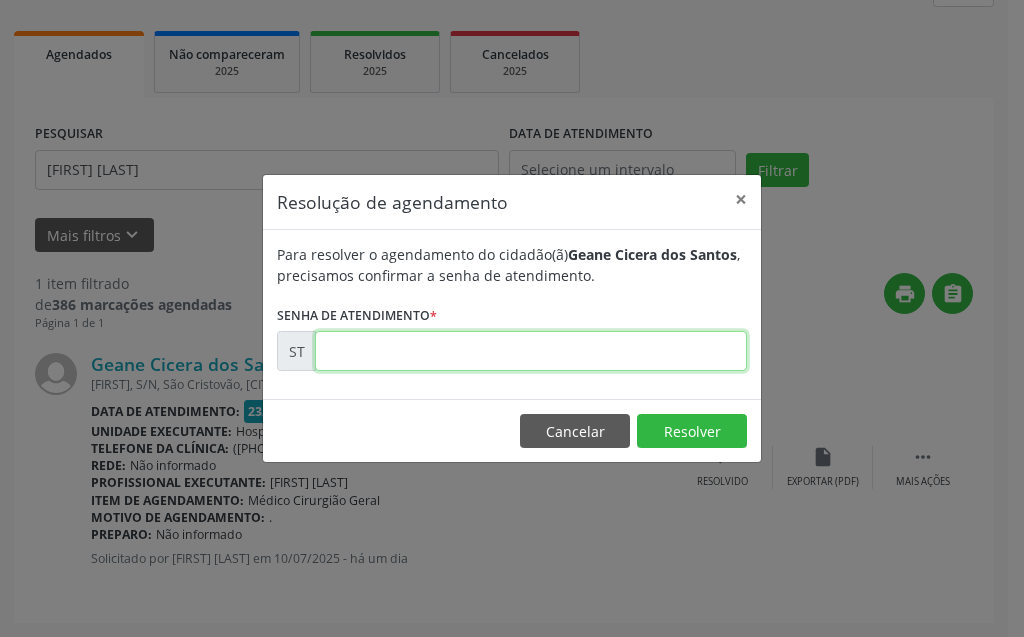 click at bounding box center (531, 351) 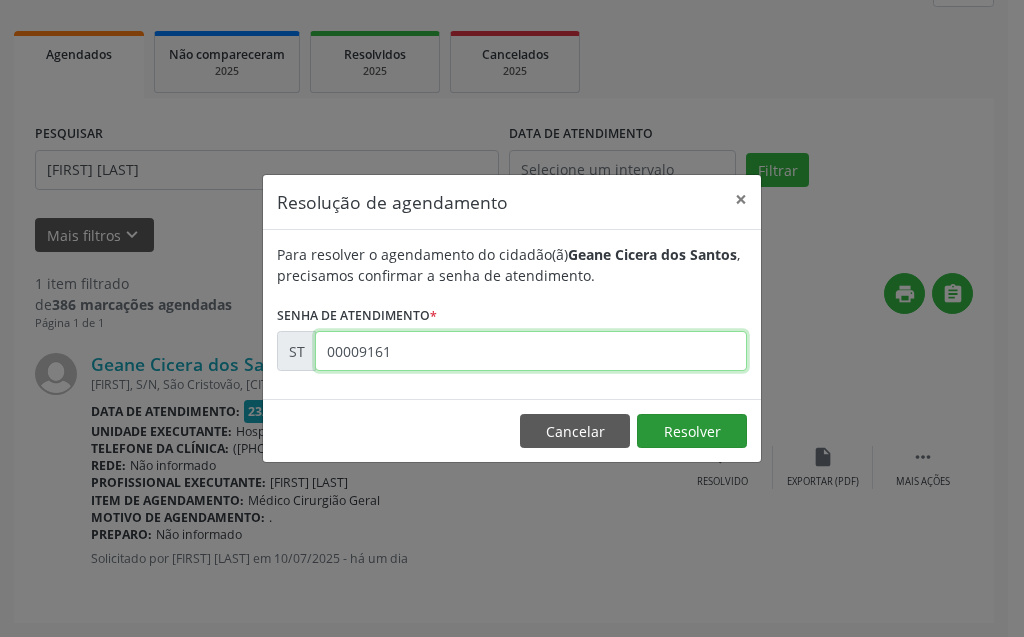 type on "00009161" 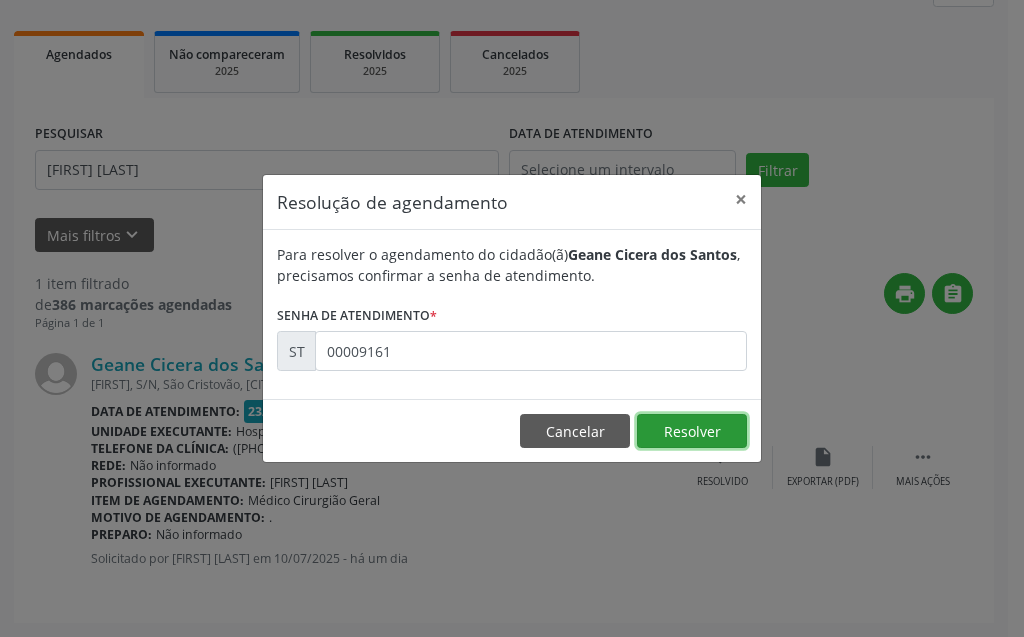 click on "Resolver" at bounding box center [692, 431] 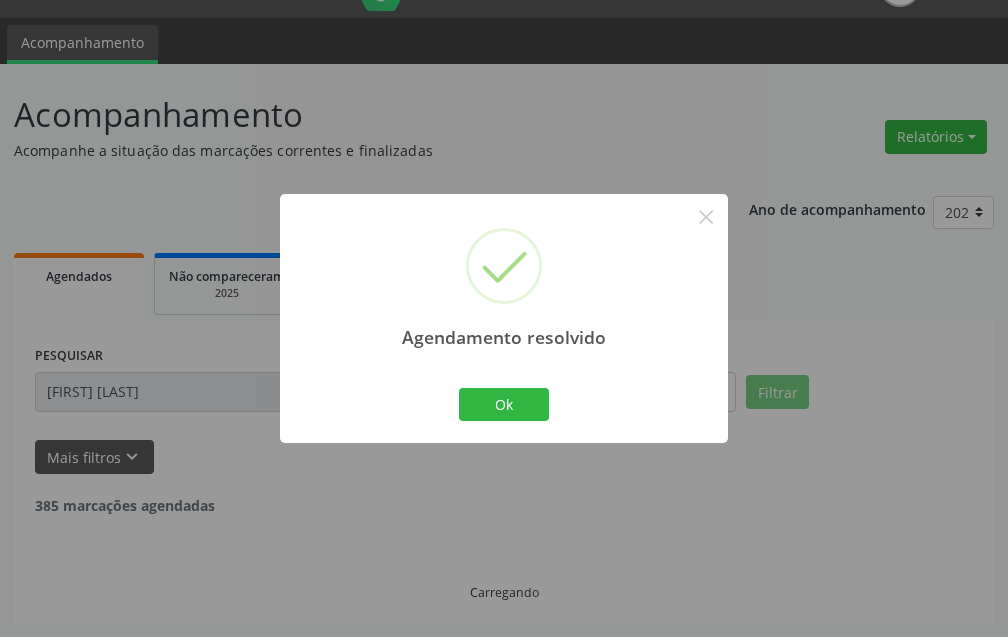scroll, scrollTop: 0, scrollLeft: 0, axis: both 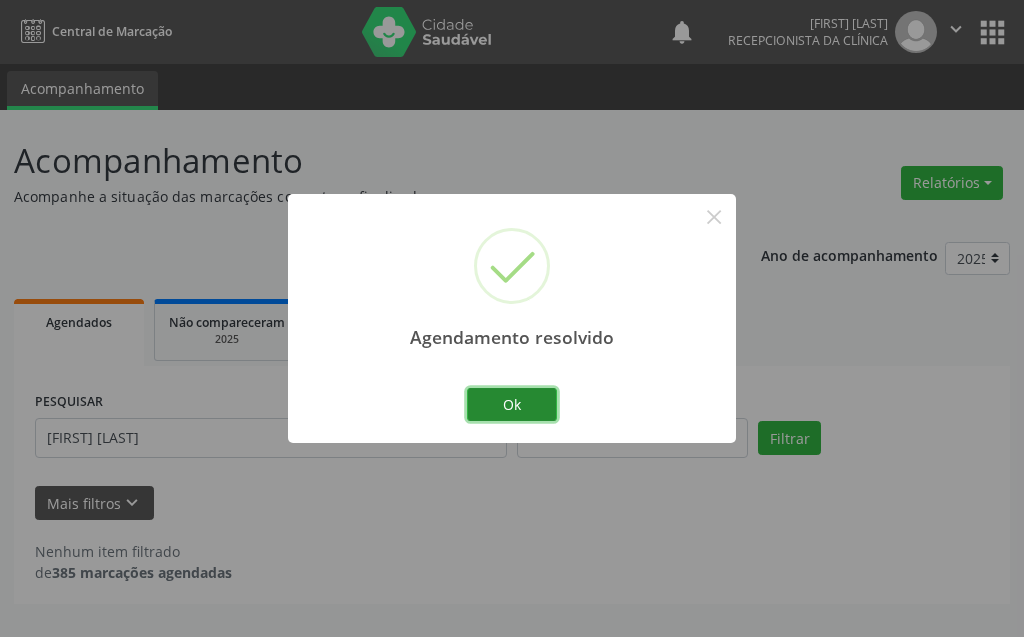 click on "Ok" at bounding box center (512, 405) 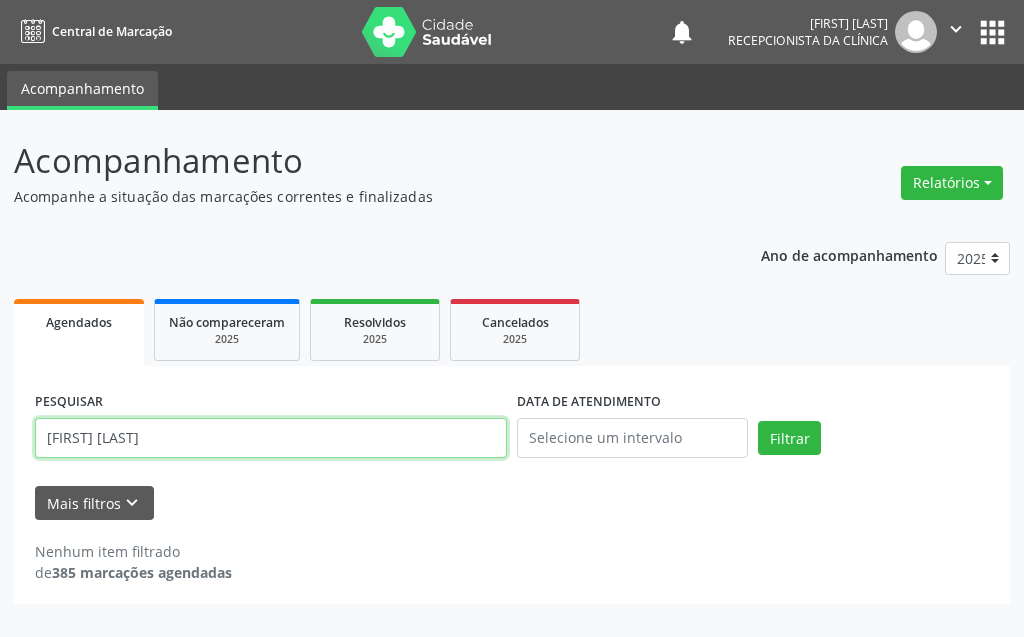 click on "[FIRST] [LAST]" at bounding box center [271, 438] 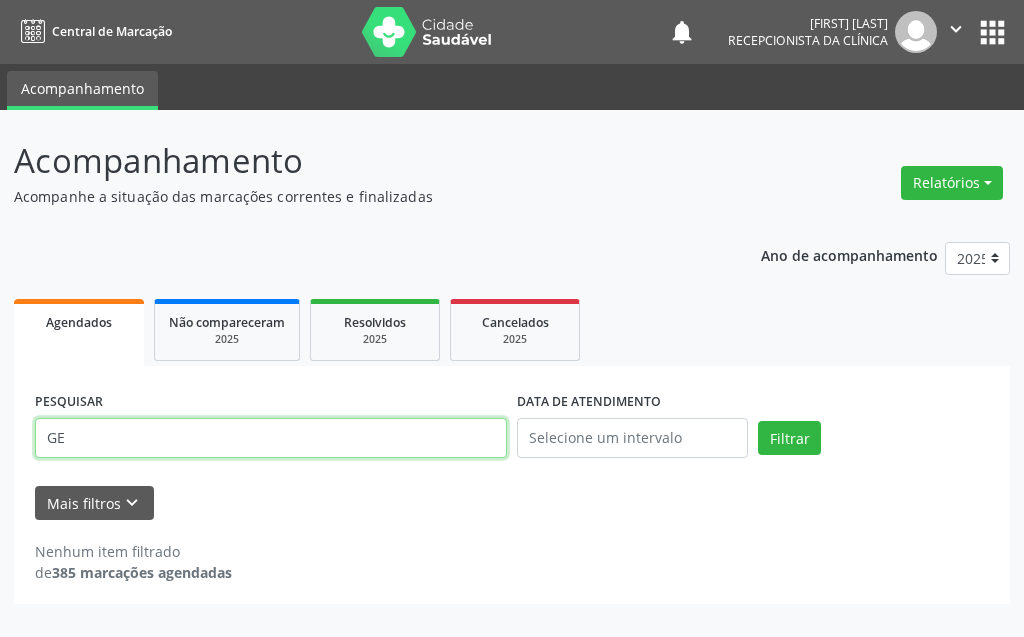 type on "G" 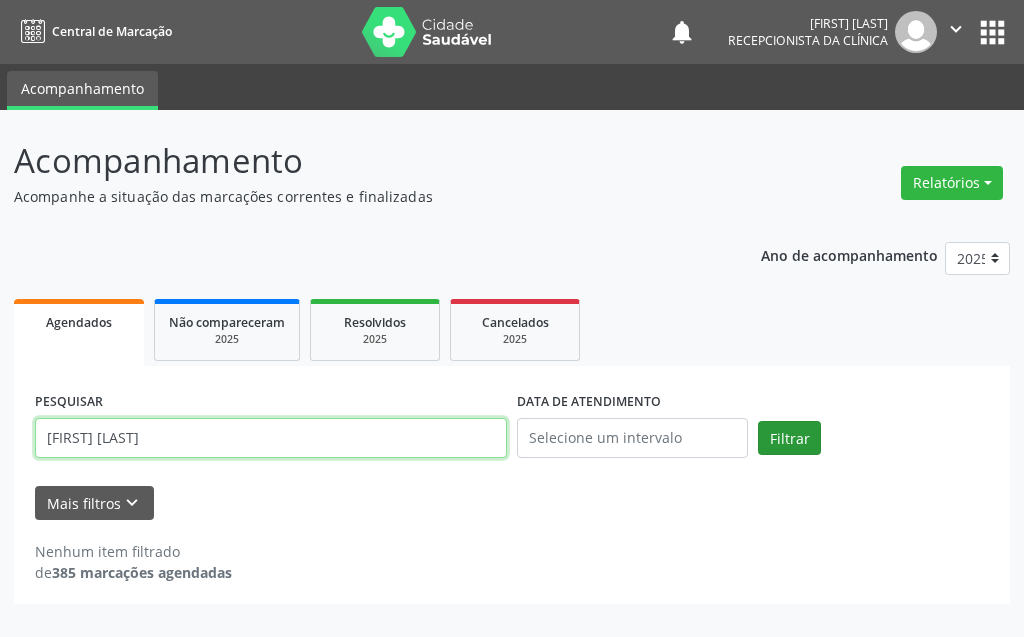 type on "[FIRST] [LAST]" 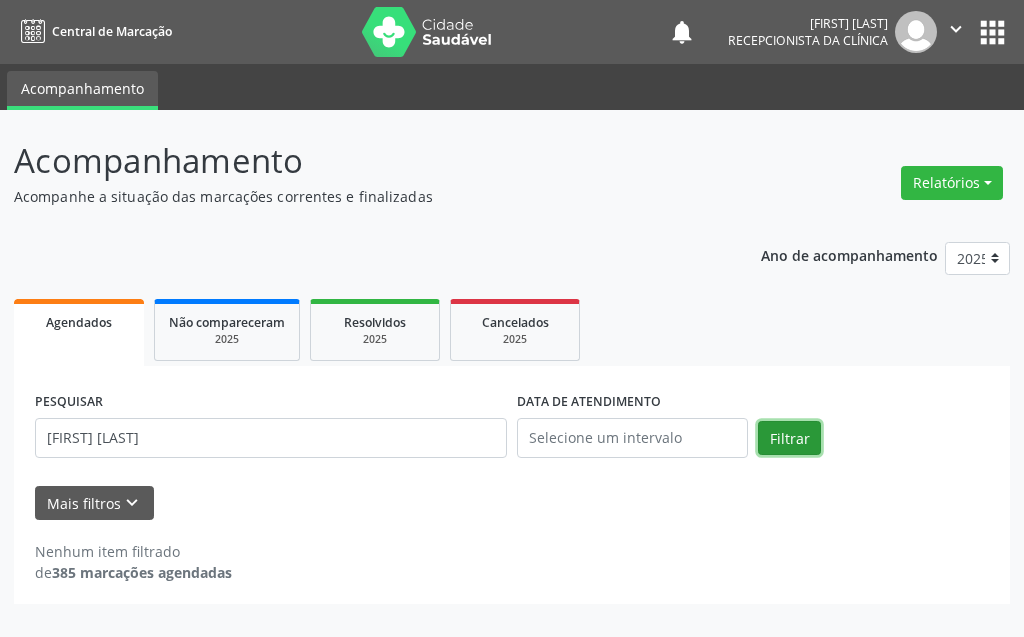 click on "Filtrar" at bounding box center [789, 438] 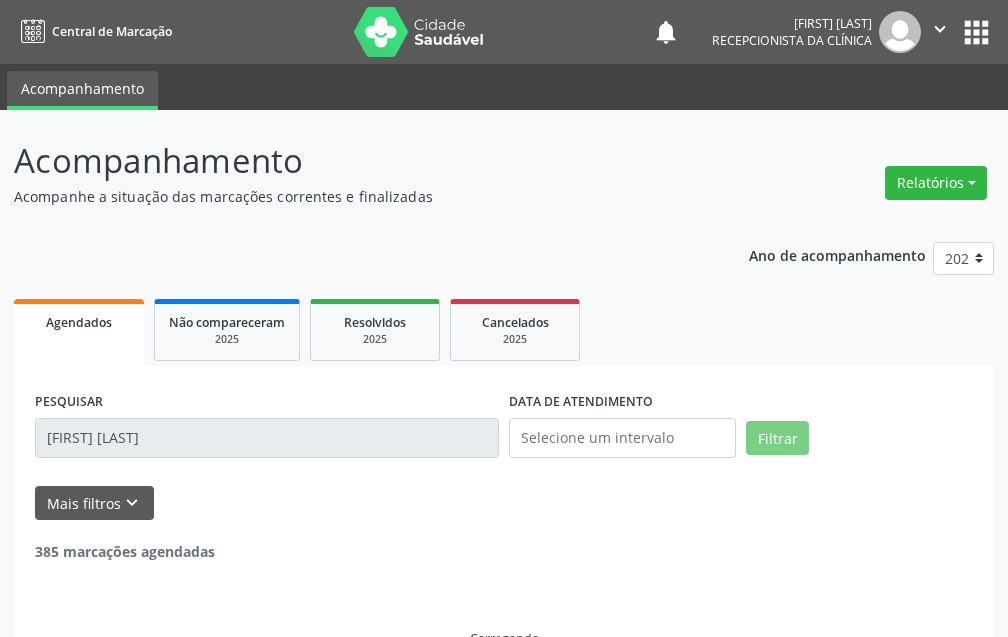 scroll, scrollTop: 46, scrollLeft: 0, axis: vertical 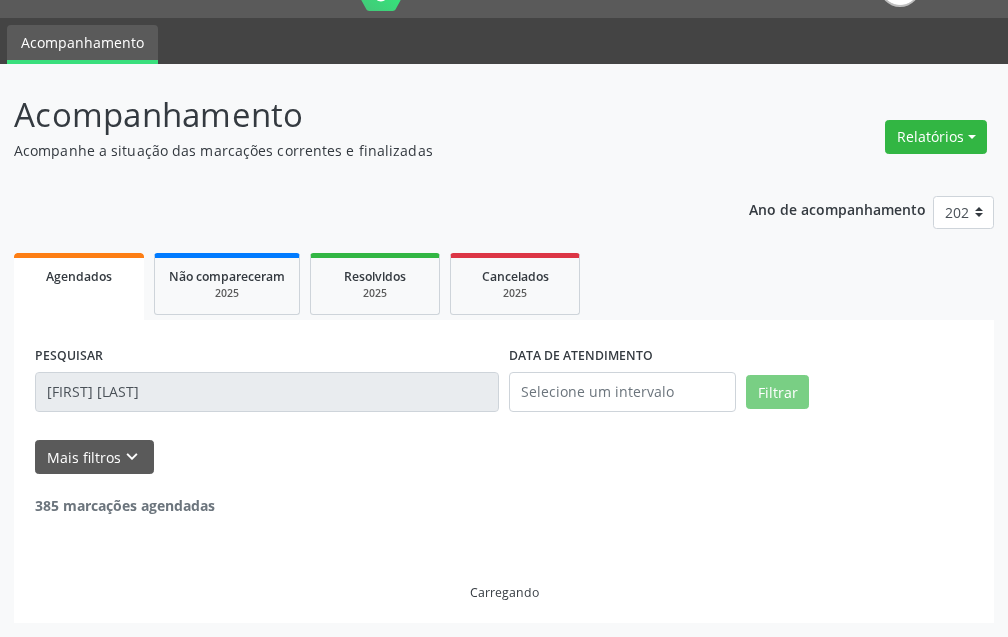 click on "[FIRST] [LAST]" at bounding box center [267, 392] 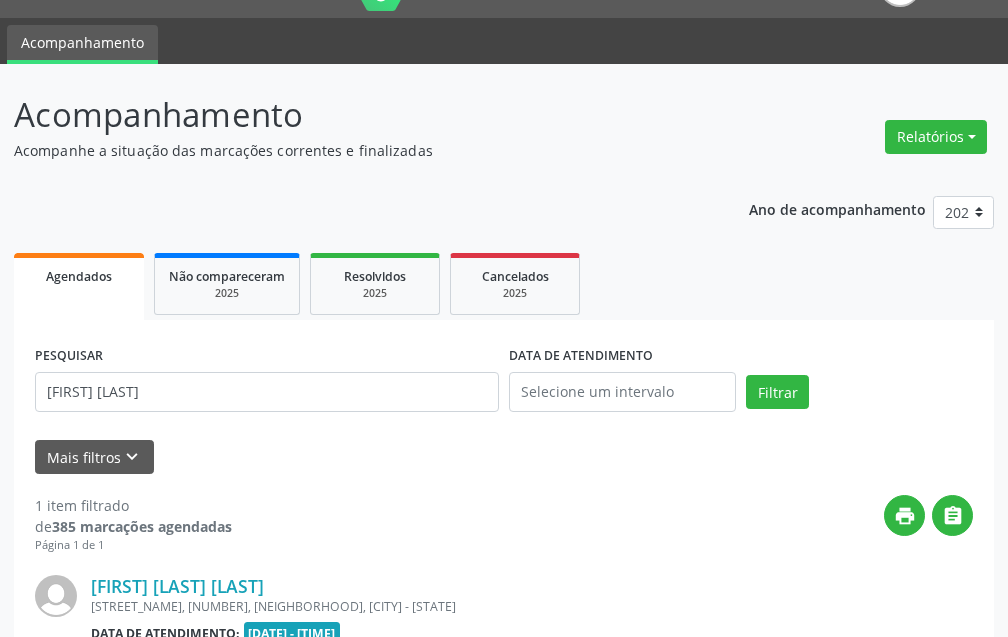 click on "[FIRST] [LAST]" at bounding box center (267, 392) 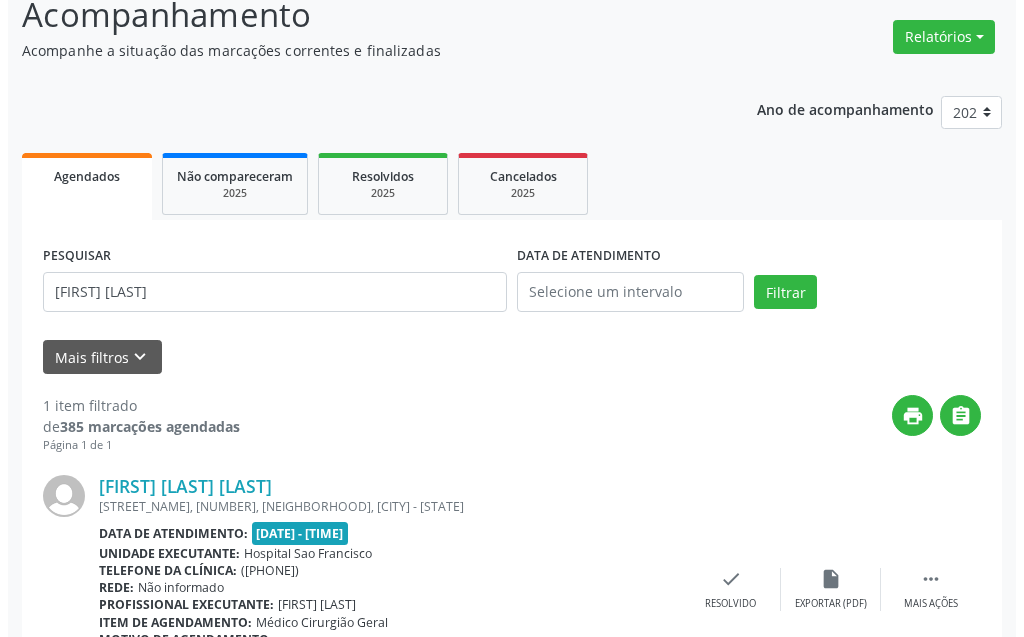 scroll, scrollTop: 268, scrollLeft: 0, axis: vertical 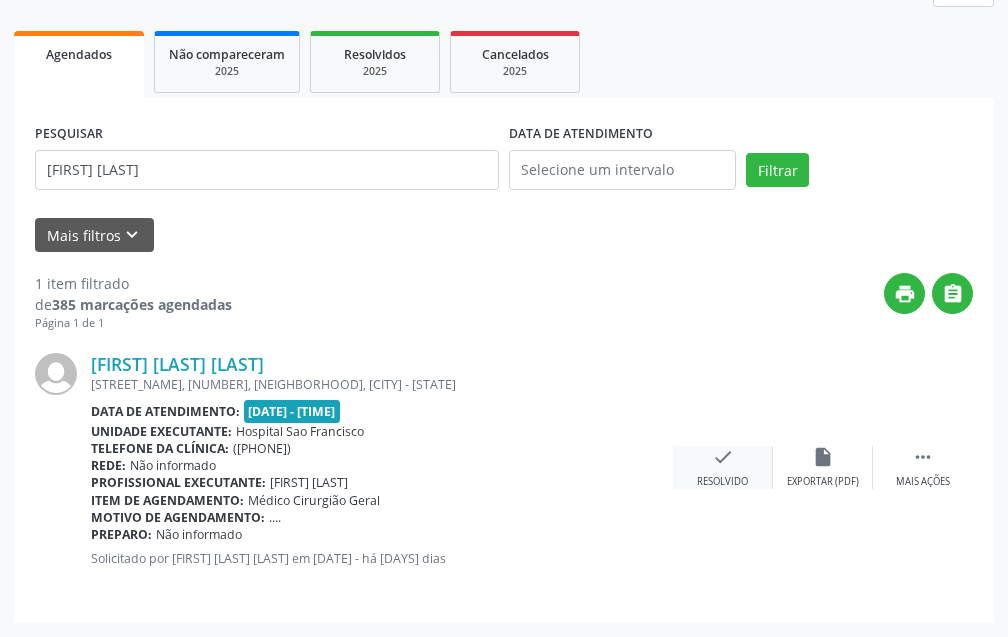 click on "check" at bounding box center [723, 457] 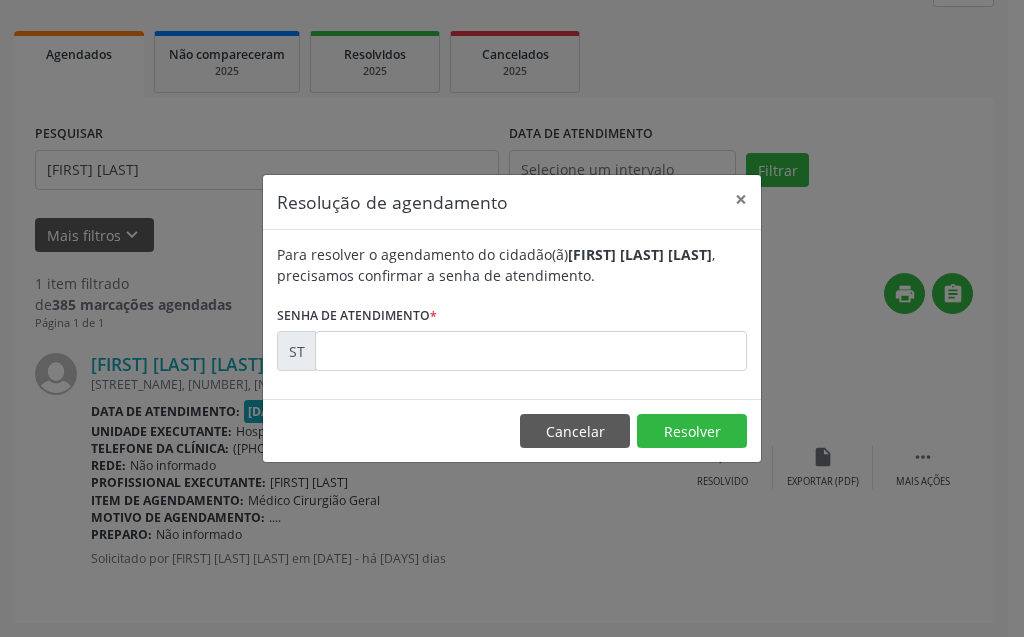 click on "Para resolver o agendamento do cidadão(ã)  [FIRST] [LAST] ,
precisamos confirmar a senha de atendimento.
Senha de atendimento
*
ST" at bounding box center (512, 314) 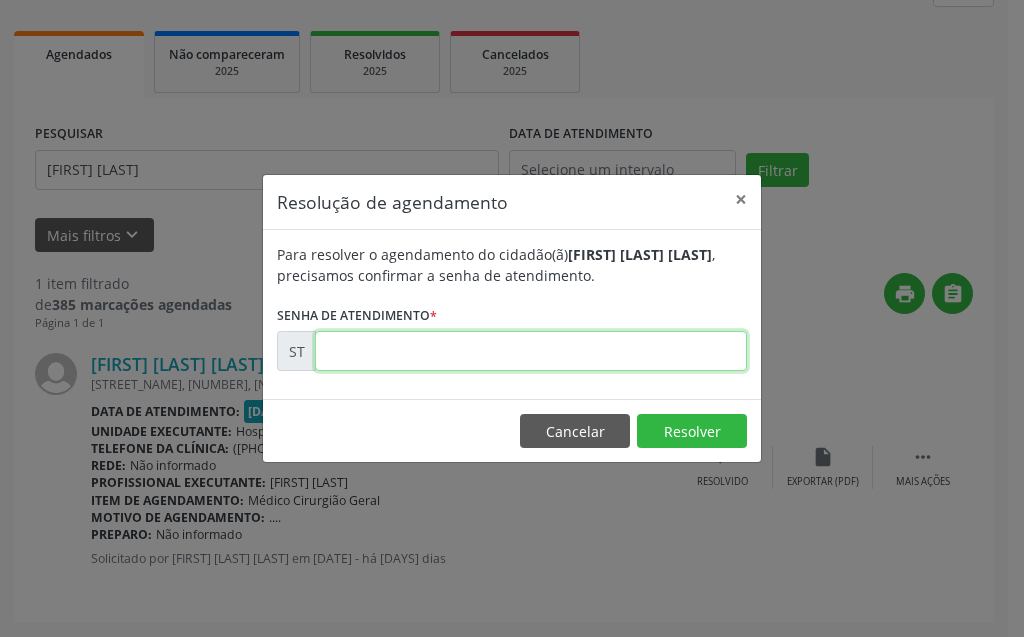click at bounding box center [531, 351] 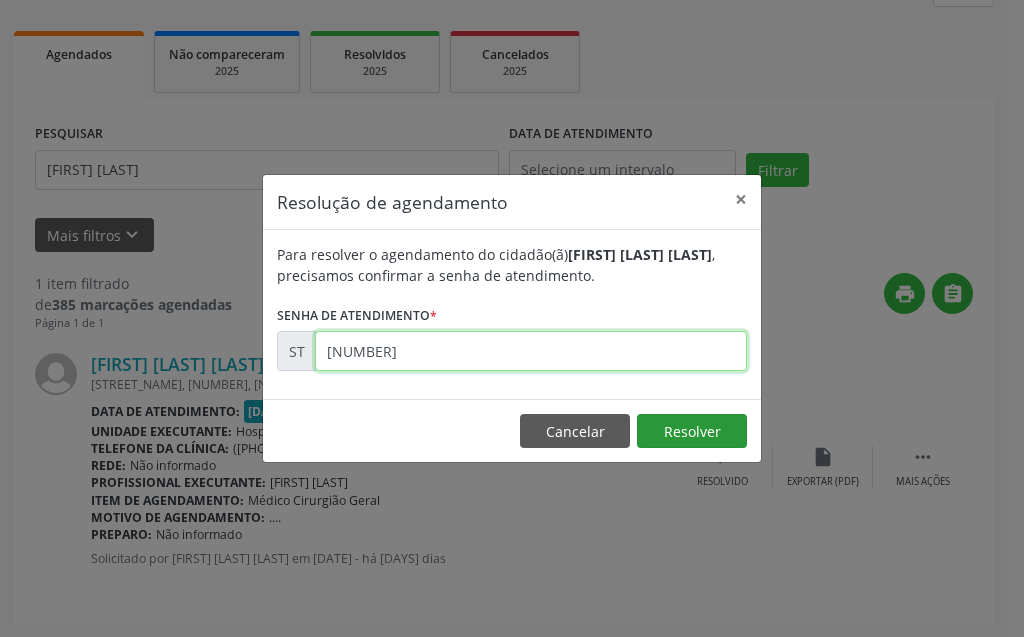 type on "[NUMBER]" 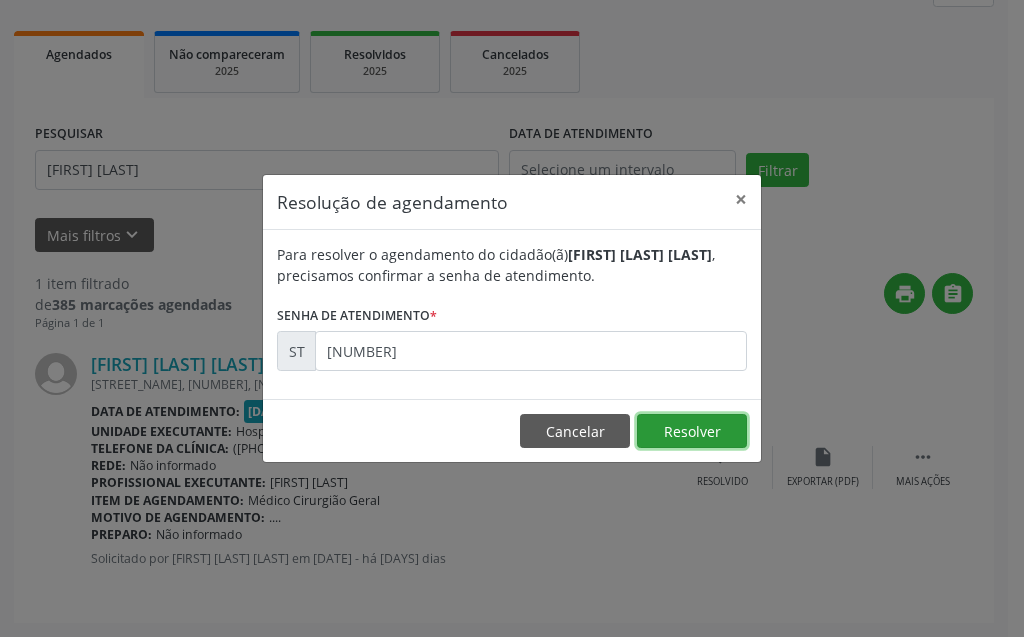 click on "Resolver" at bounding box center [692, 431] 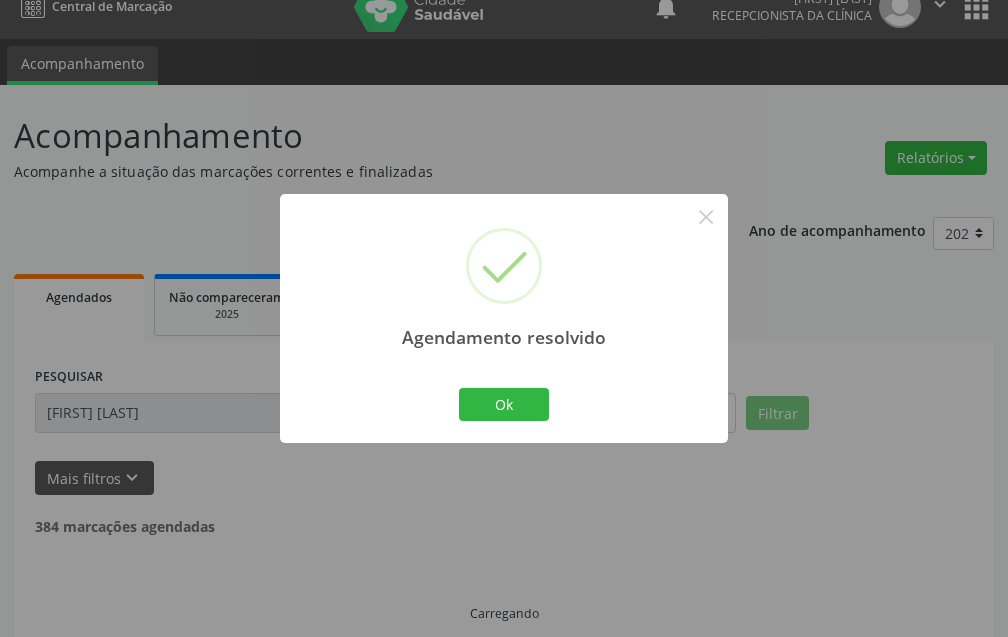 scroll, scrollTop: 46, scrollLeft: 0, axis: vertical 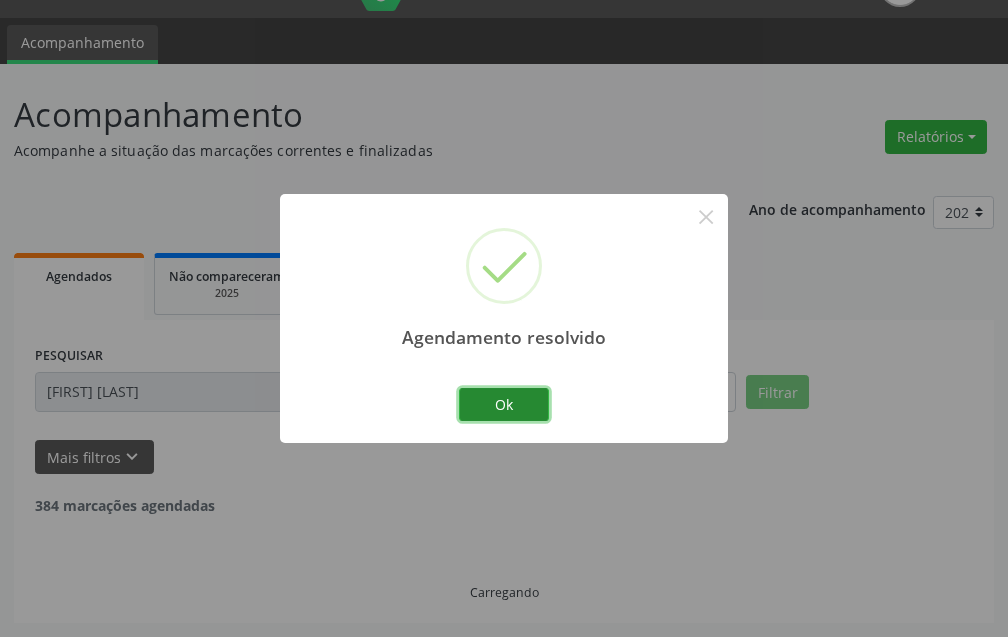 click on "Ok" at bounding box center (504, 405) 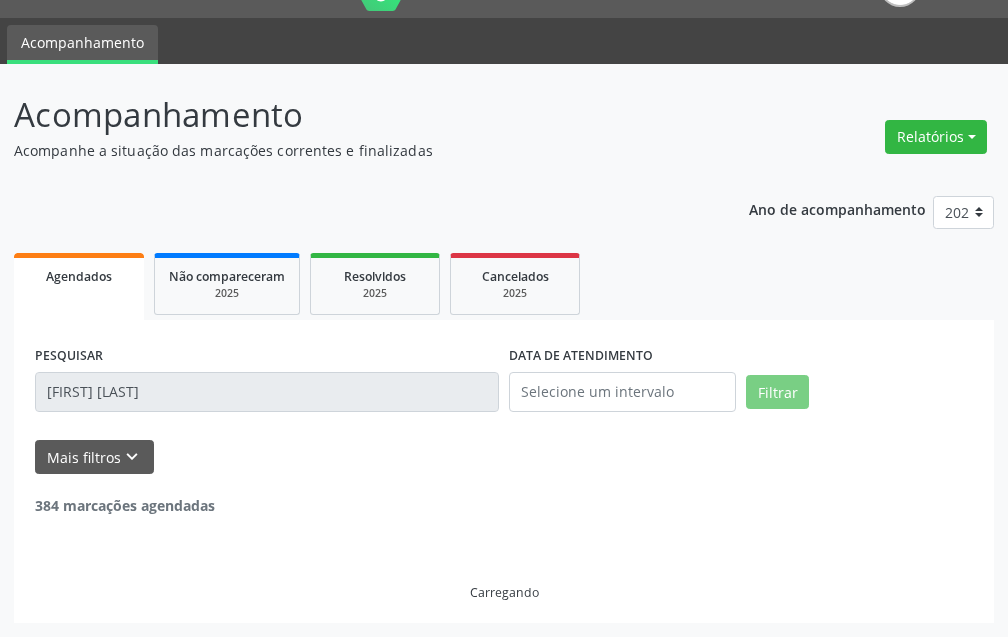 scroll, scrollTop: 0, scrollLeft: 0, axis: both 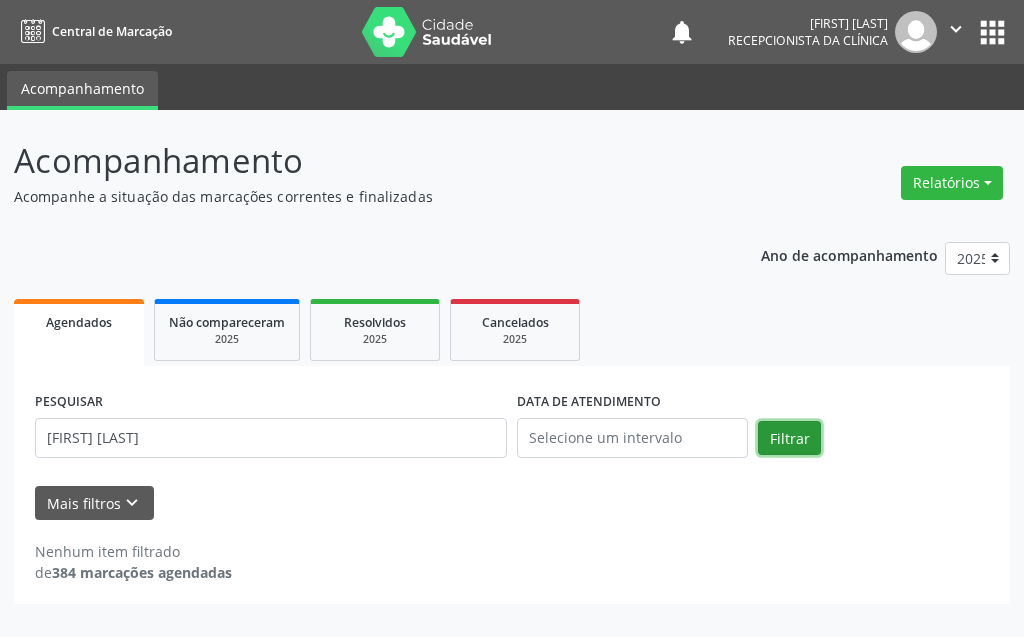 click on "Filtrar" at bounding box center [789, 438] 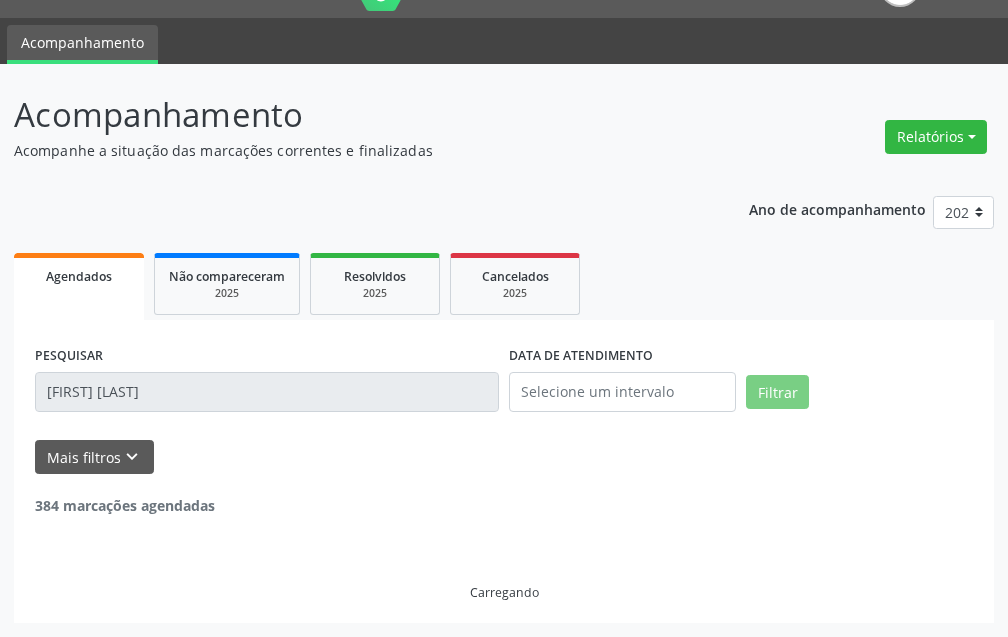 scroll, scrollTop: 0, scrollLeft: 0, axis: both 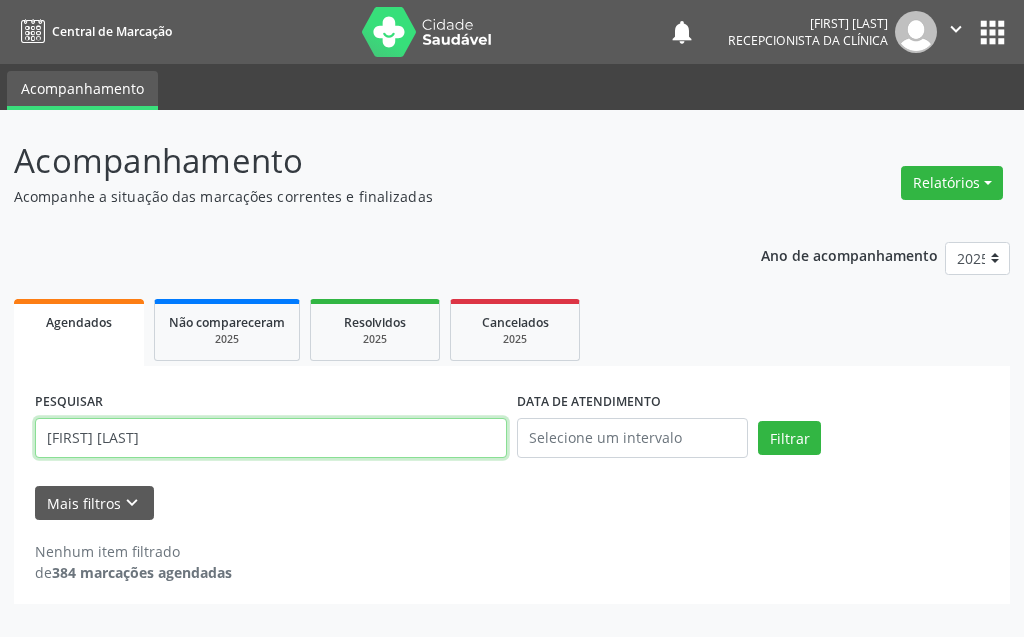 click on "[FIRST] [LAST]" at bounding box center (271, 438) 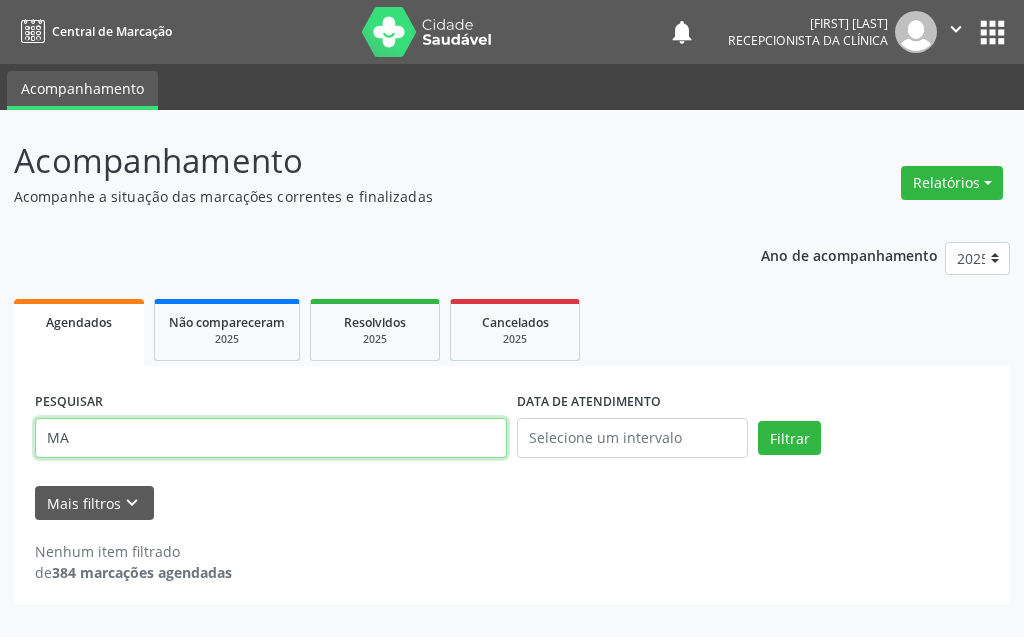 type on "M" 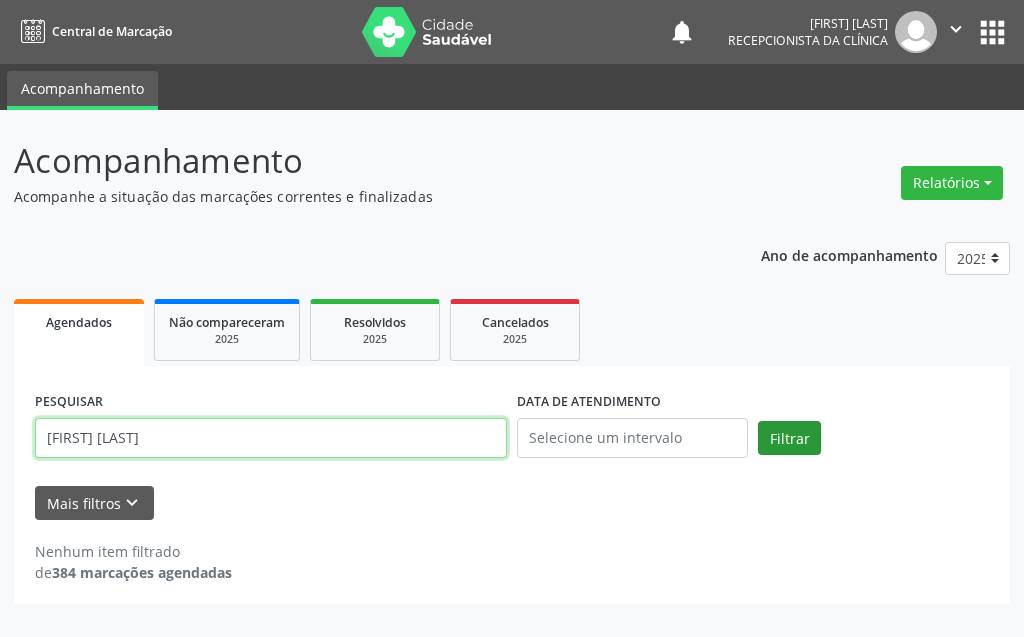 type on "[FIRST] [LAST]" 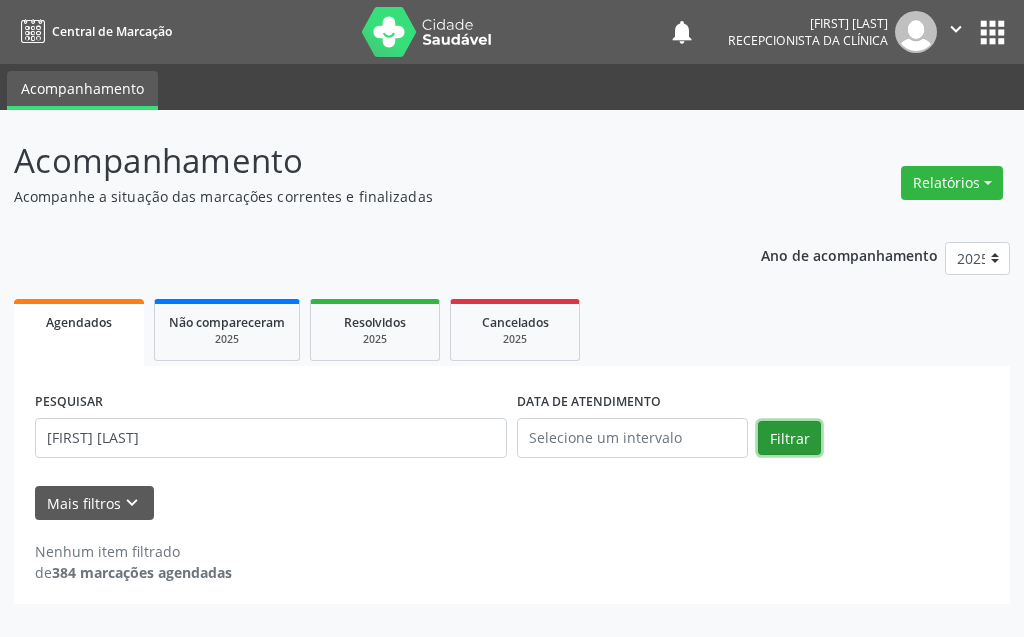 click on "Filtrar" at bounding box center [789, 438] 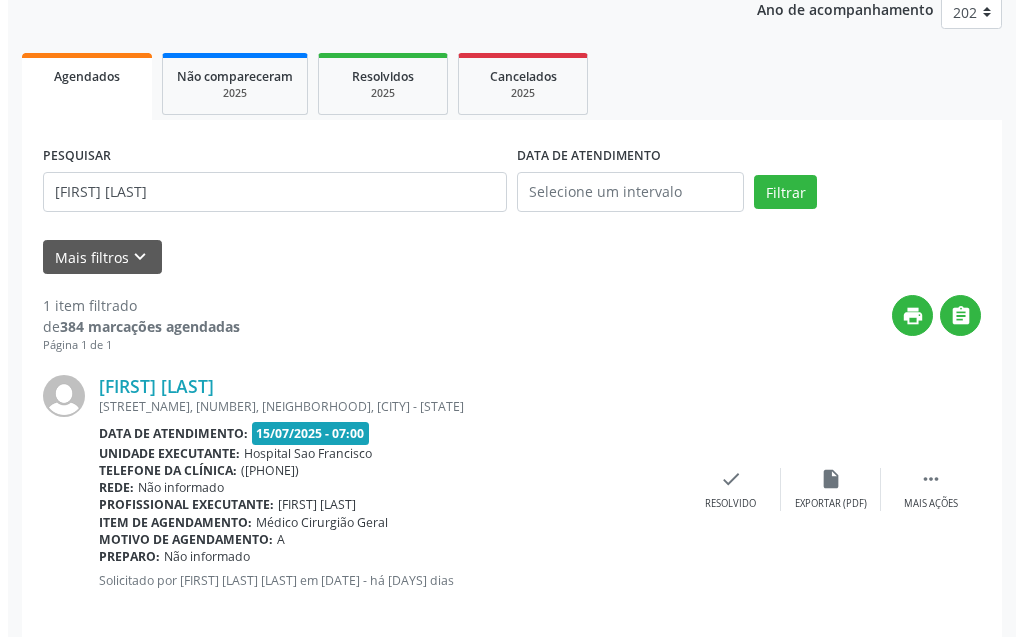 scroll, scrollTop: 268, scrollLeft: 0, axis: vertical 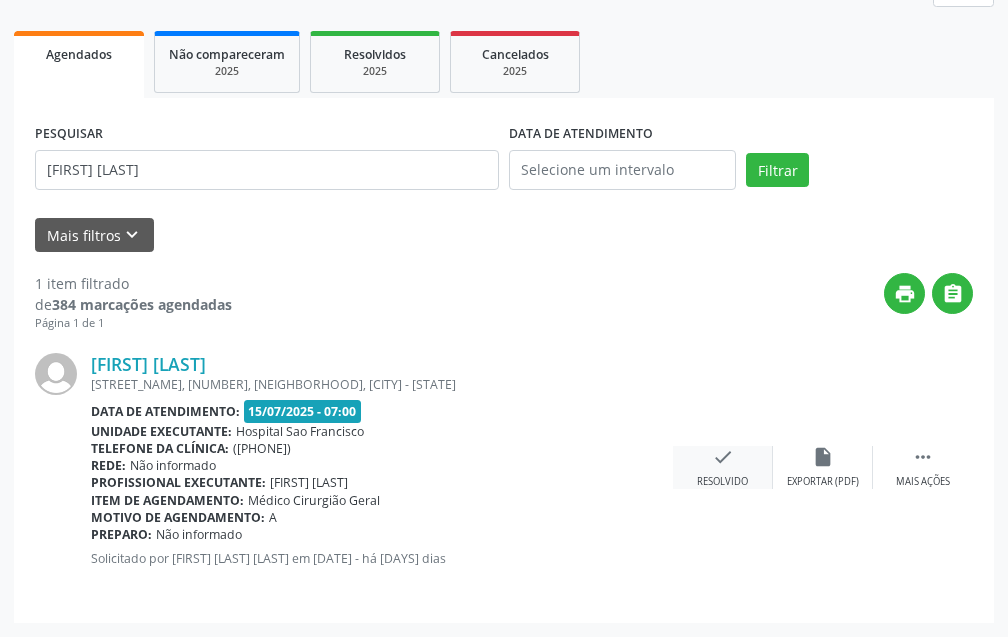 click on "check" at bounding box center [723, 457] 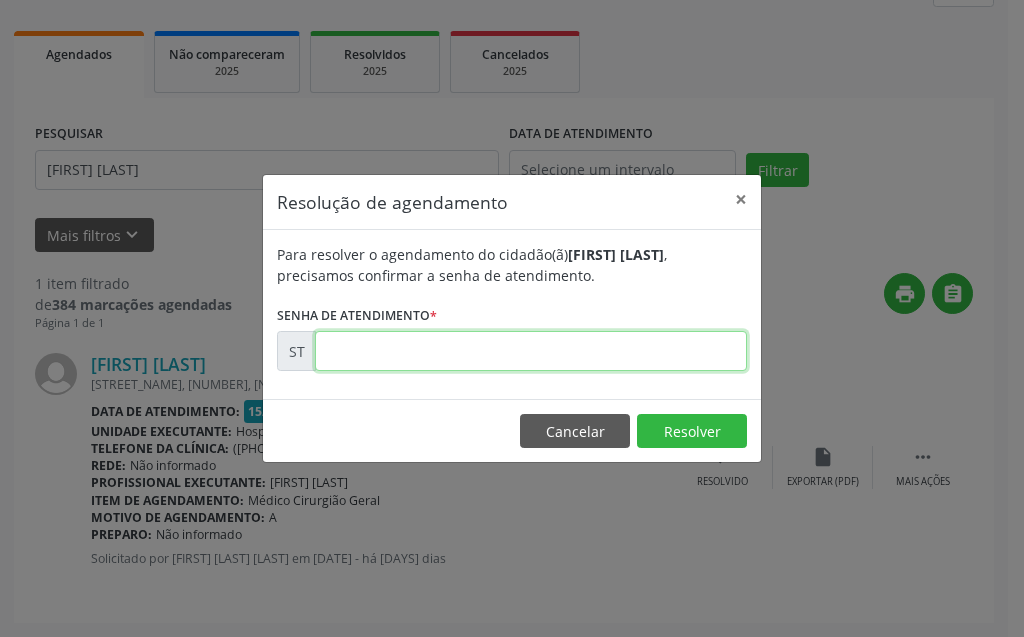 click at bounding box center [531, 351] 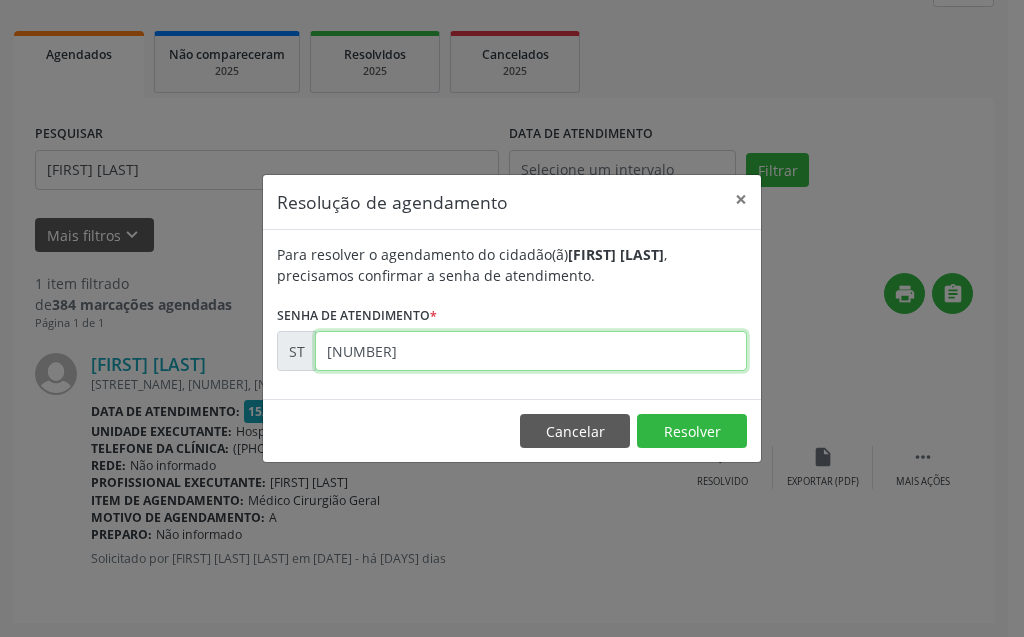 type on "[NUMBER]" 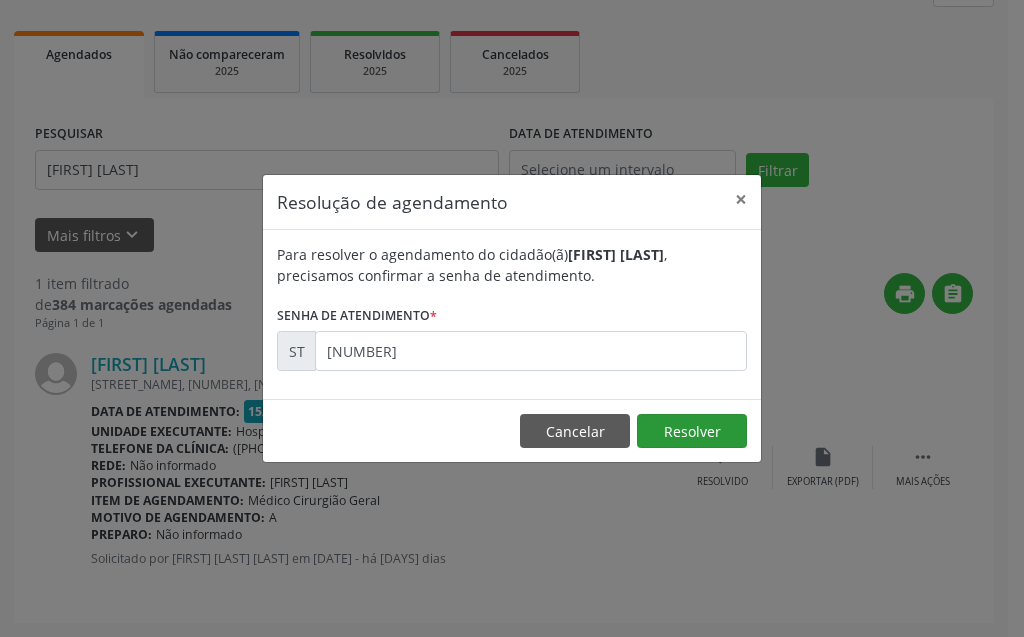 click on "Cancelar Resolver" at bounding box center [512, 430] 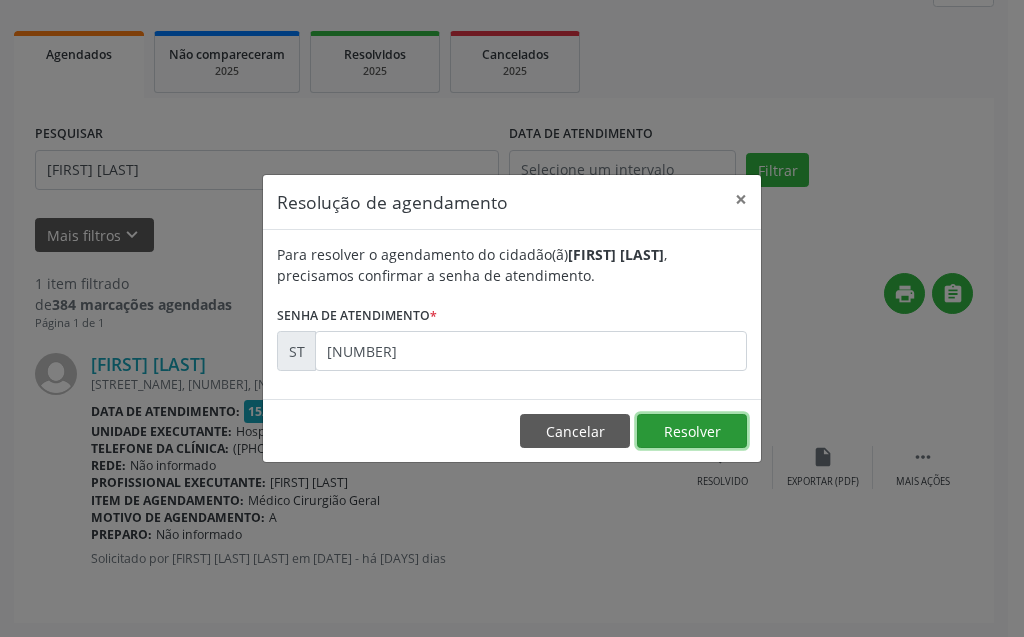 click on "Resolver" at bounding box center (692, 431) 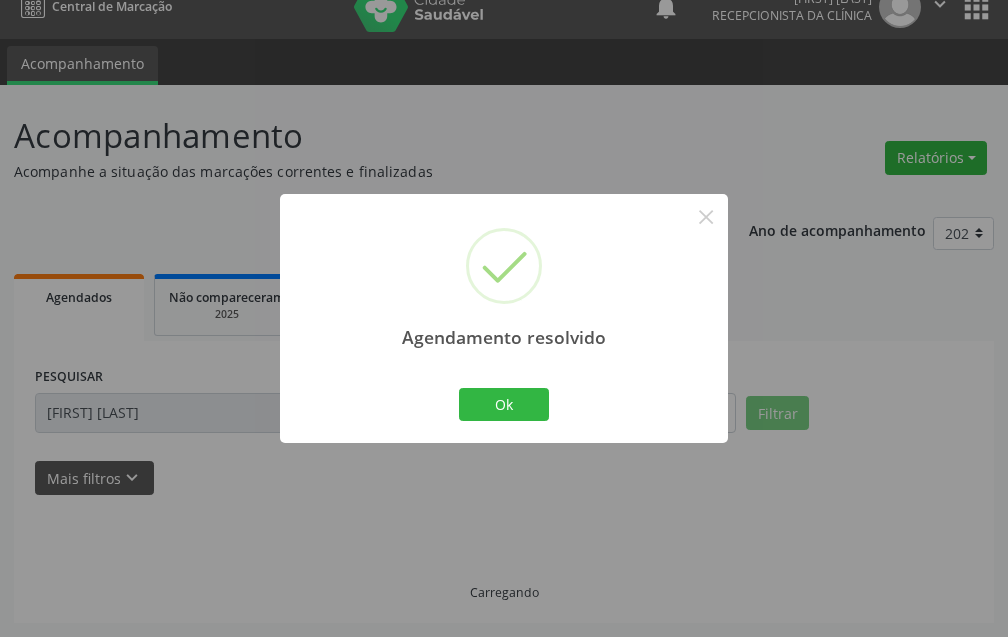 scroll, scrollTop: 46, scrollLeft: 0, axis: vertical 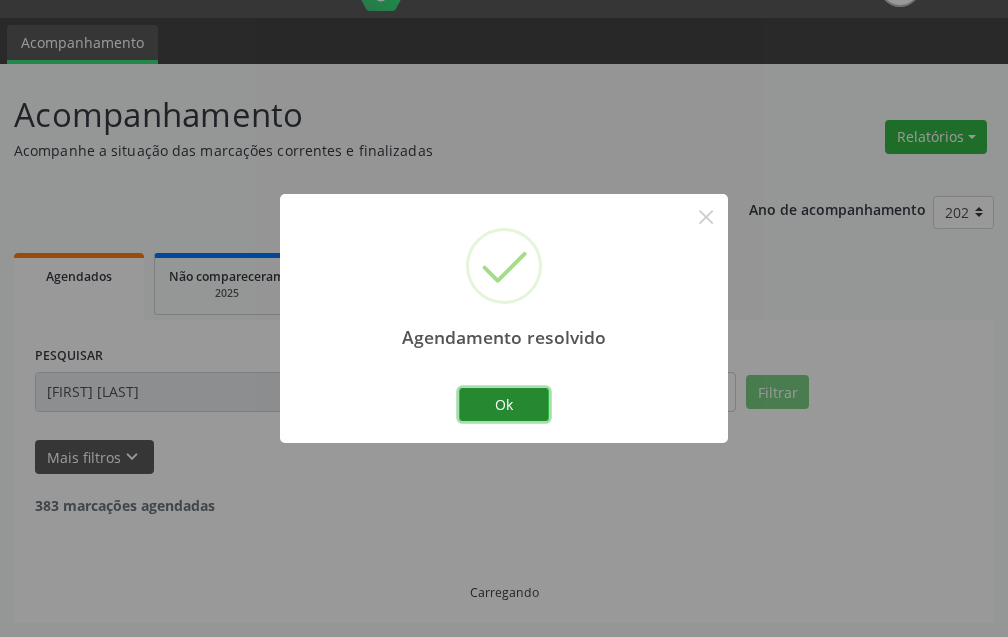 click on "Ok" at bounding box center [504, 405] 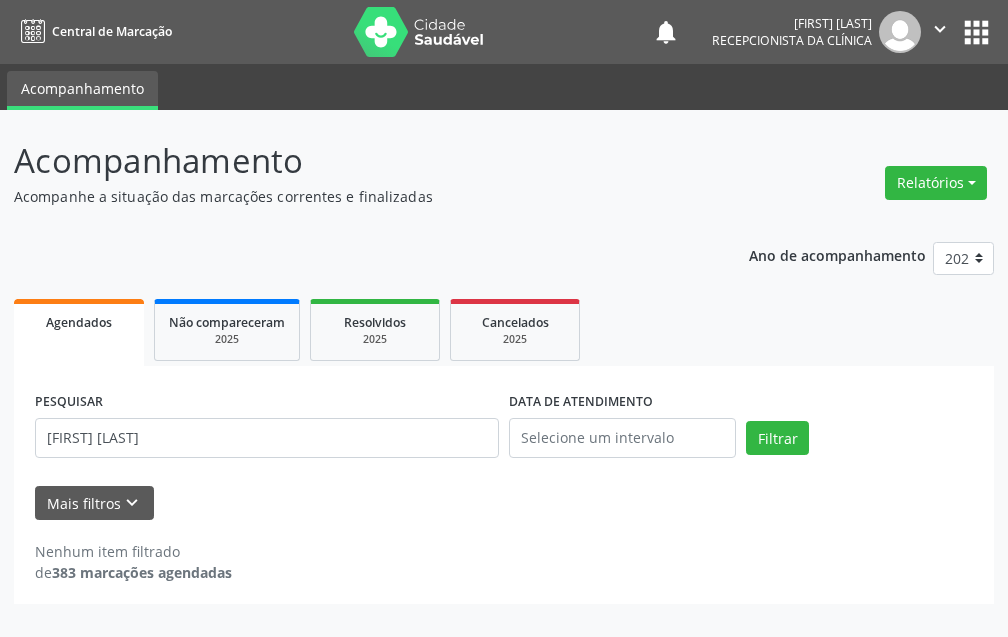 scroll, scrollTop: 0, scrollLeft: 0, axis: both 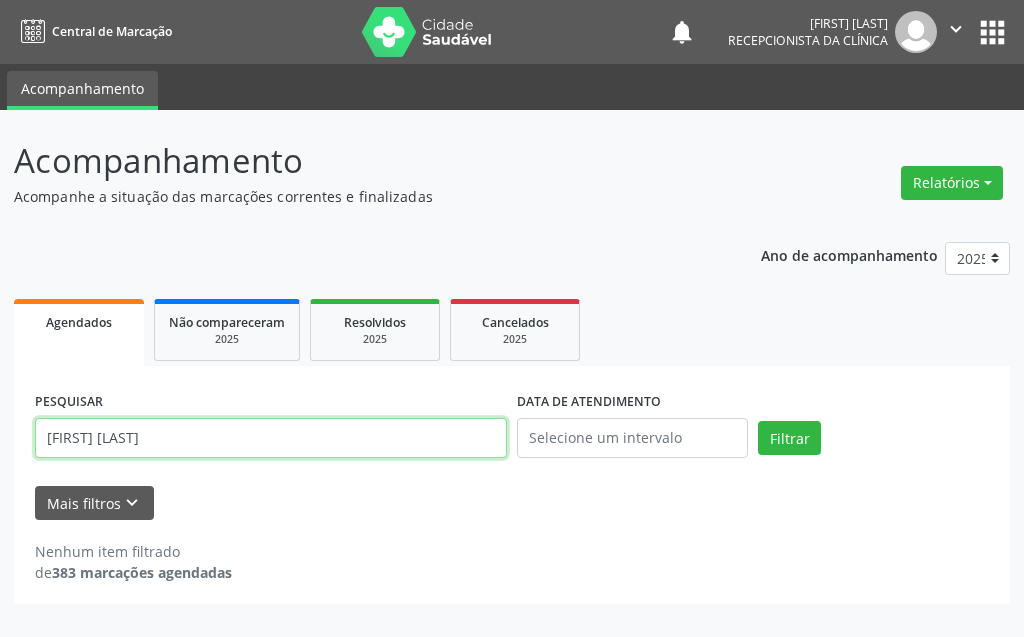 click on "[FIRST] [LAST]" at bounding box center [271, 438] 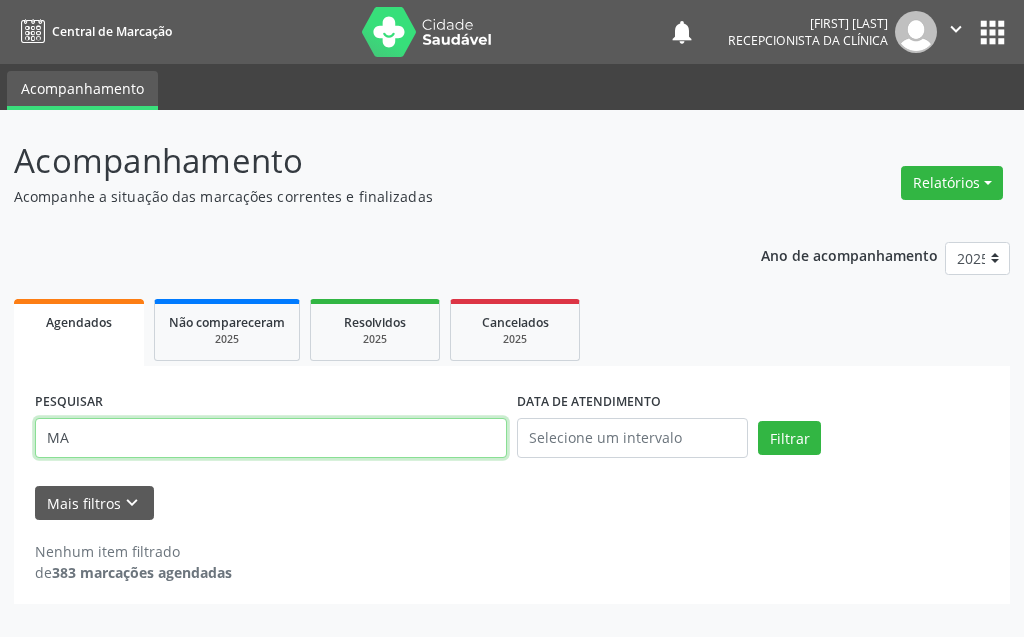 type on "M" 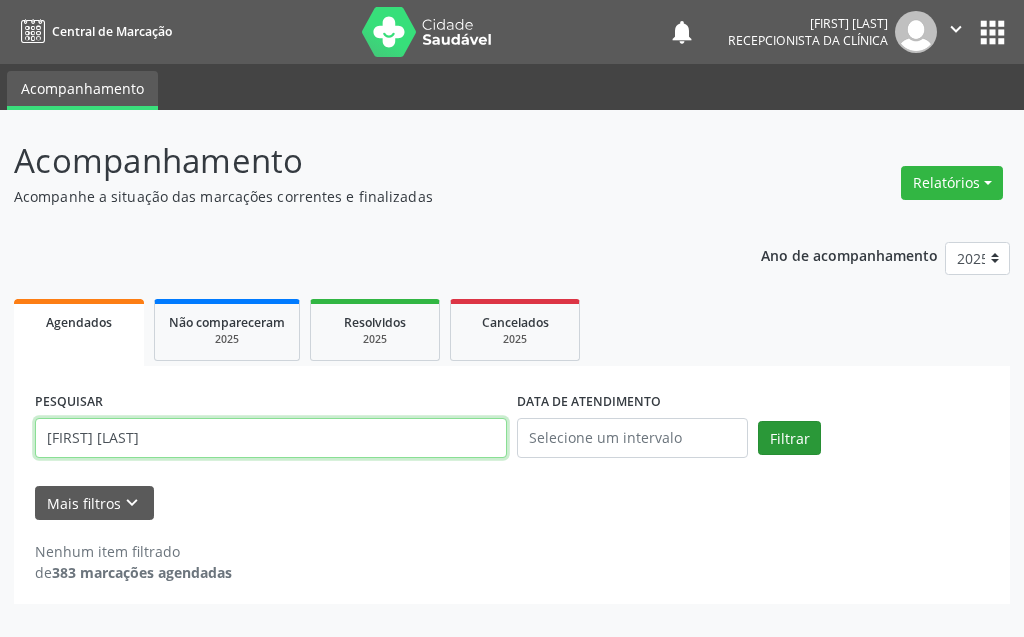 type on "[FIRST] [LAST]" 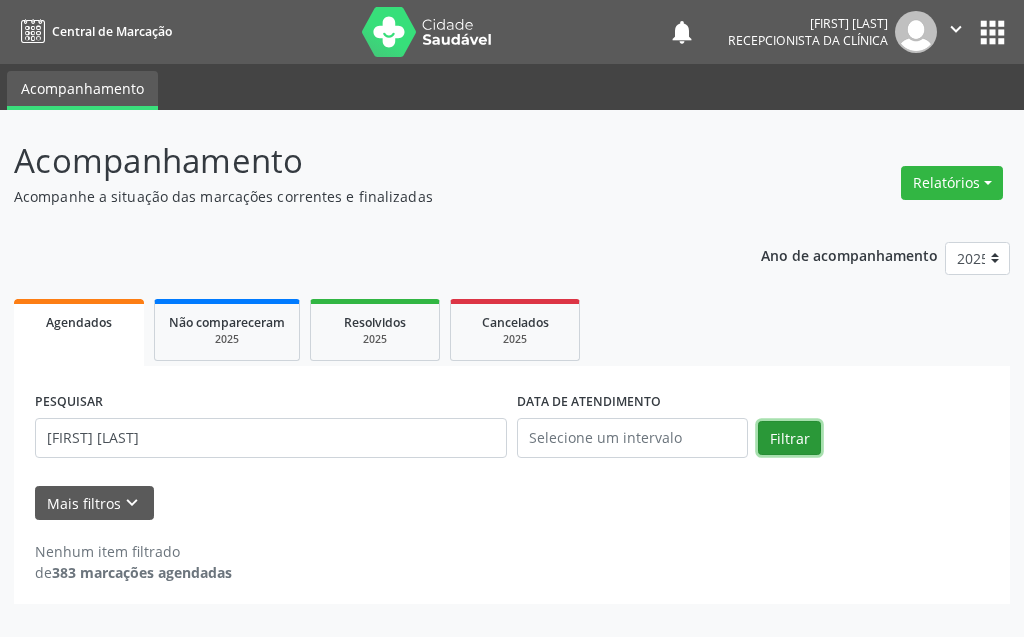 click on "Filtrar" at bounding box center (789, 438) 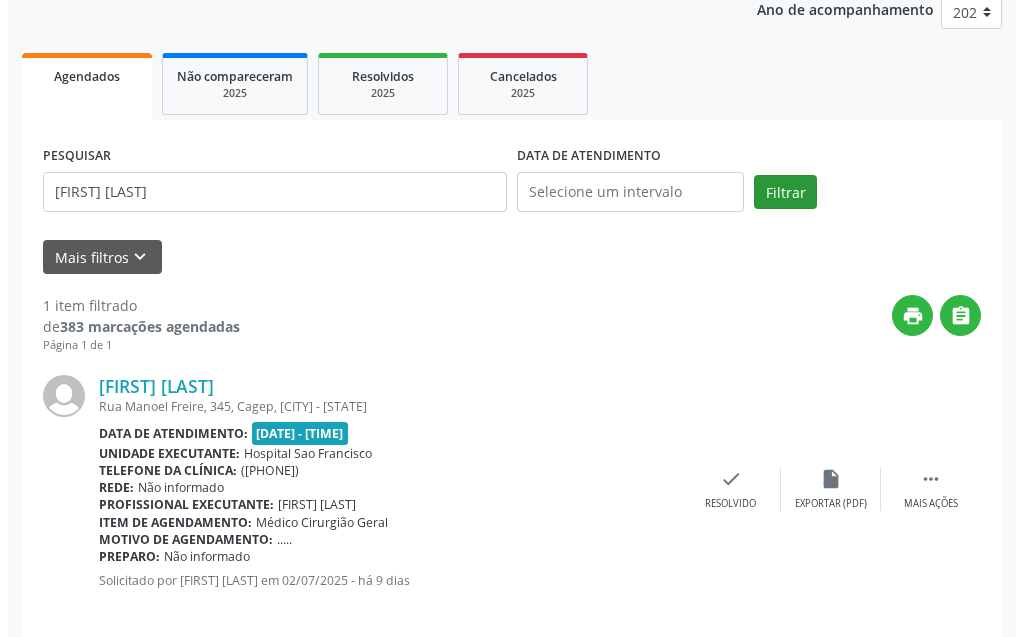 scroll, scrollTop: 268, scrollLeft: 0, axis: vertical 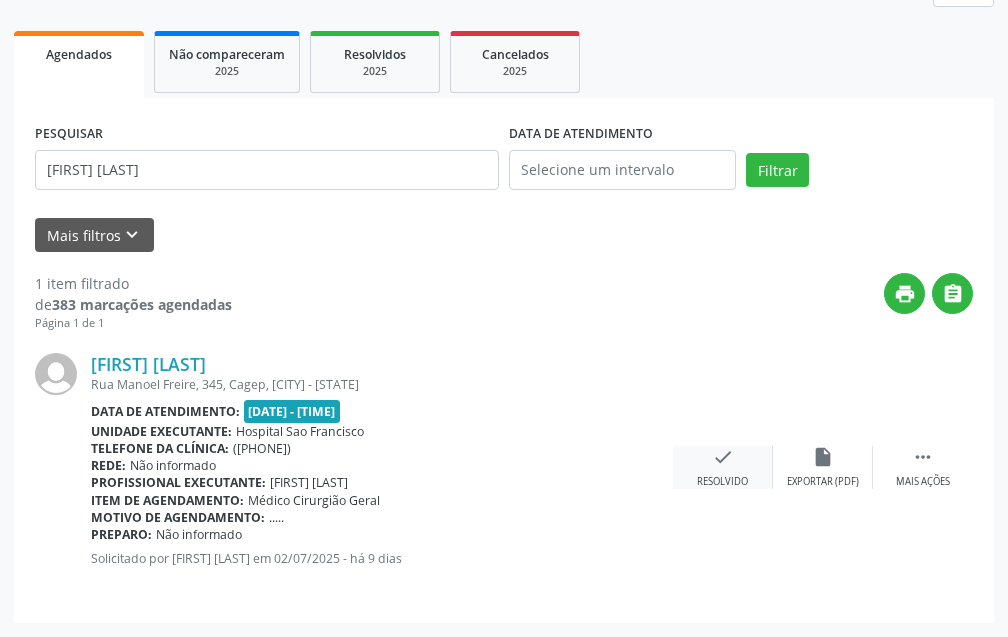 click on "check" at bounding box center (723, 457) 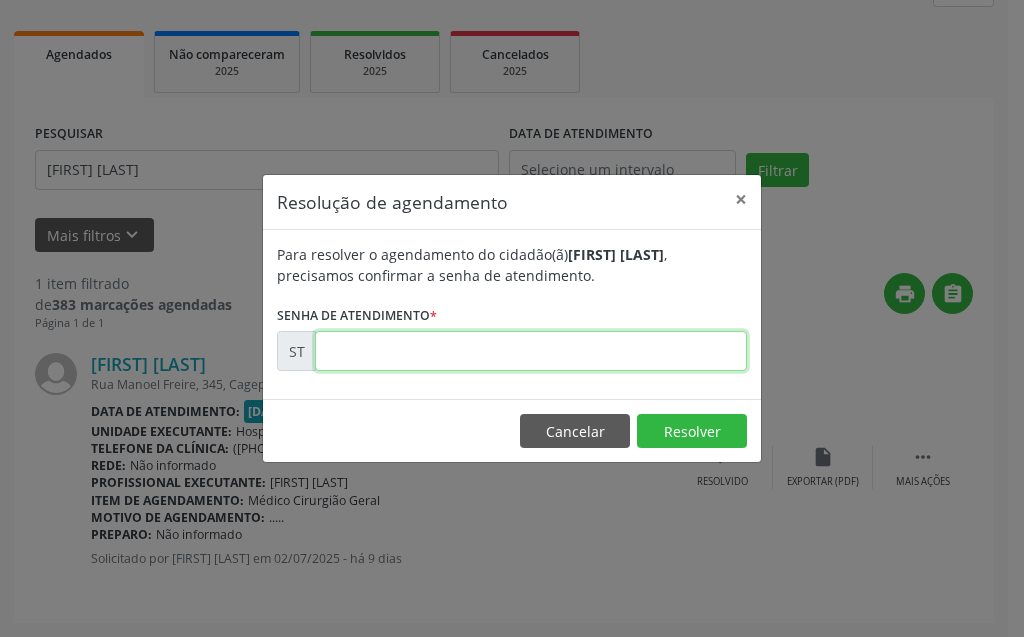 click at bounding box center (531, 351) 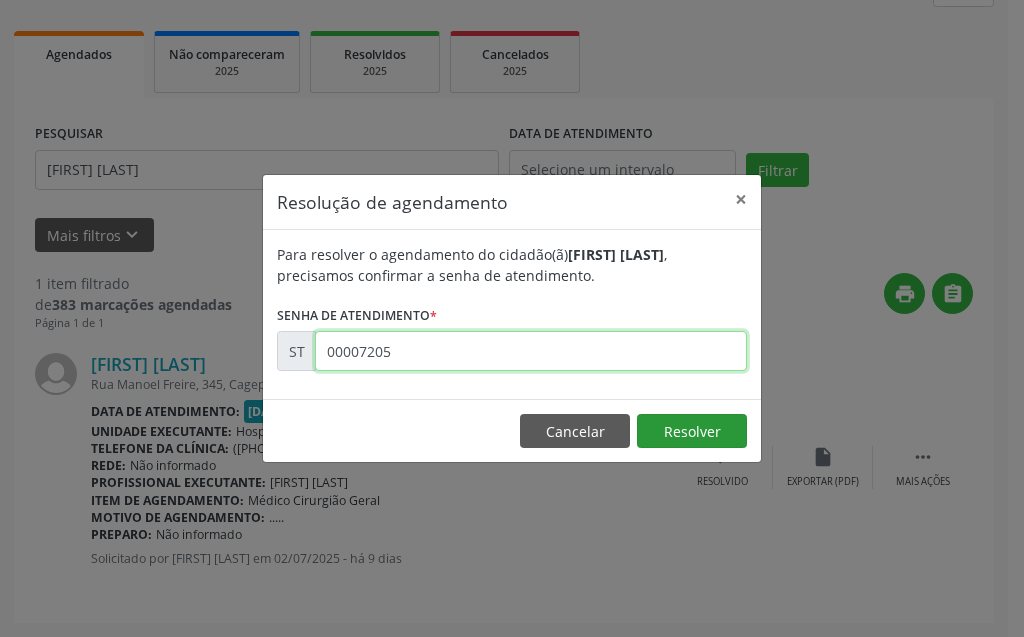 type on "00007205" 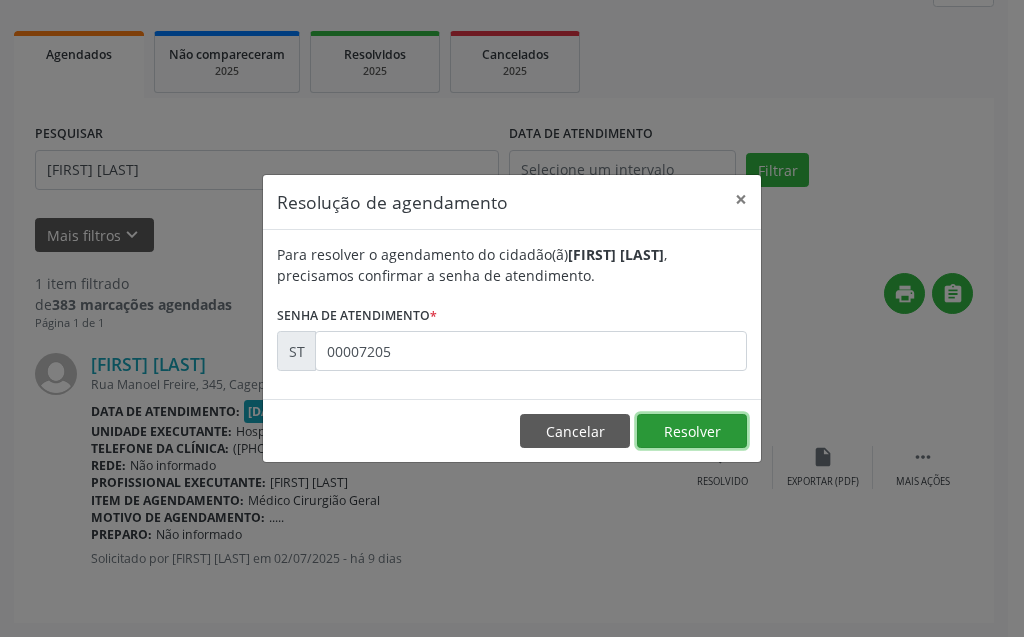 click on "Resolver" at bounding box center (692, 431) 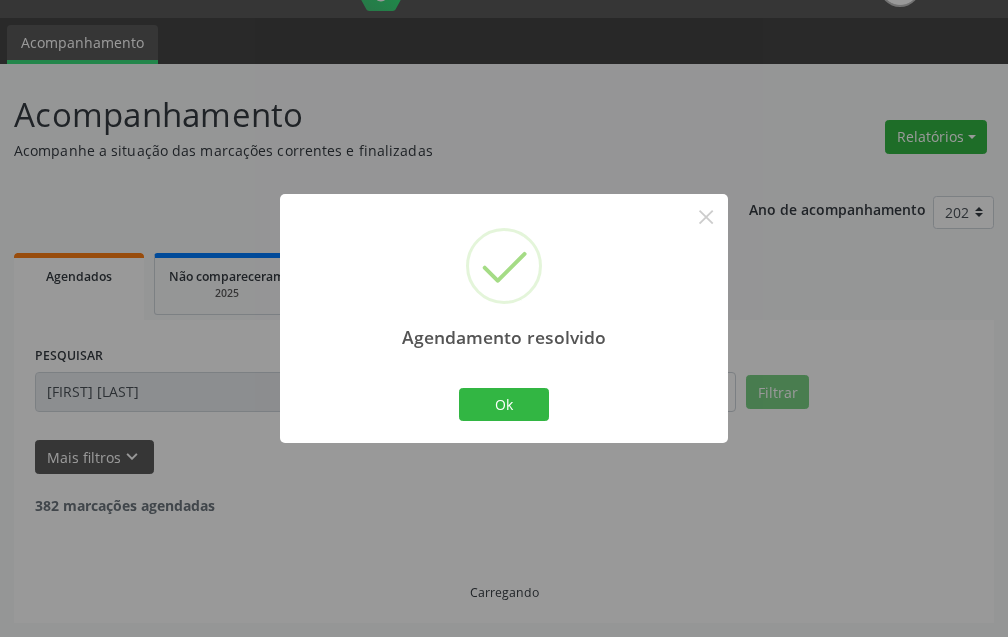 scroll, scrollTop: 0, scrollLeft: 0, axis: both 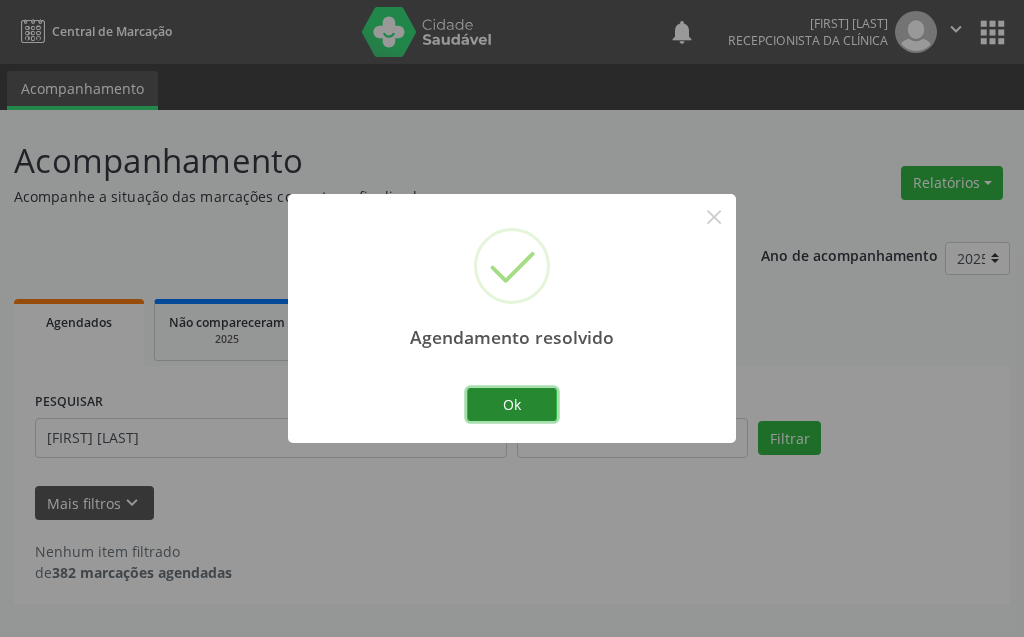 click on "Ok" at bounding box center [512, 405] 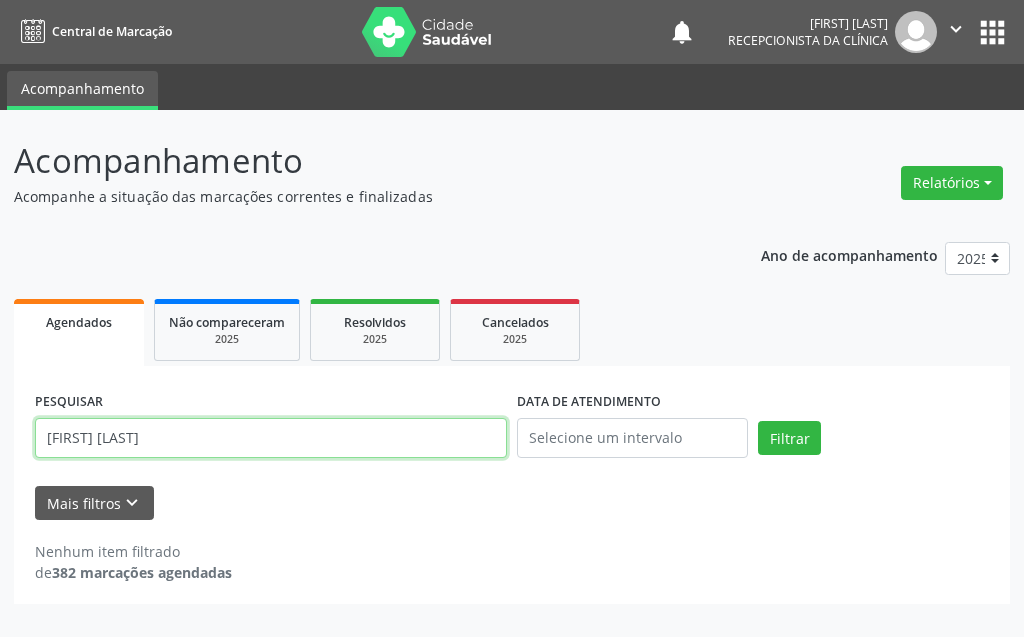 click on "[FIRST] [LAST]" at bounding box center [271, 438] 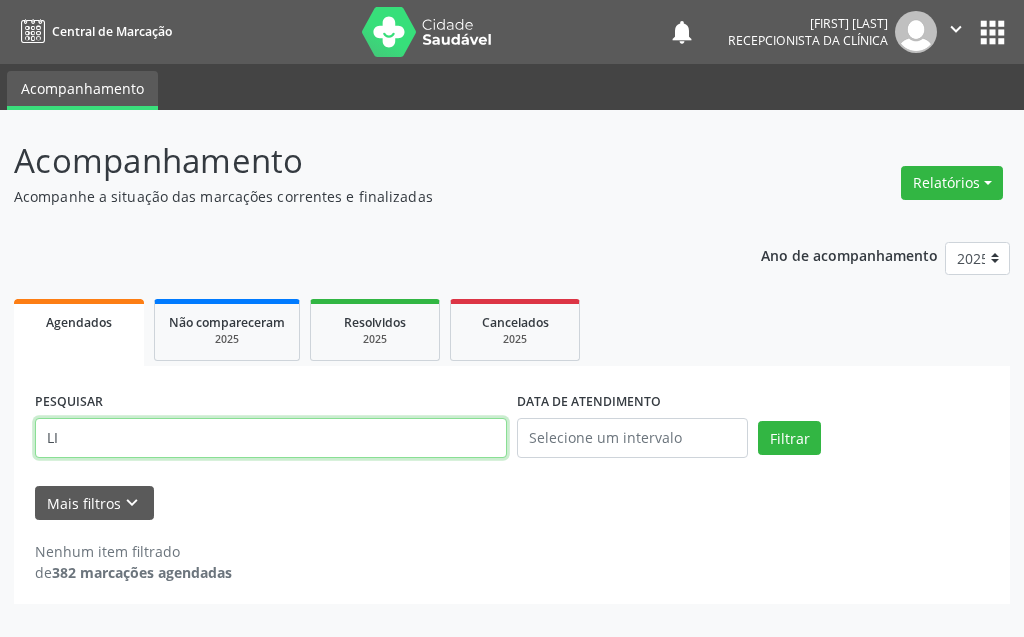 type on "L" 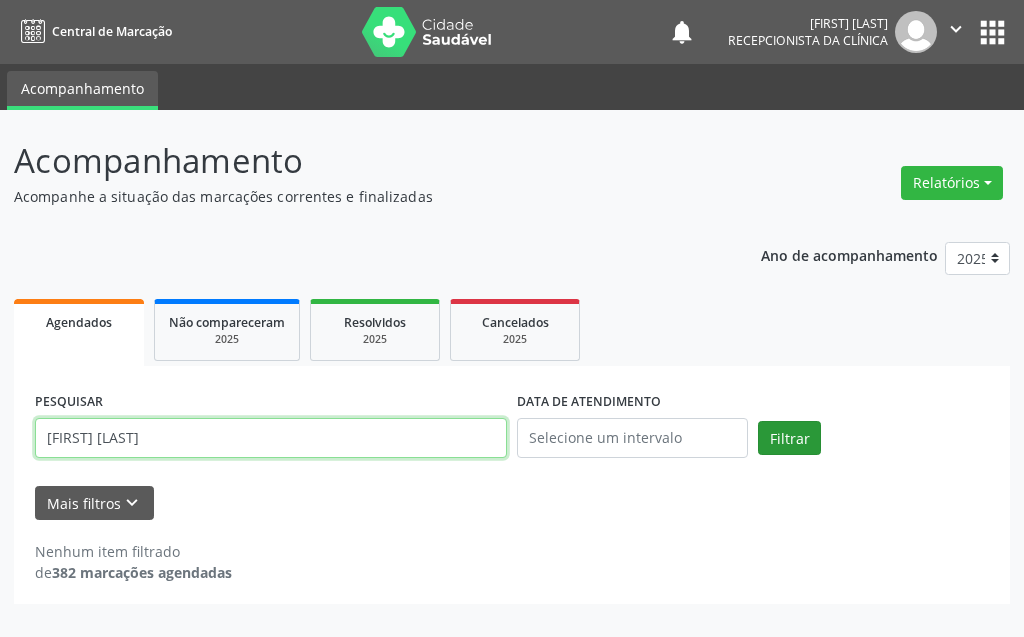 type on "[FIRST] [LAST]" 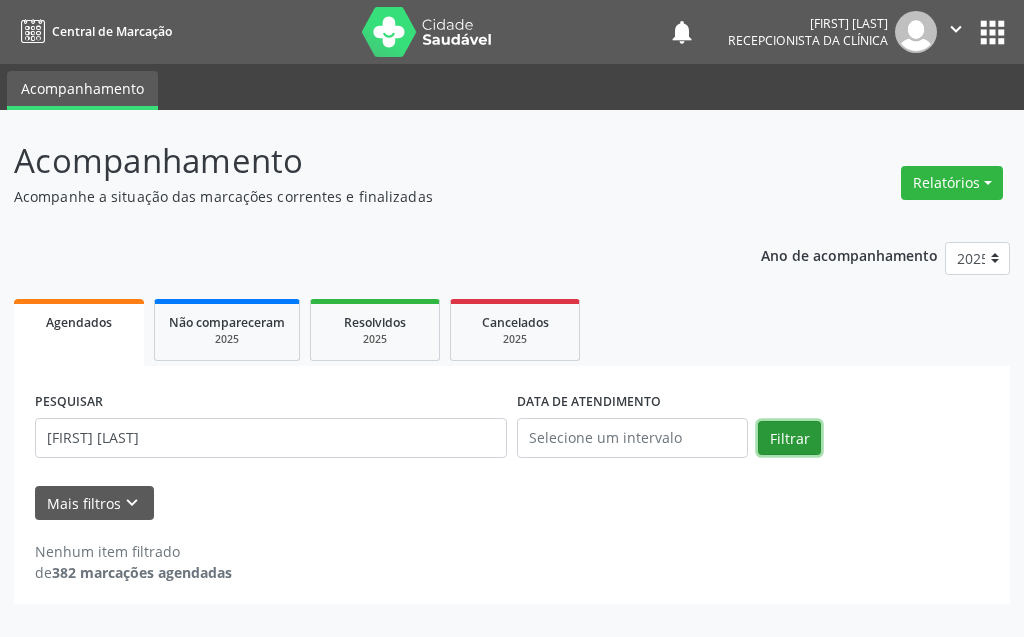click on "Filtrar" at bounding box center (789, 438) 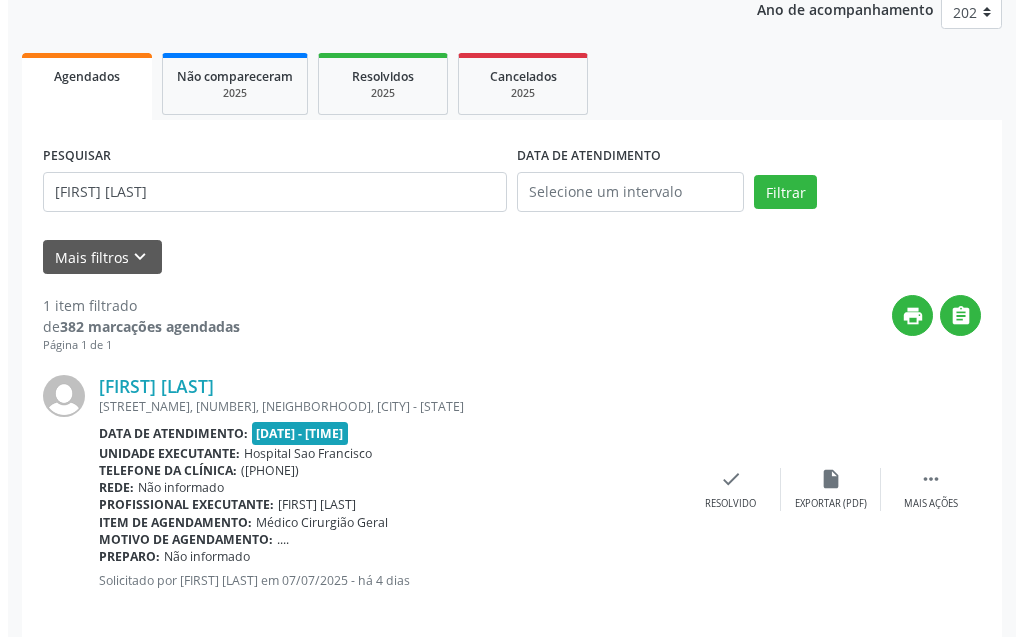 scroll, scrollTop: 268, scrollLeft: 0, axis: vertical 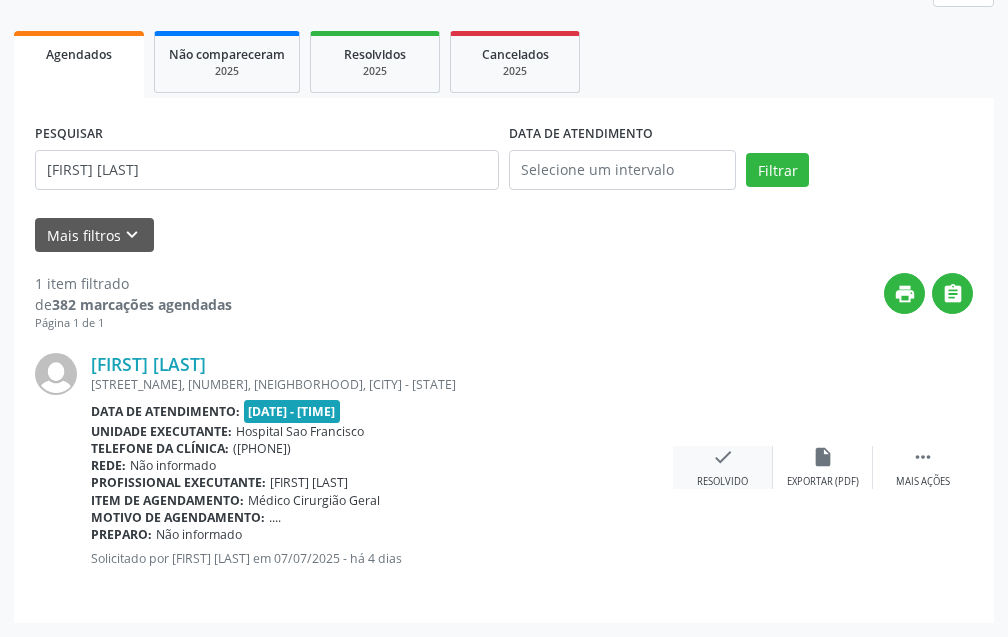 click on "check" at bounding box center (723, 457) 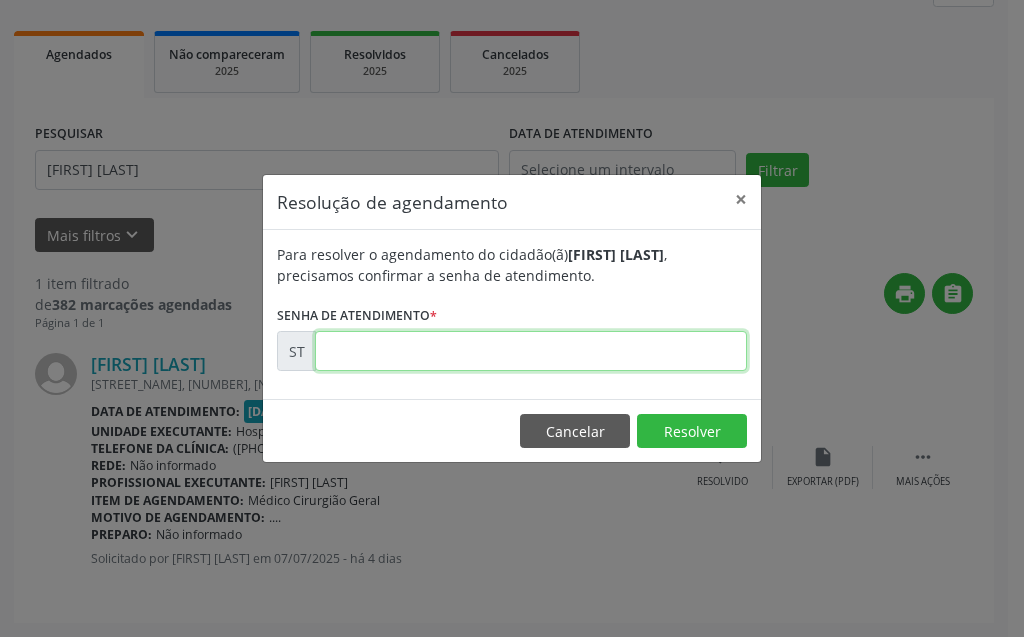 click at bounding box center [531, 351] 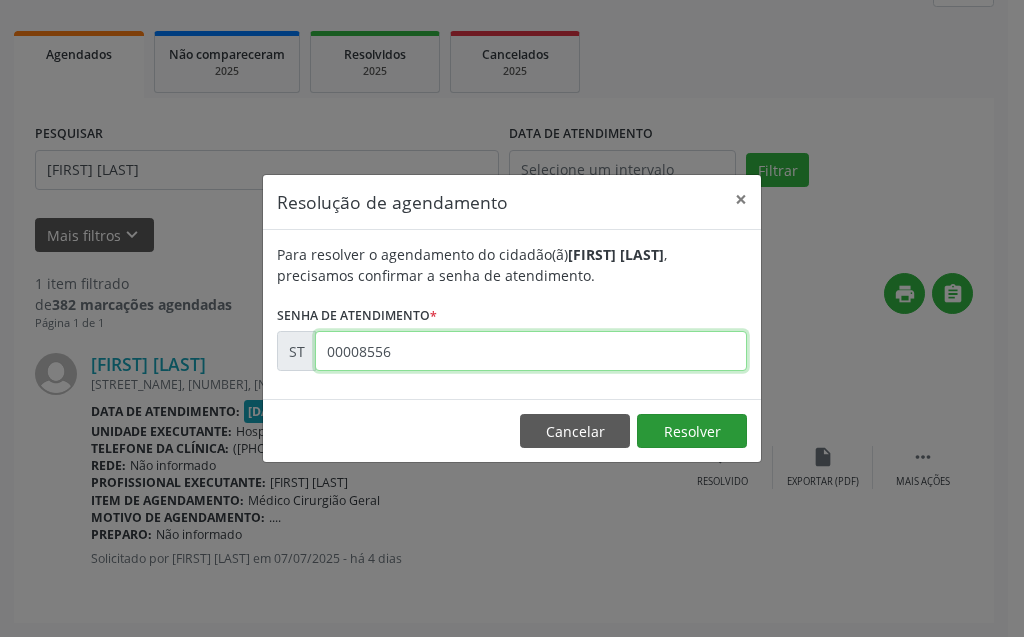 type on "00008556" 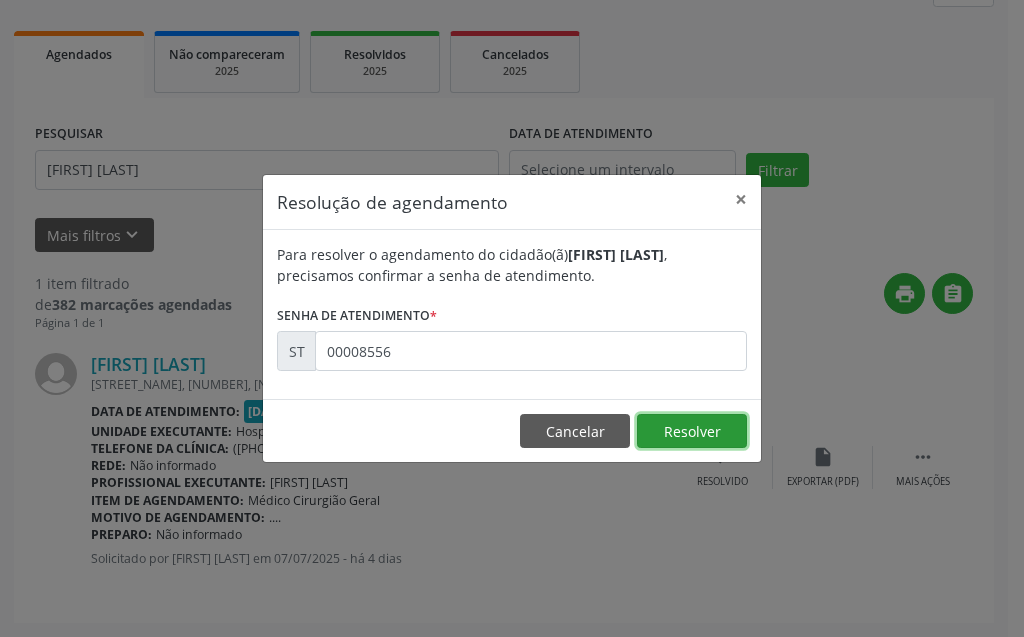 click on "Resolver" at bounding box center [692, 431] 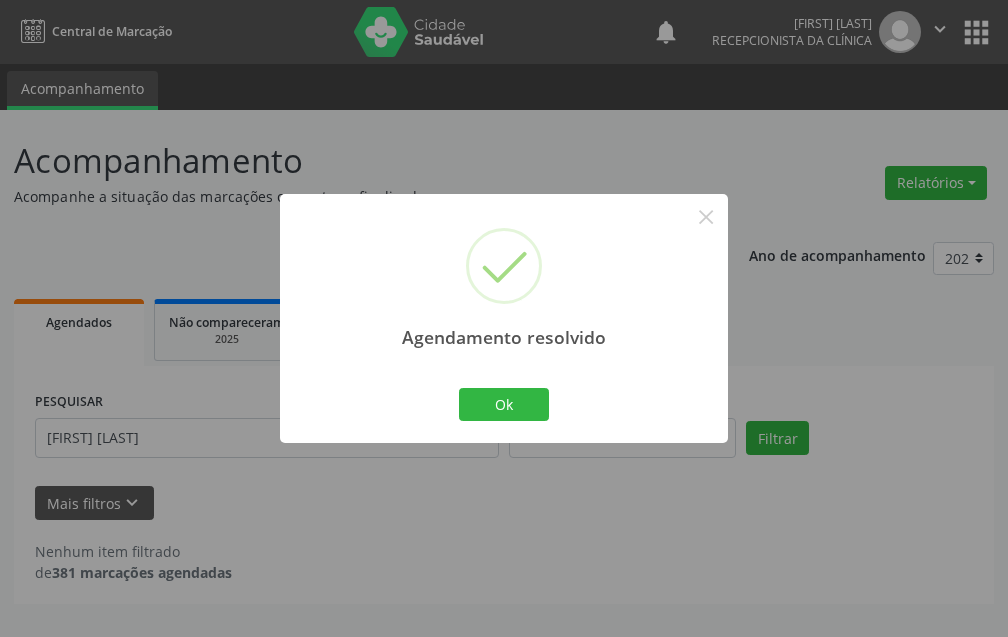 scroll, scrollTop: 0, scrollLeft: 0, axis: both 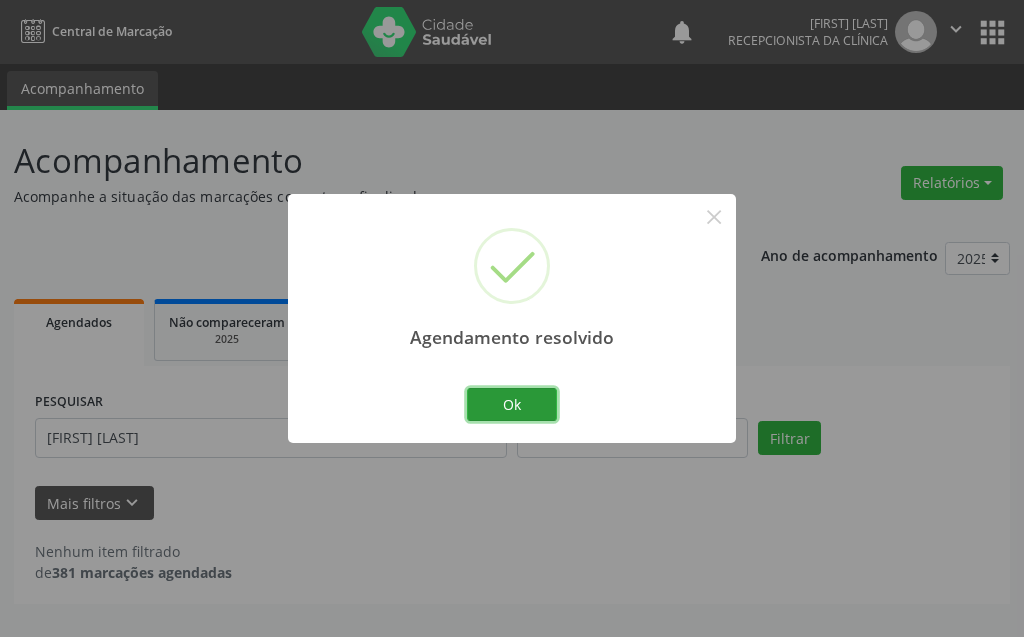 click on "Ok Cancel" at bounding box center [512, 404] 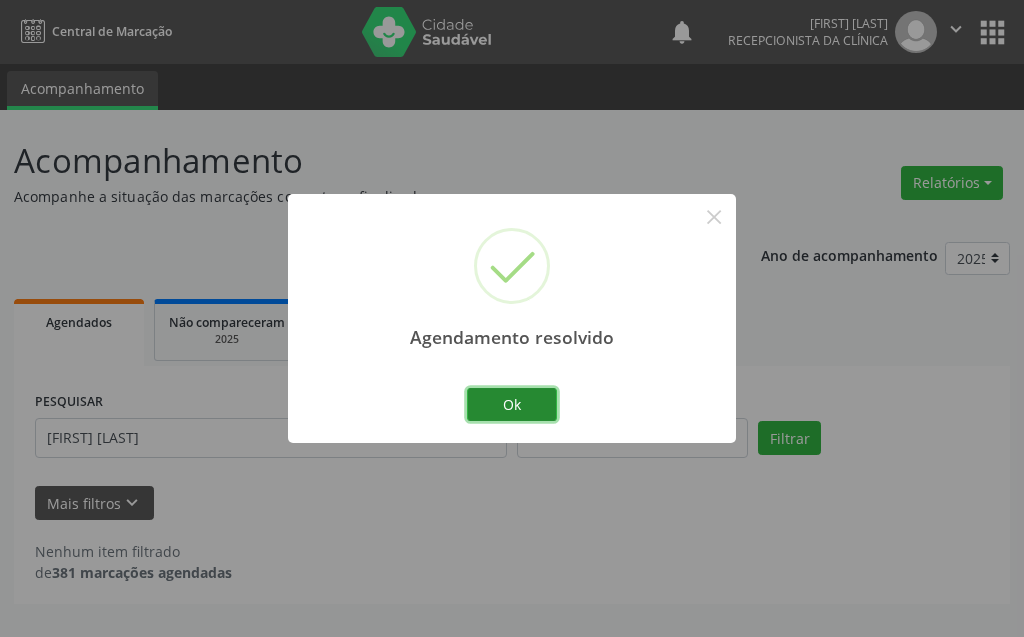 click on "Ok" at bounding box center (512, 405) 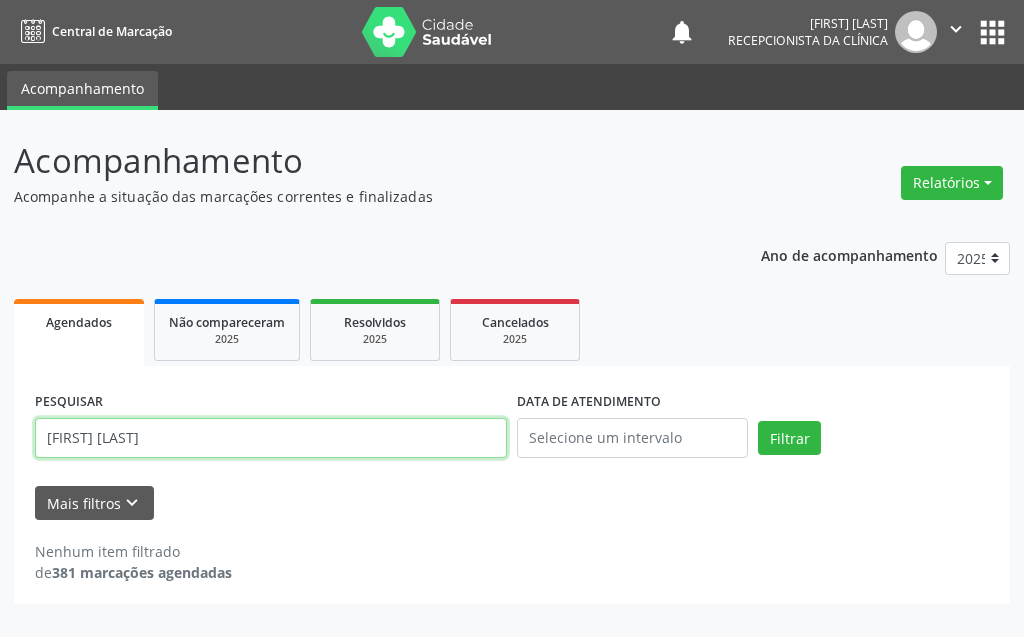 click on "[FIRST] [LAST]" at bounding box center [271, 438] 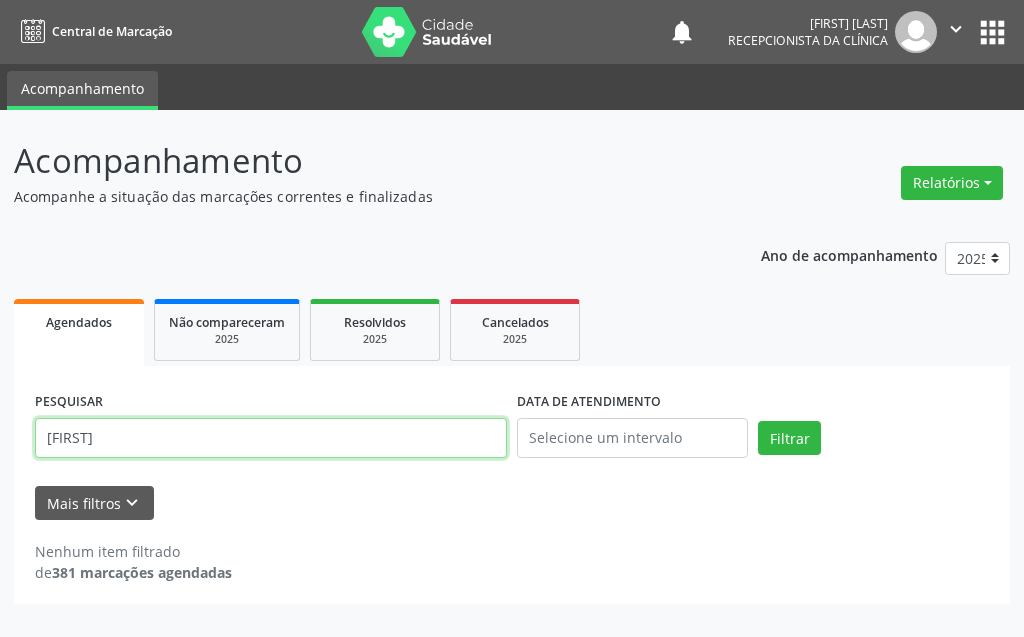type on "J" 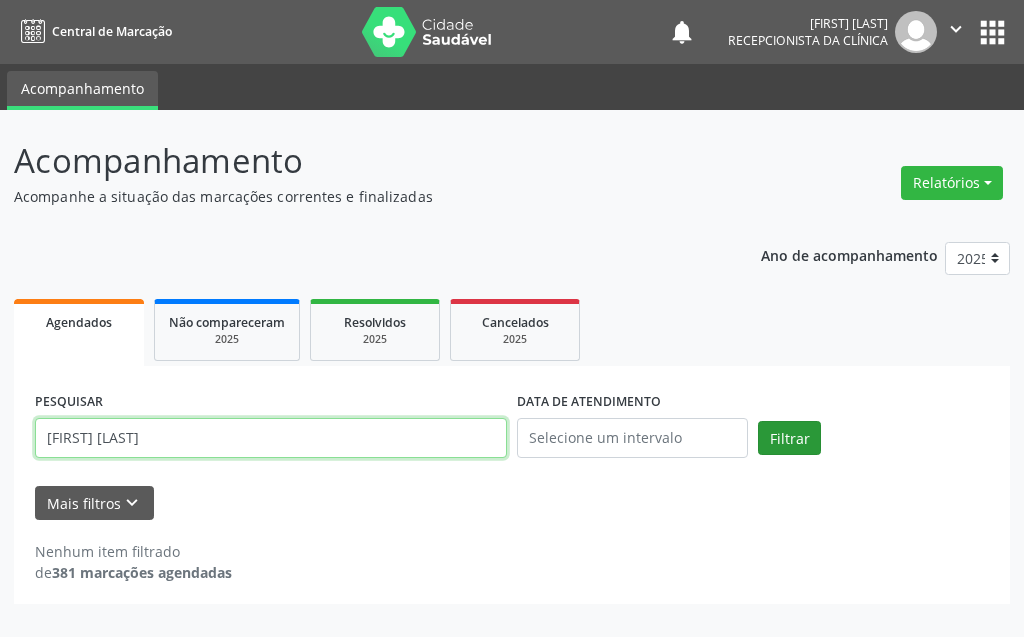 type on "[FIRST] [LAST]" 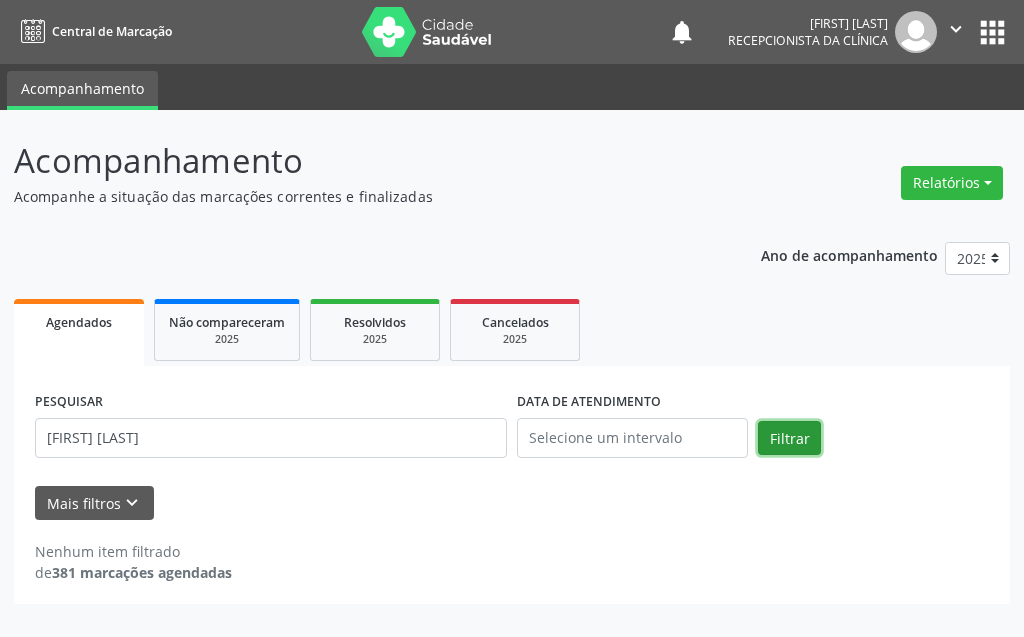 click on "Filtrar" at bounding box center (789, 438) 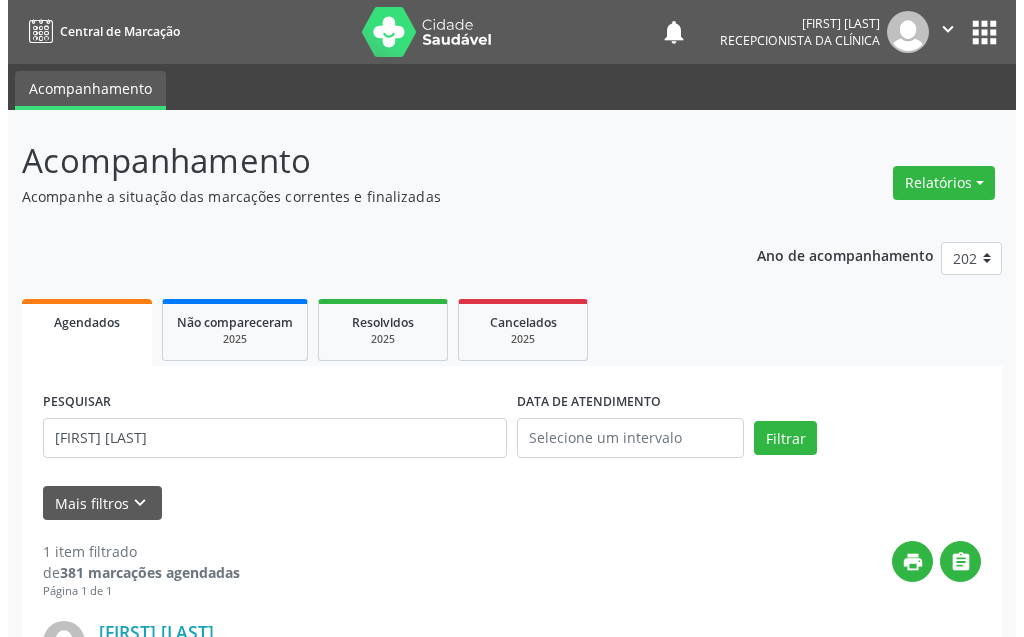 scroll, scrollTop: 268, scrollLeft: 0, axis: vertical 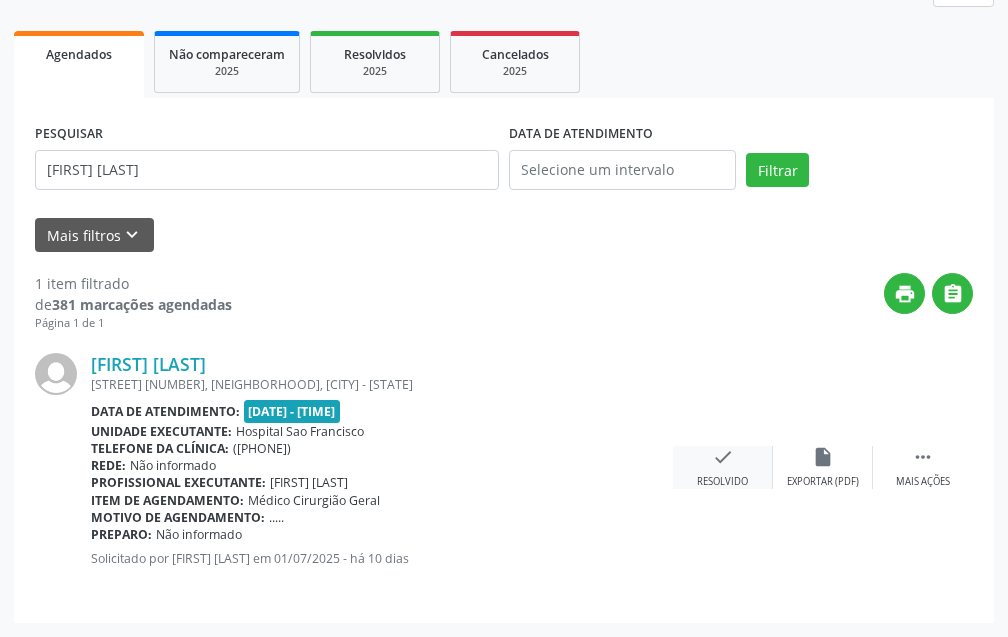 click on "check" at bounding box center [723, 457] 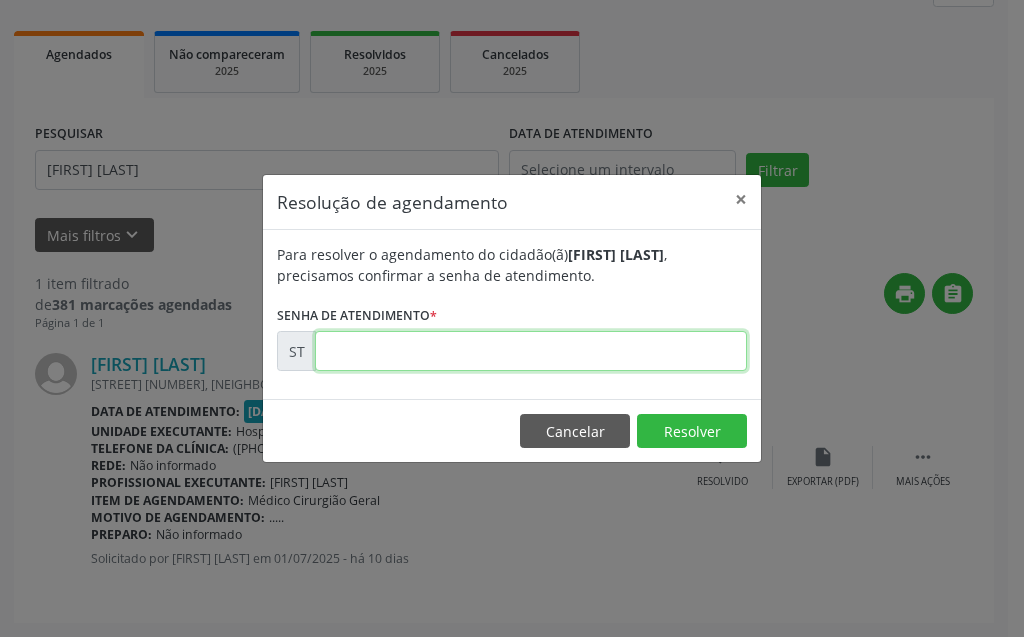 click at bounding box center [531, 351] 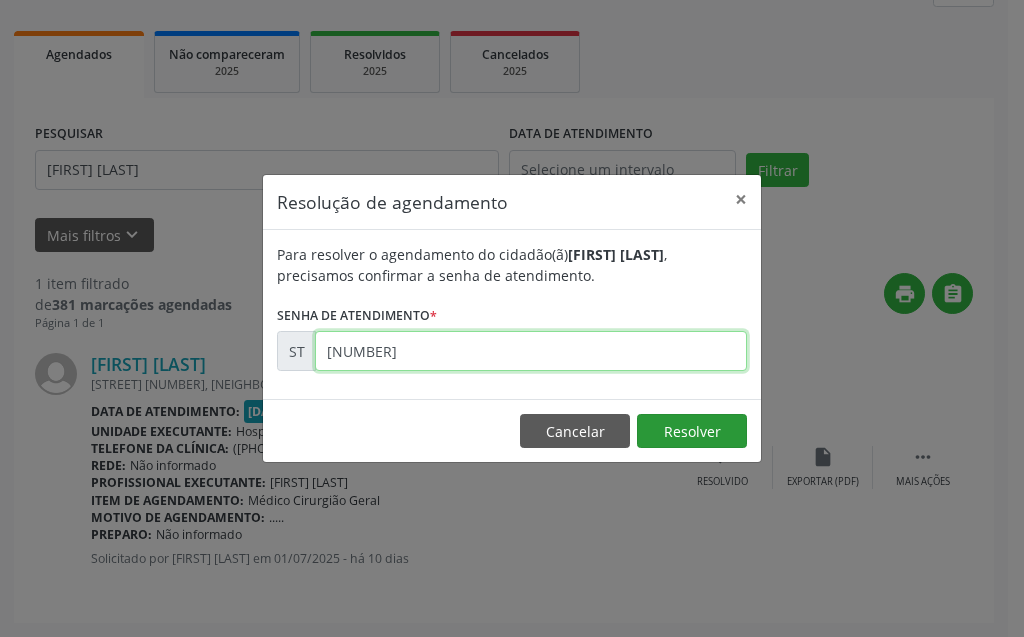type on "[NUMBER]" 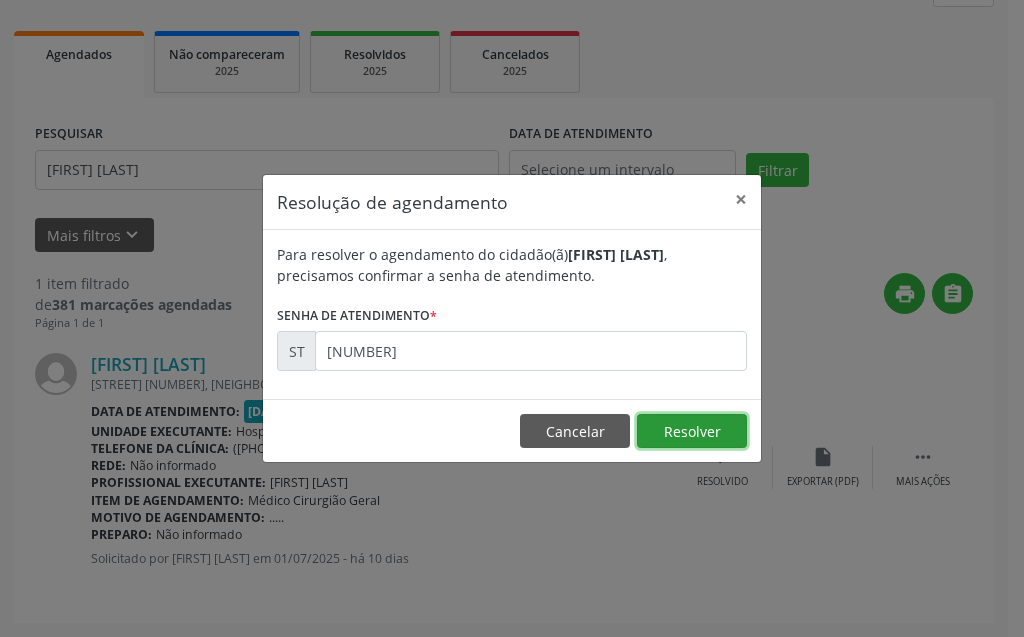click on "Resolver" at bounding box center (692, 431) 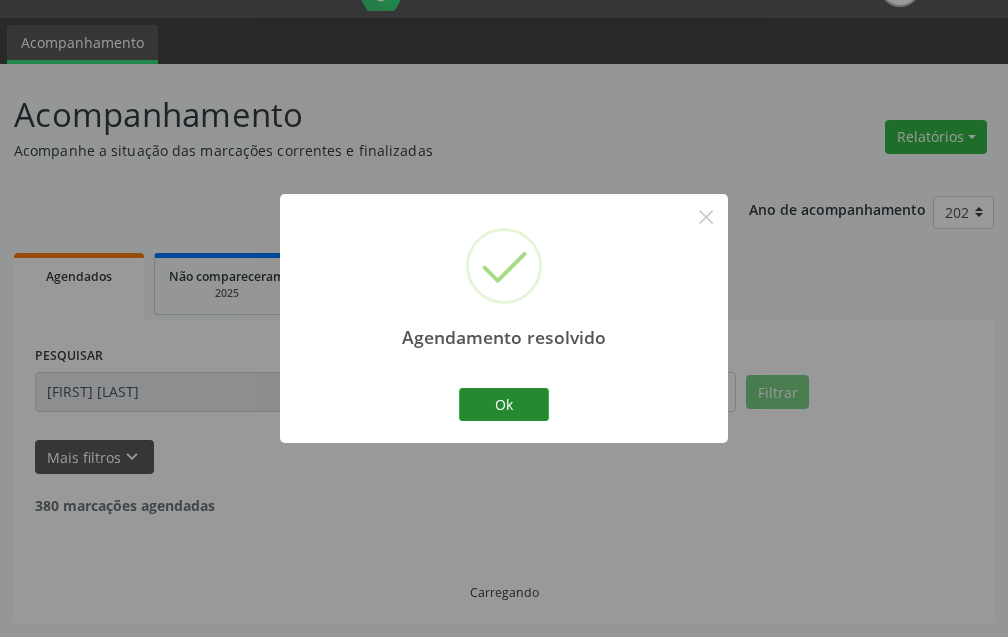 scroll, scrollTop: 0, scrollLeft: 0, axis: both 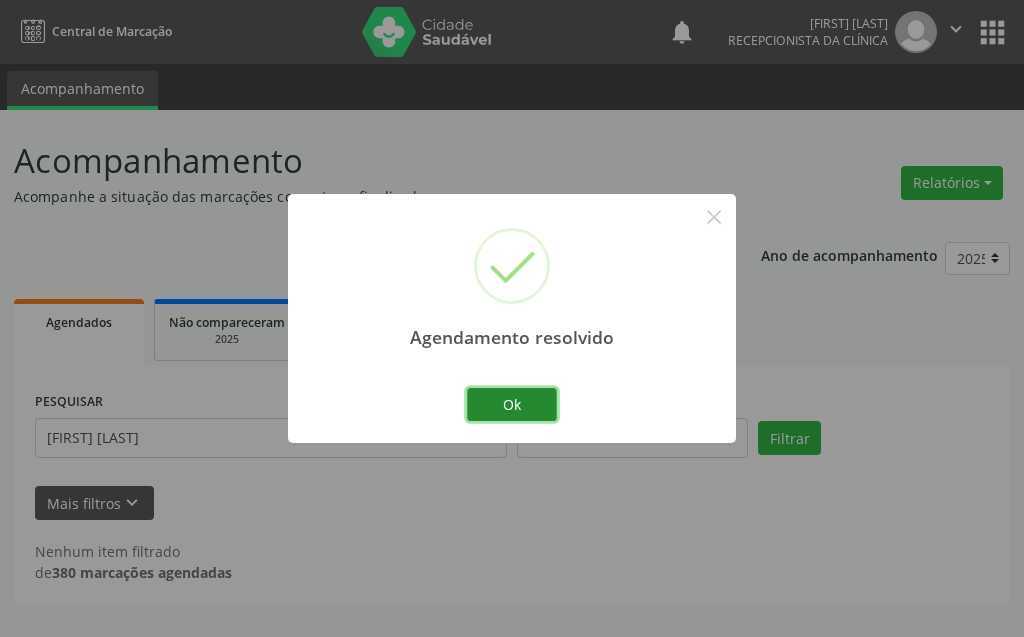 click on "Ok" at bounding box center [512, 405] 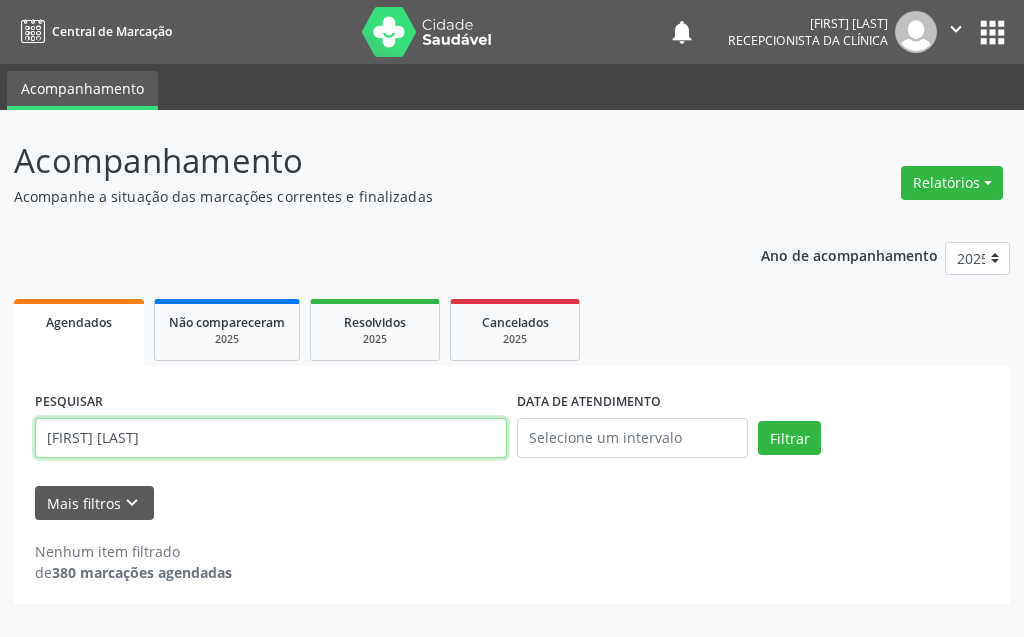click on "[FIRST] [LAST]" at bounding box center [271, 438] 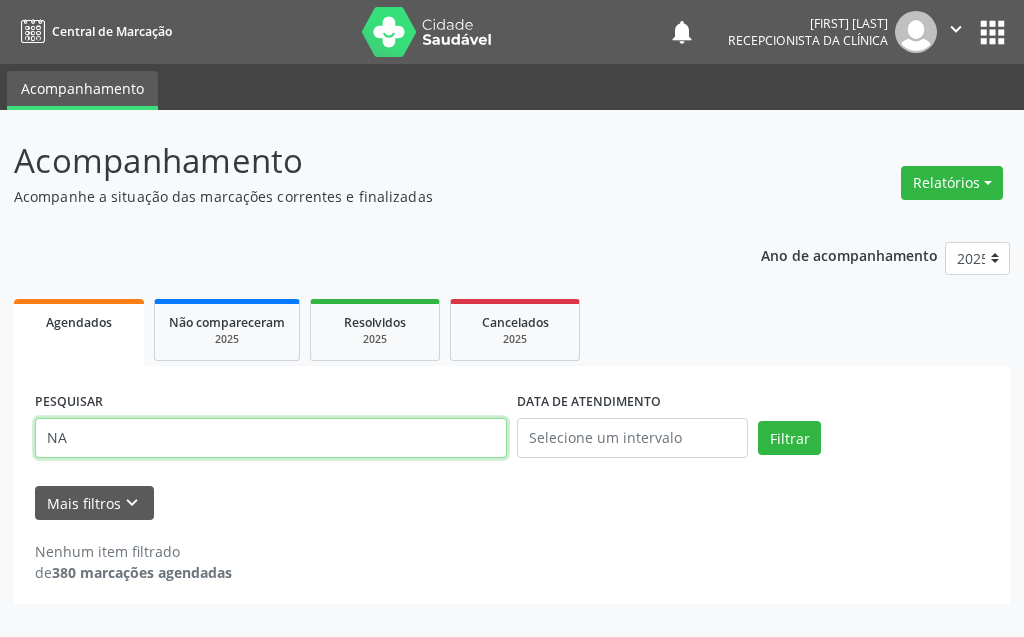 type on "N" 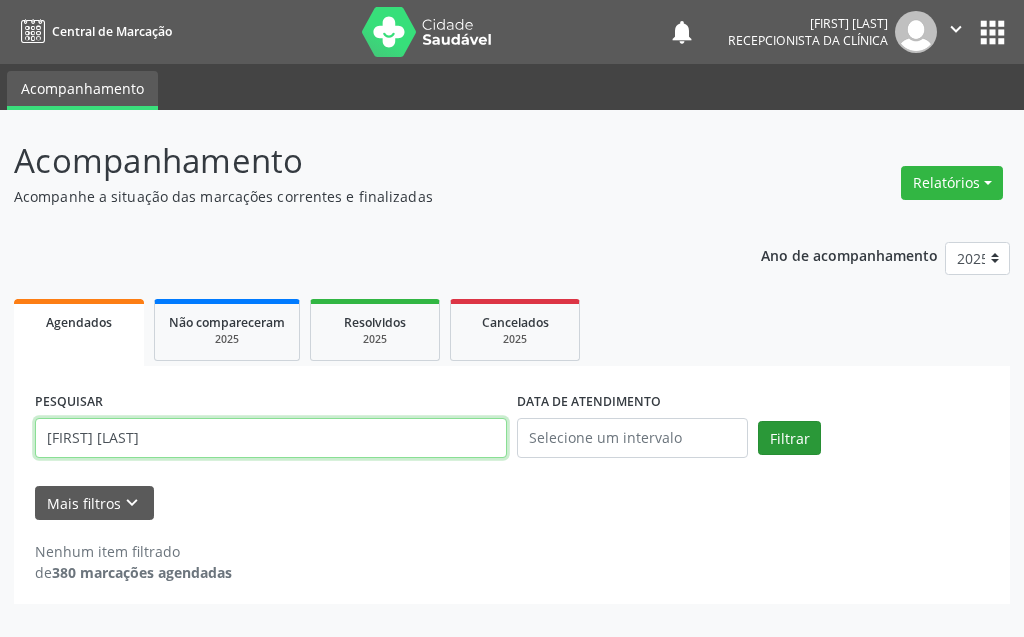 type on "[FIRST] [LAST]" 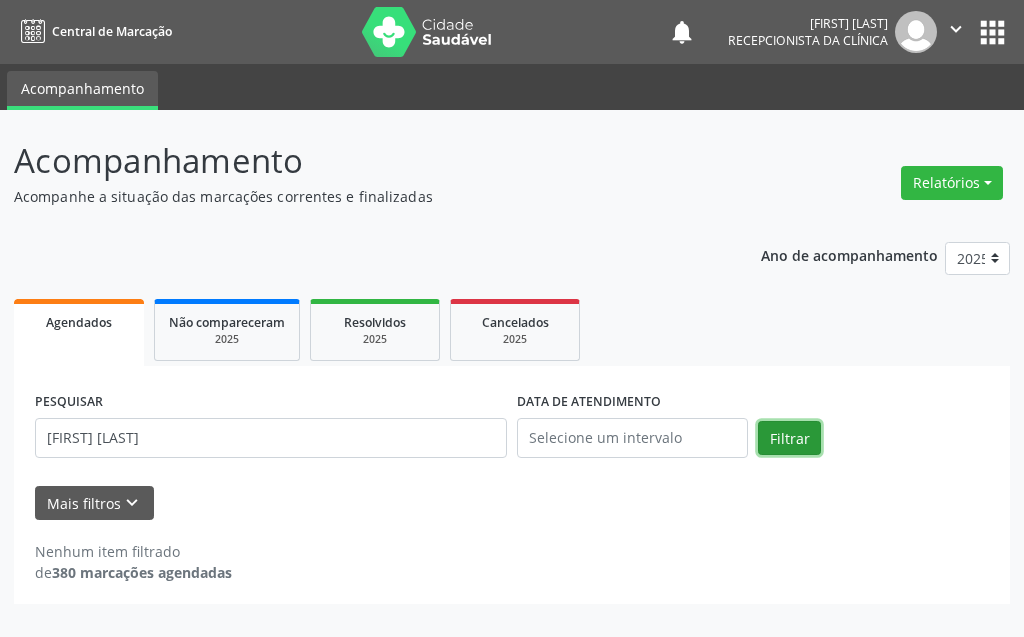 click on "Filtrar" at bounding box center [789, 438] 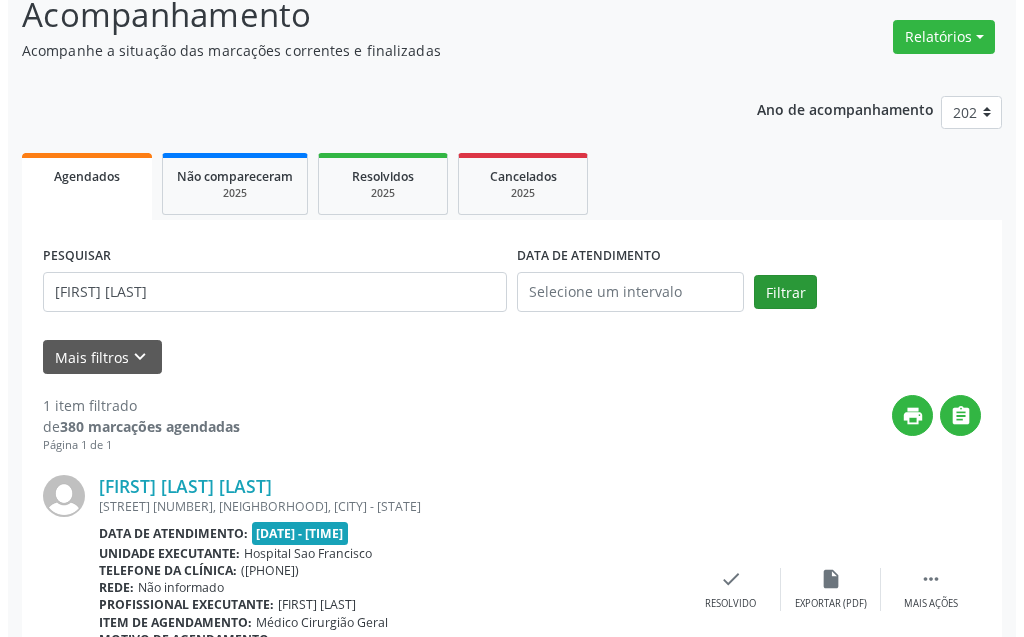 scroll, scrollTop: 268, scrollLeft: 0, axis: vertical 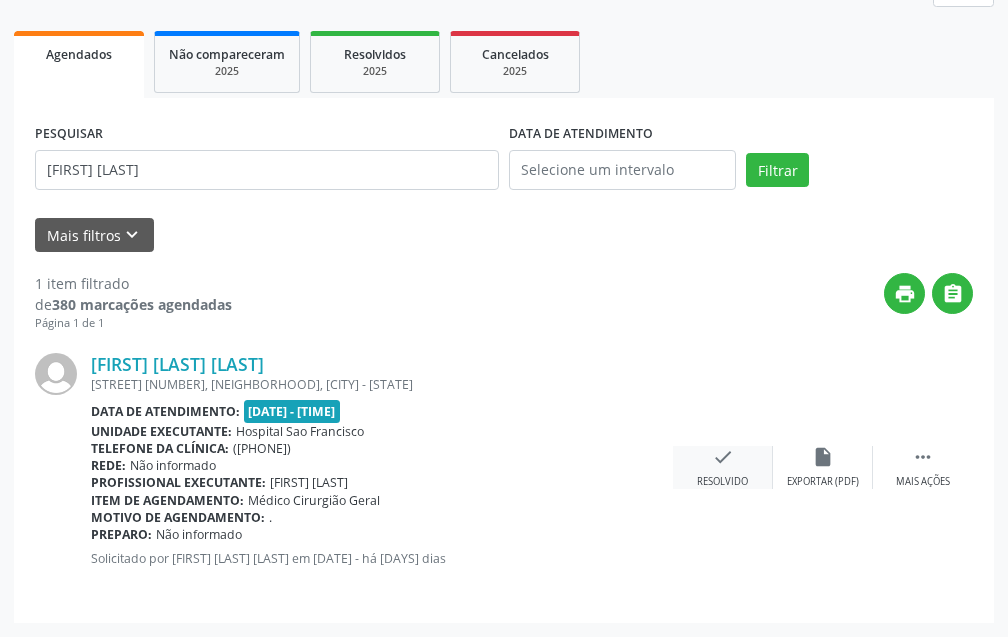 click on "check
Resolvido" at bounding box center (723, 467) 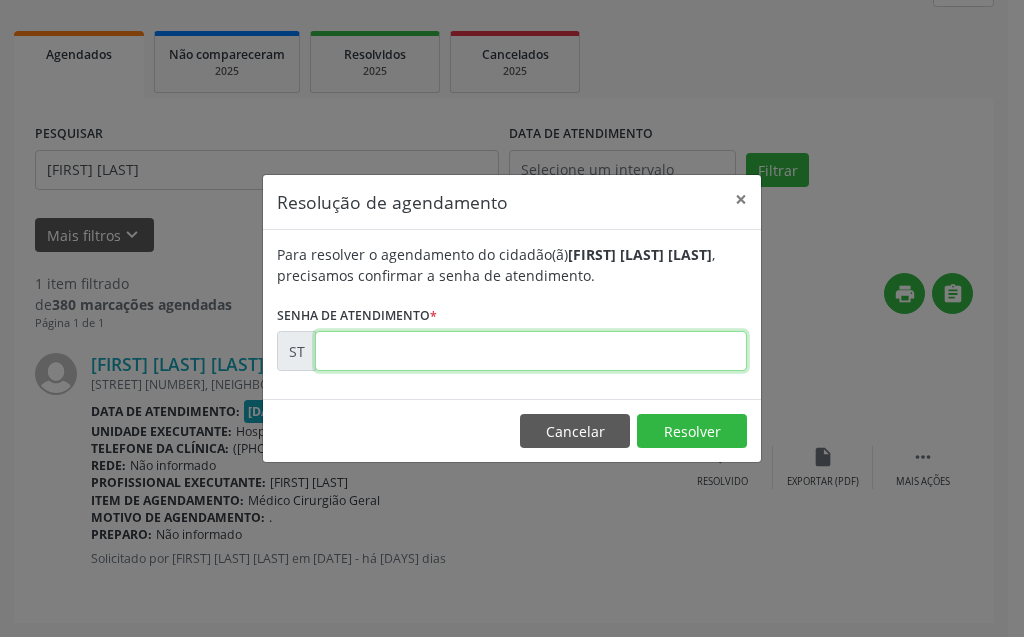 click at bounding box center [531, 351] 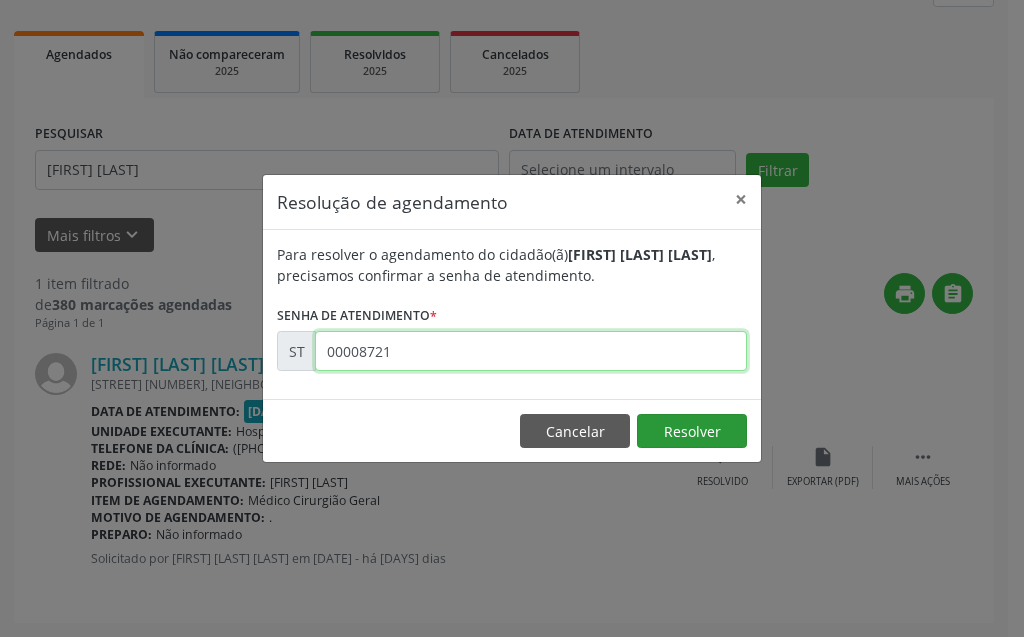 type on "00008721" 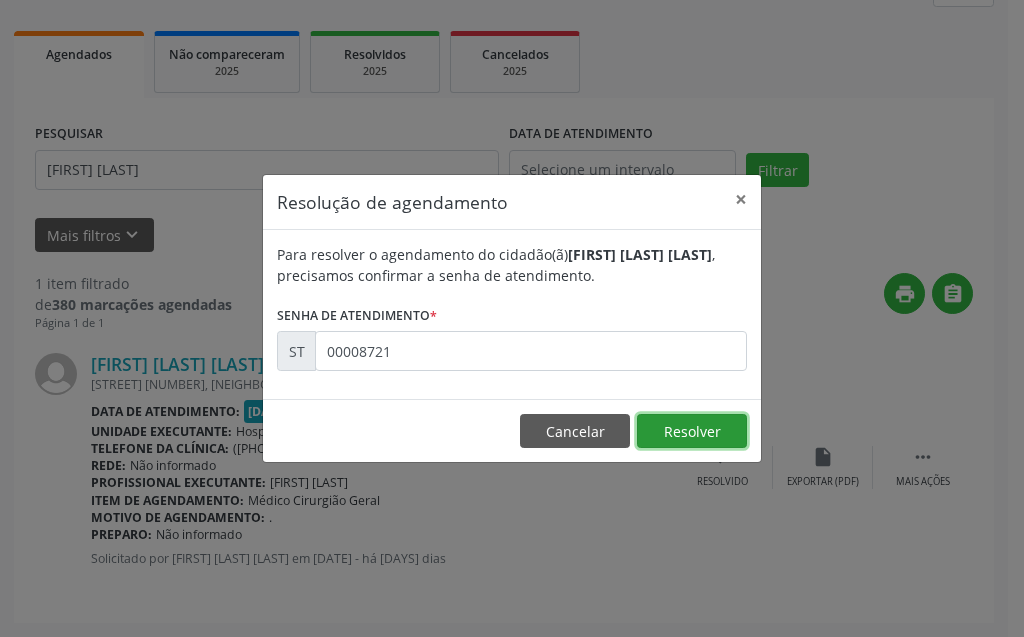 click on "Resolver" at bounding box center (692, 431) 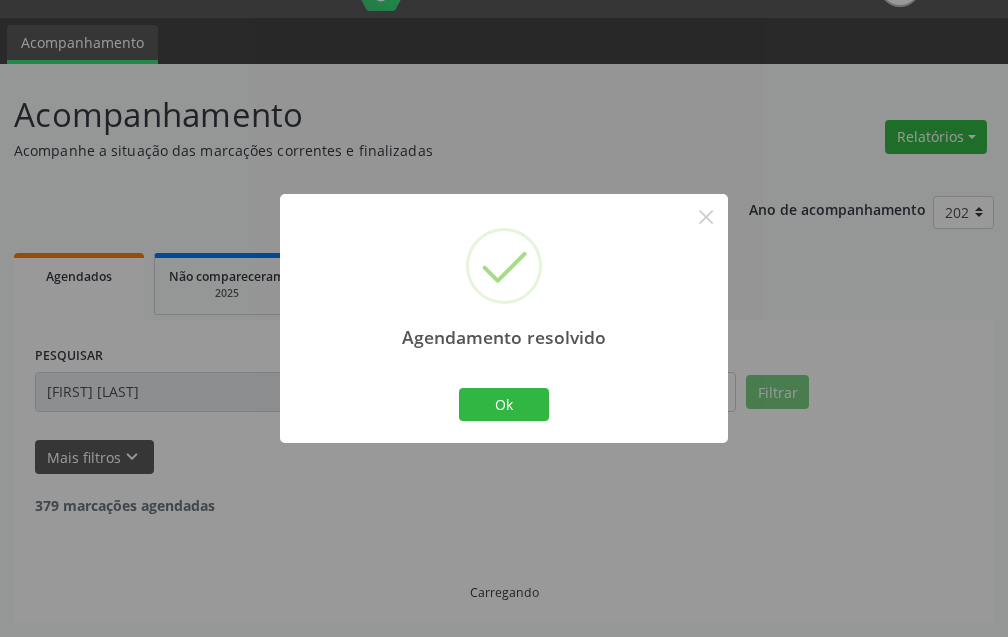 scroll, scrollTop: 0, scrollLeft: 0, axis: both 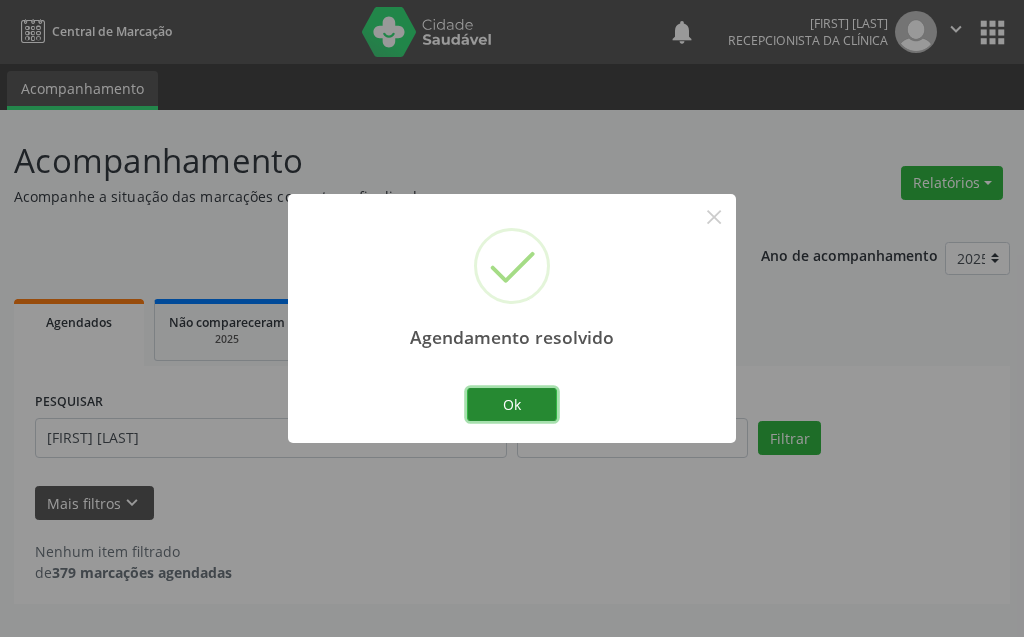 click on "Ok" at bounding box center [512, 405] 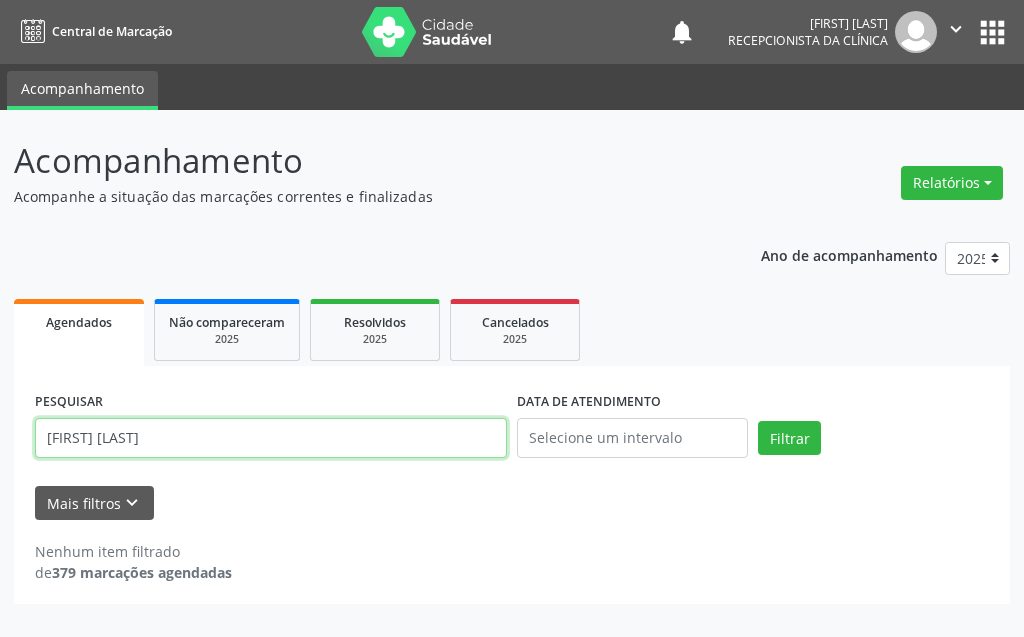 click on "[FIRST] [LAST]" at bounding box center (271, 438) 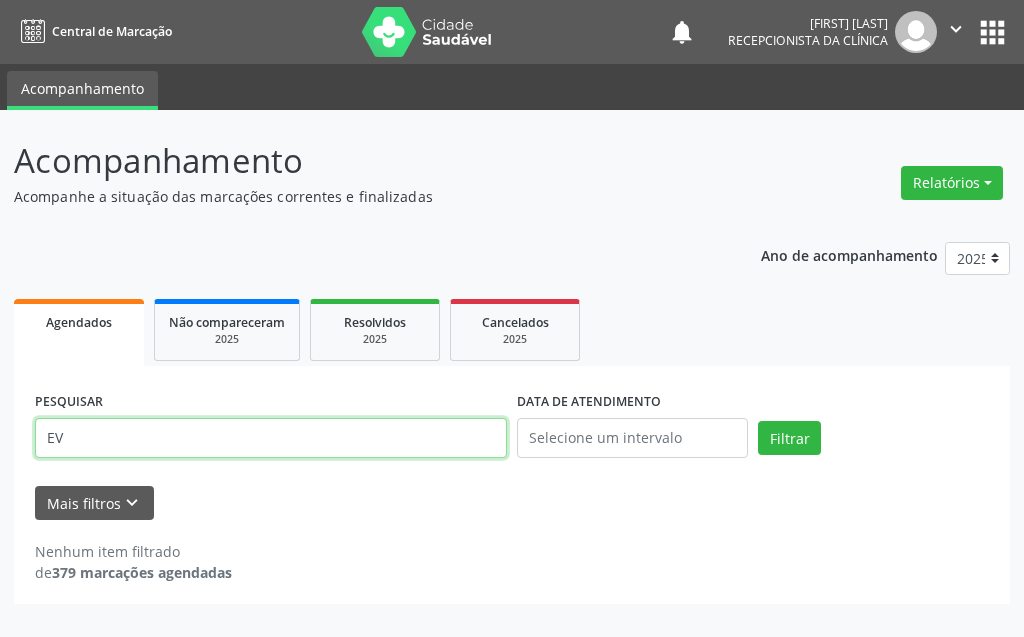 type on "E" 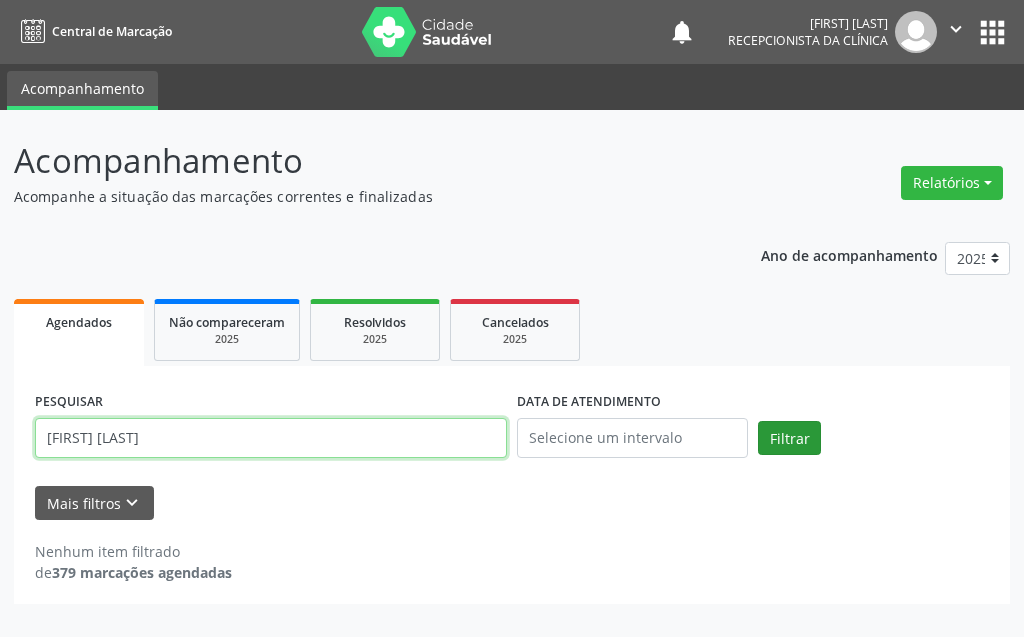 type on "[FIRST] [LAST]" 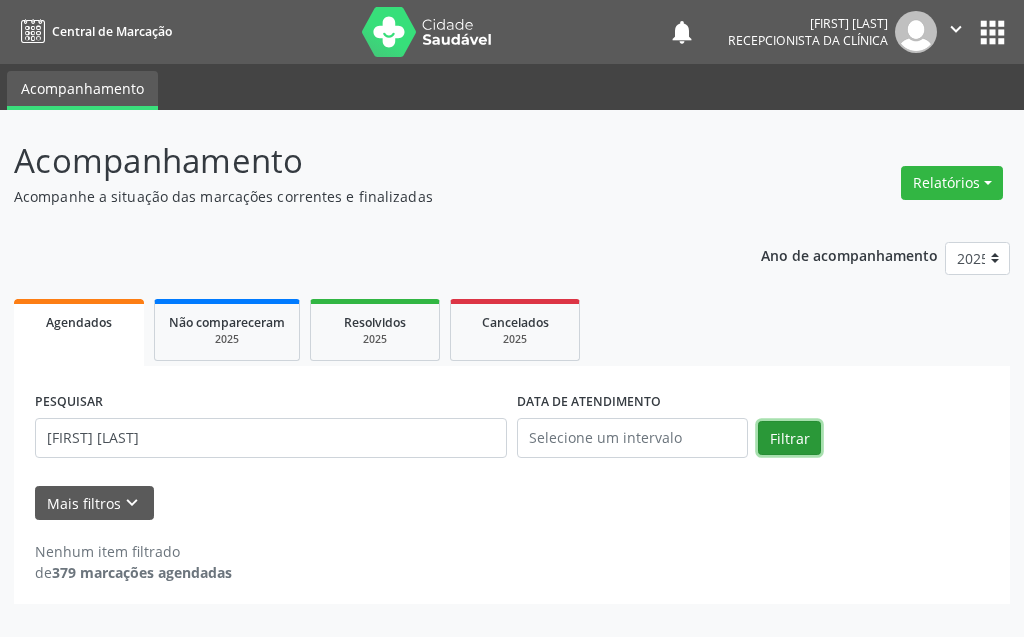 click on "Filtrar" at bounding box center (789, 438) 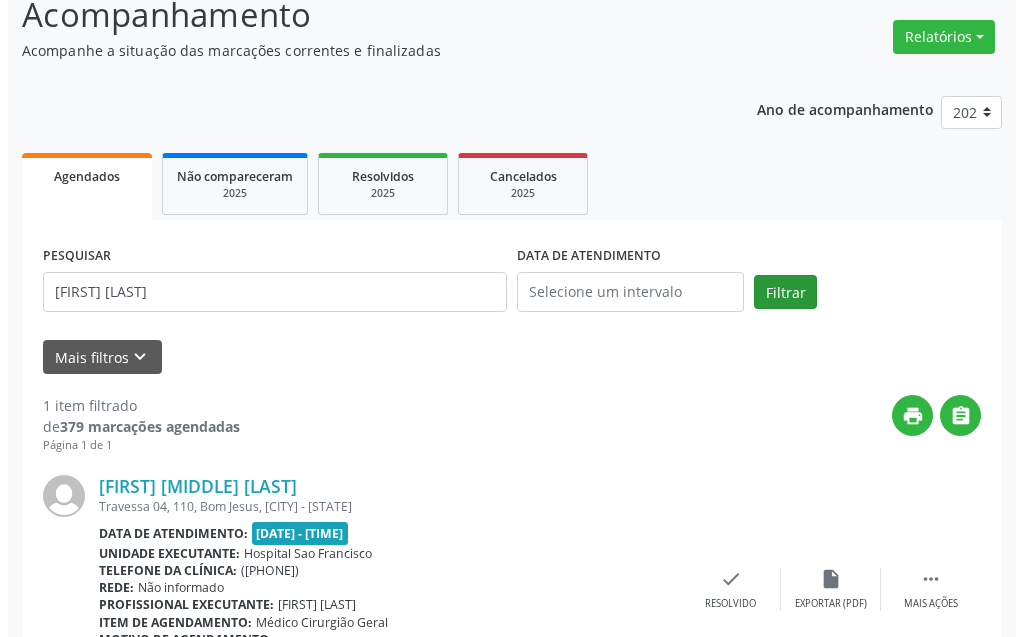 scroll, scrollTop: 246, scrollLeft: 0, axis: vertical 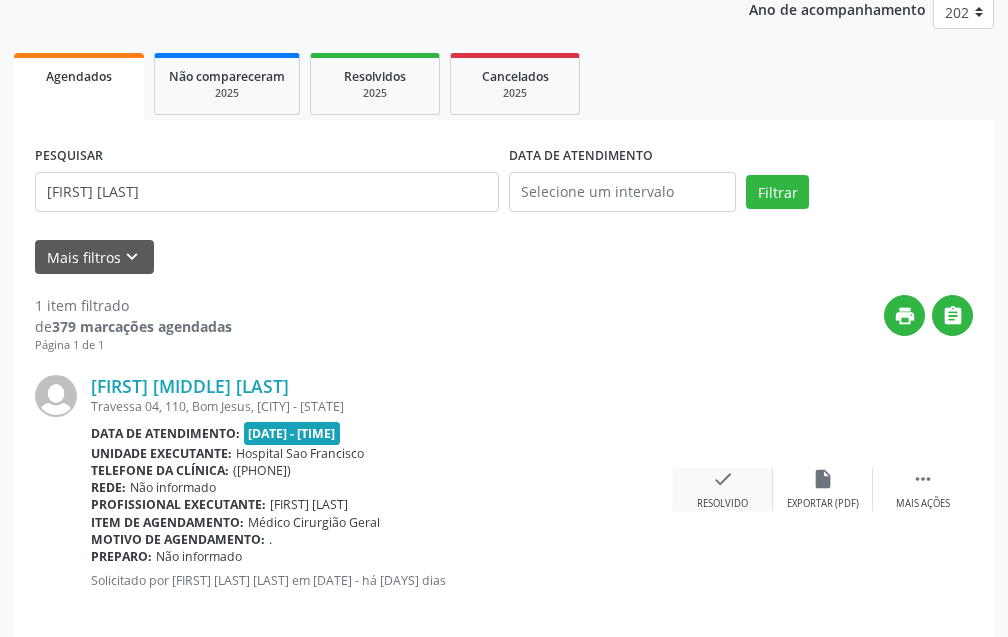 click on "check" at bounding box center [723, 479] 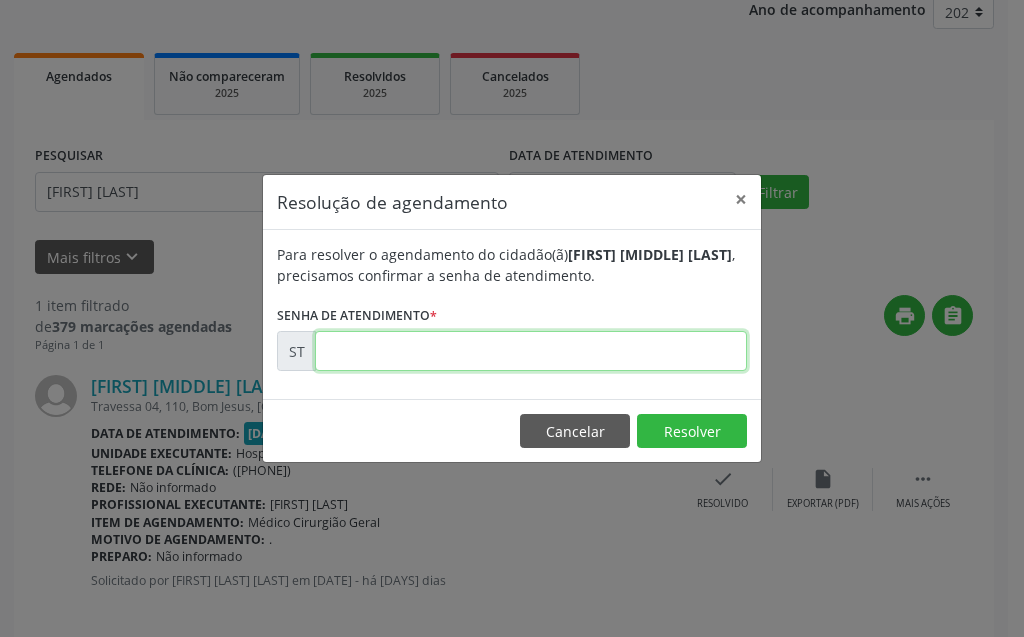 click at bounding box center [531, 351] 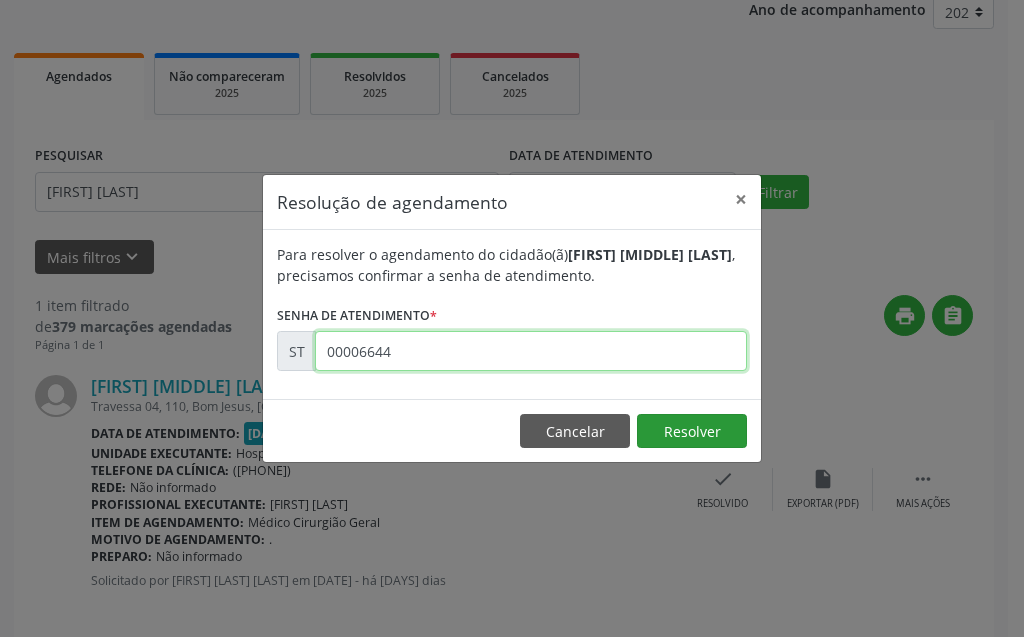 type on "00006644" 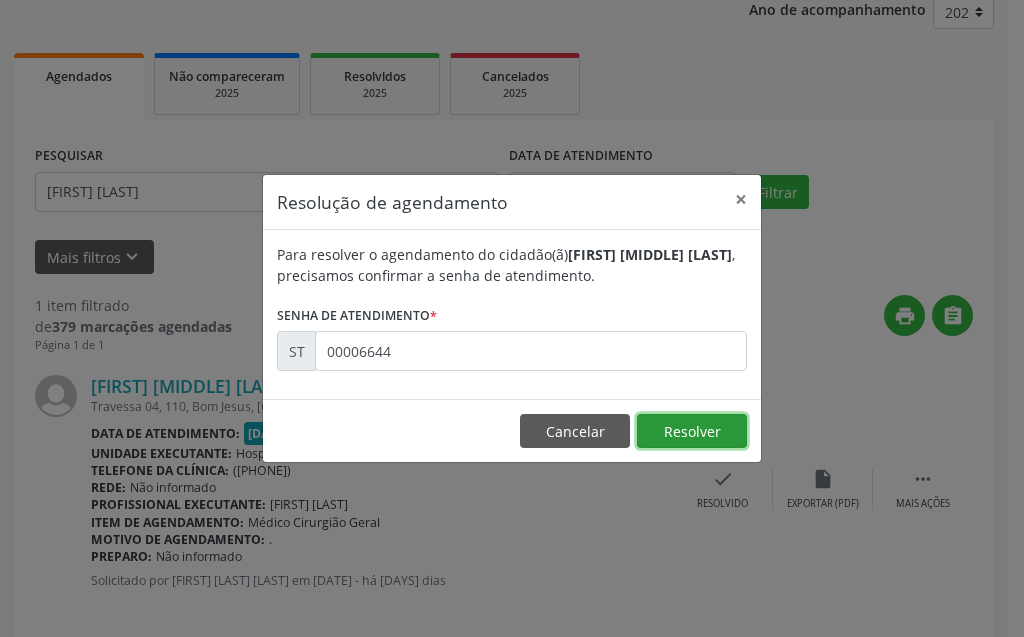 click on "Resolver" at bounding box center [692, 431] 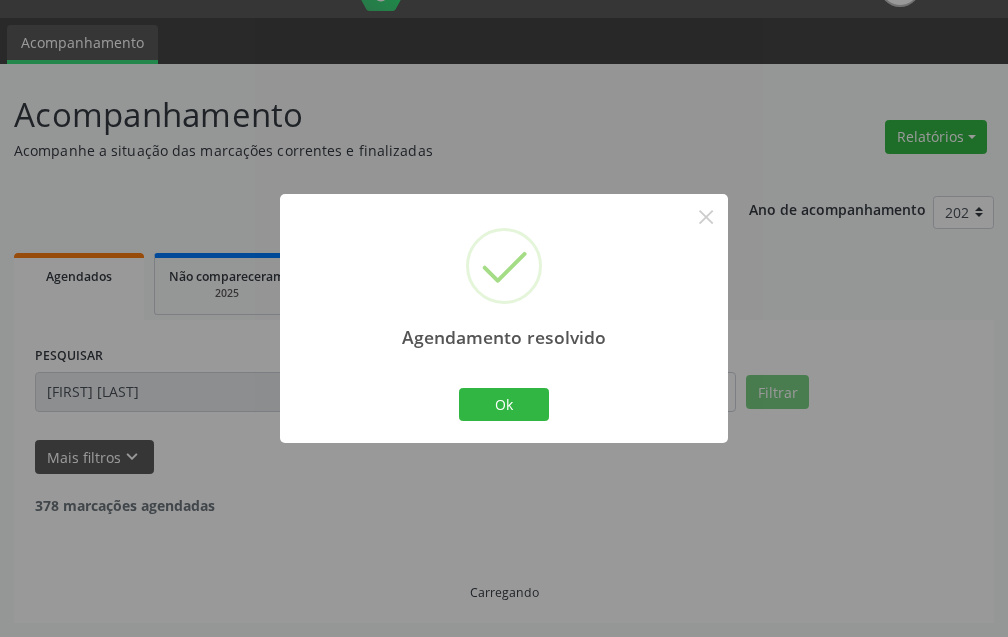 scroll, scrollTop: 0, scrollLeft: 0, axis: both 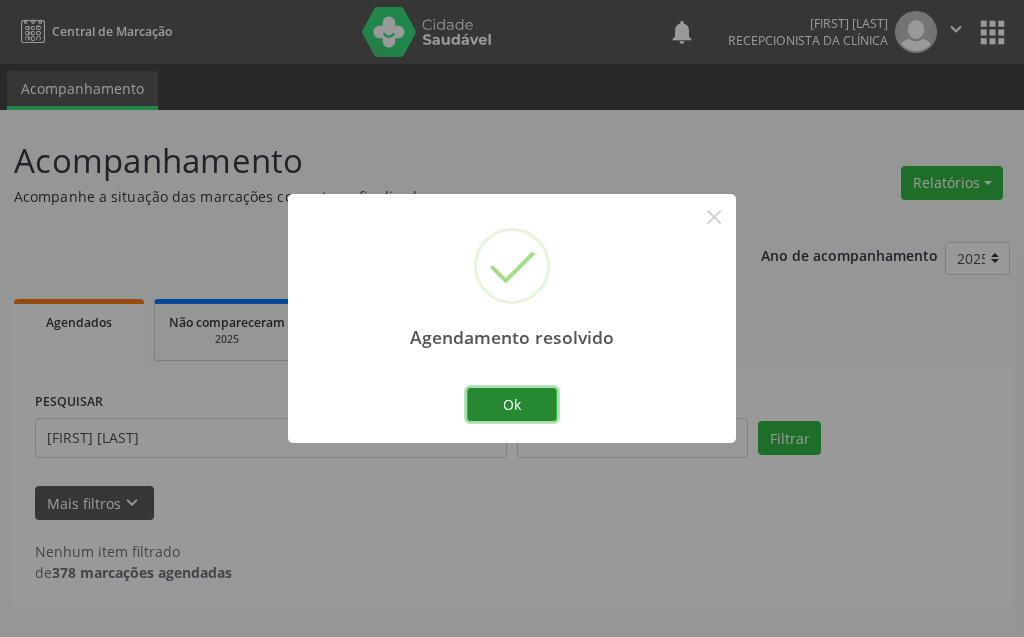 click on "Ok" at bounding box center (512, 405) 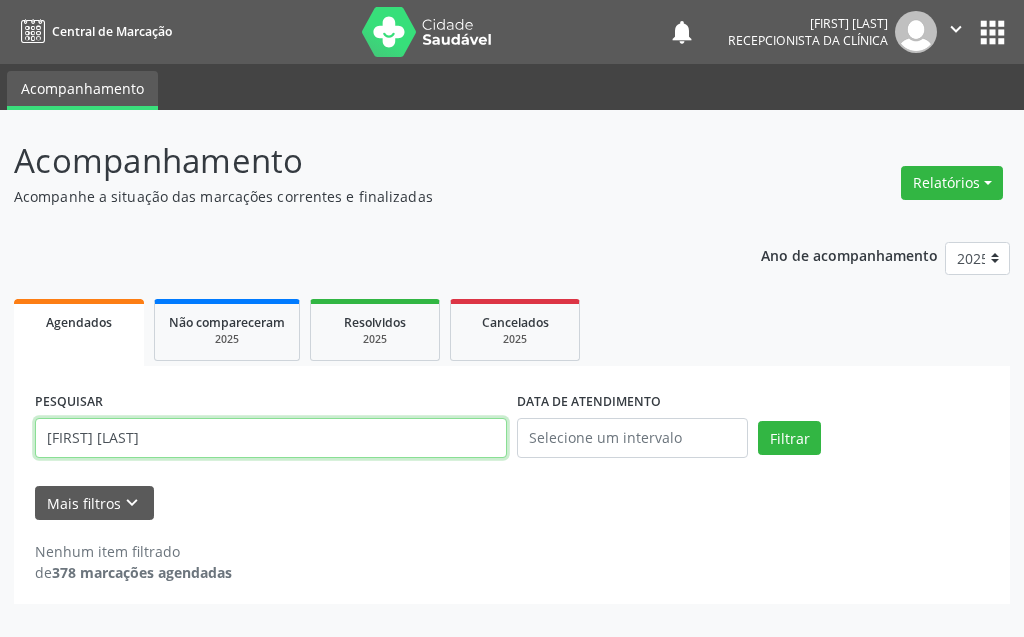 click on "[FIRST] [LAST]" at bounding box center (271, 438) 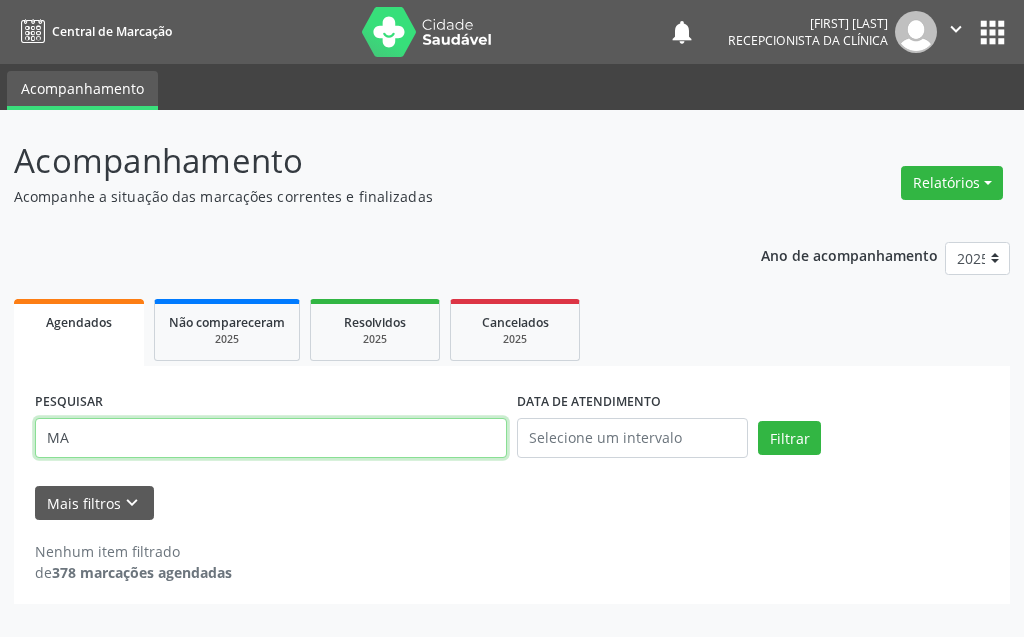 type on "M" 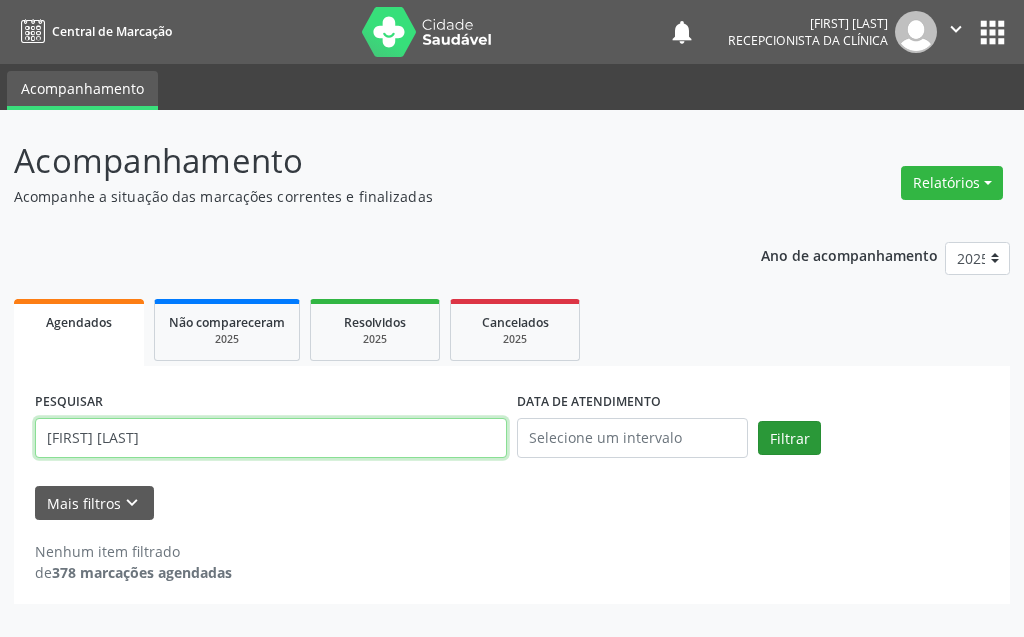 type on "[FIRST] [LAST]" 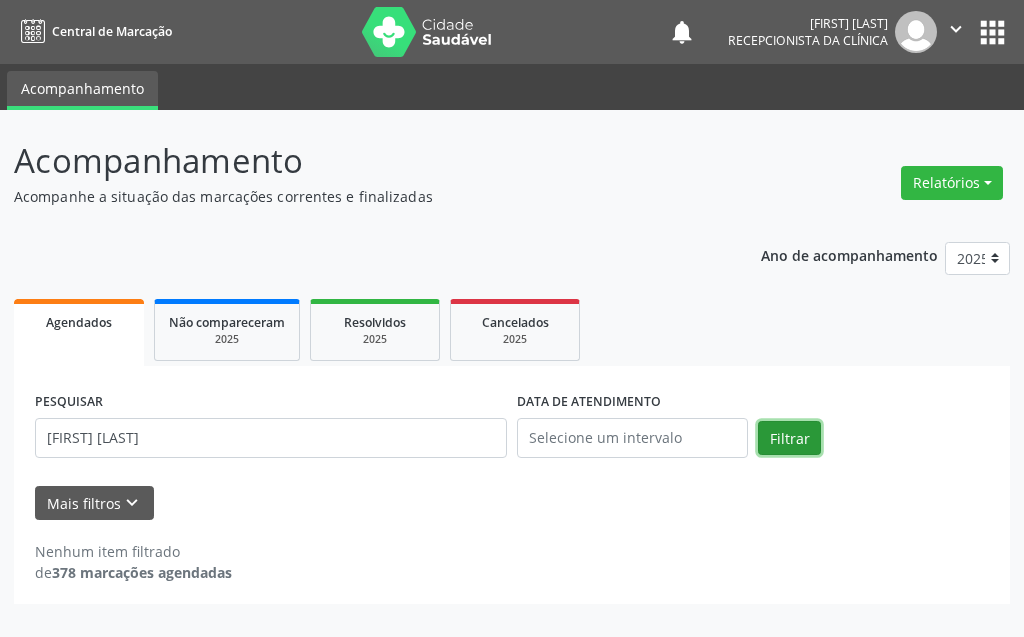 click on "Filtrar" at bounding box center (789, 438) 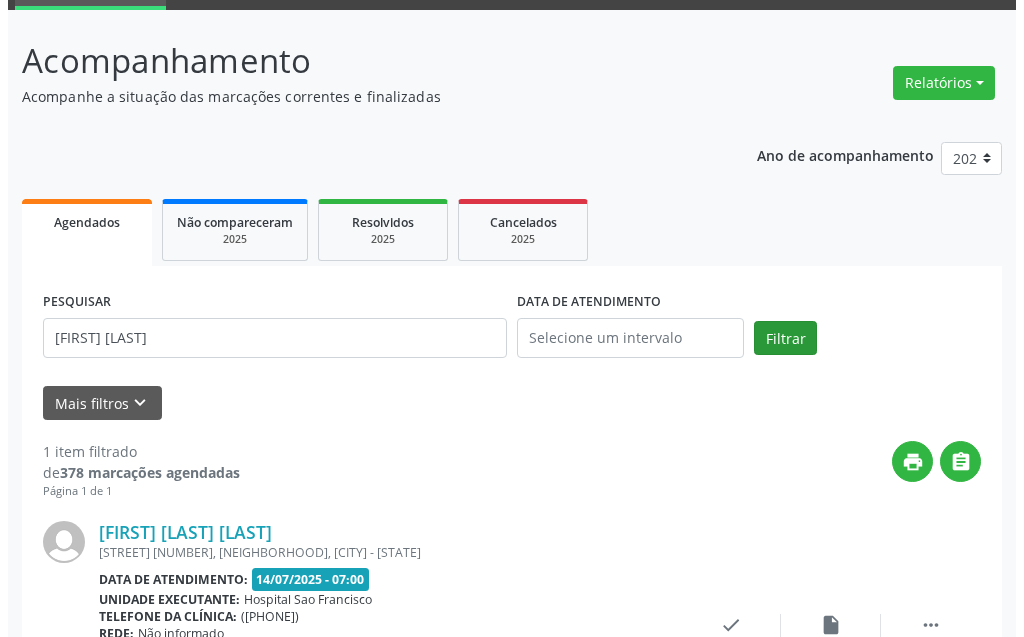 scroll, scrollTop: 268, scrollLeft: 0, axis: vertical 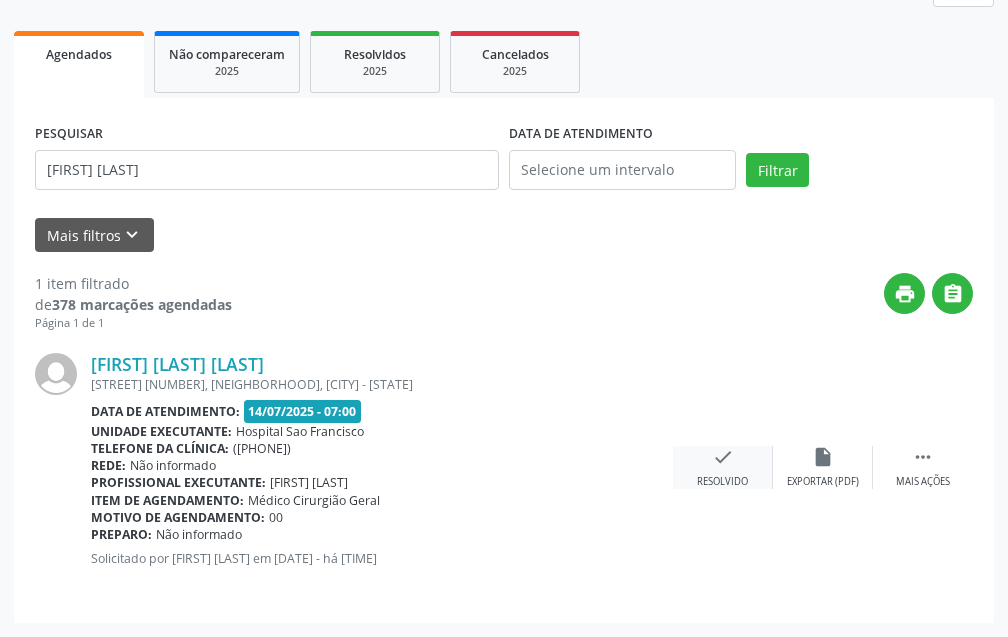 click on "check" at bounding box center (723, 457) 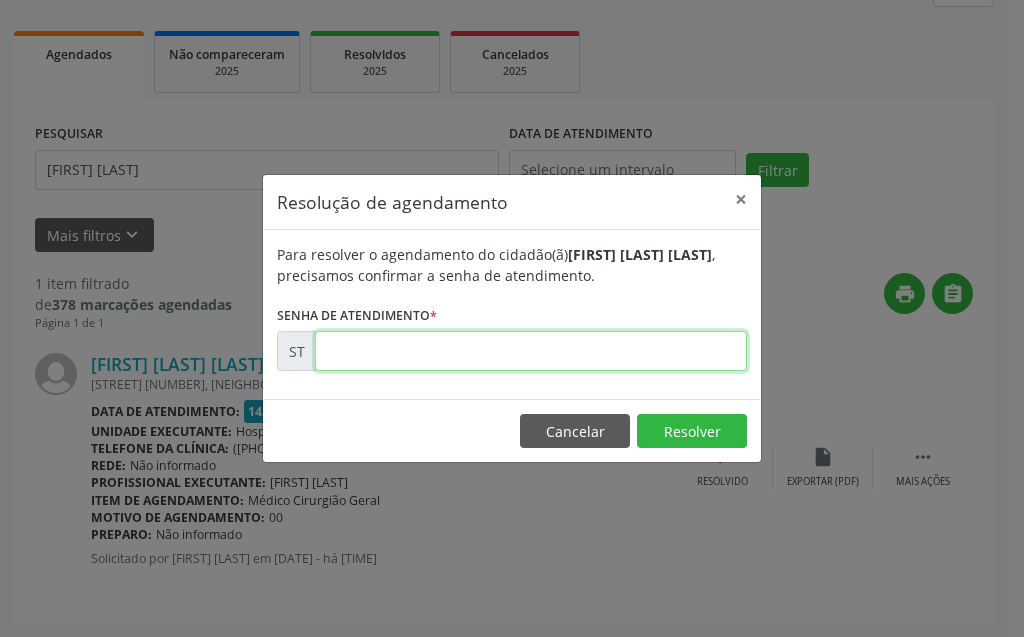 click at bounding box center (531, 351) 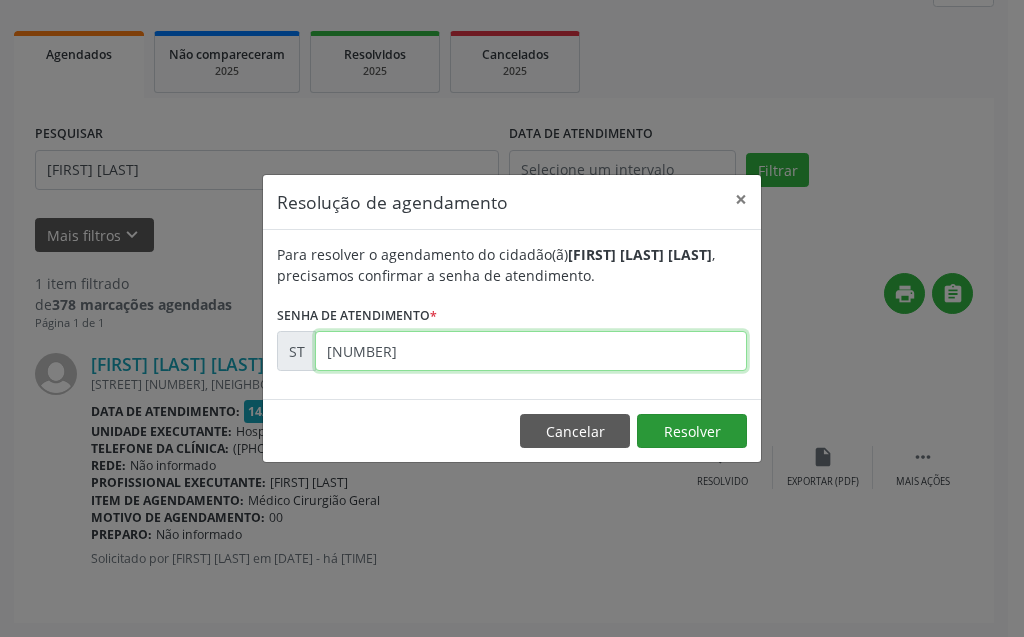 type on "[NUMBER]" 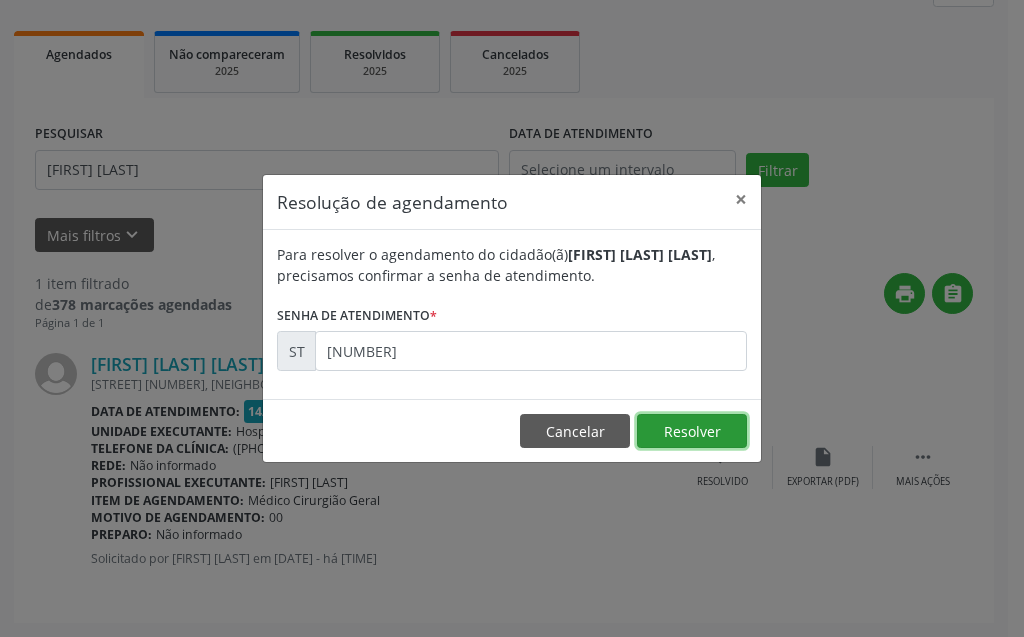 click on "Resolver" at bounding box center (692, 431) 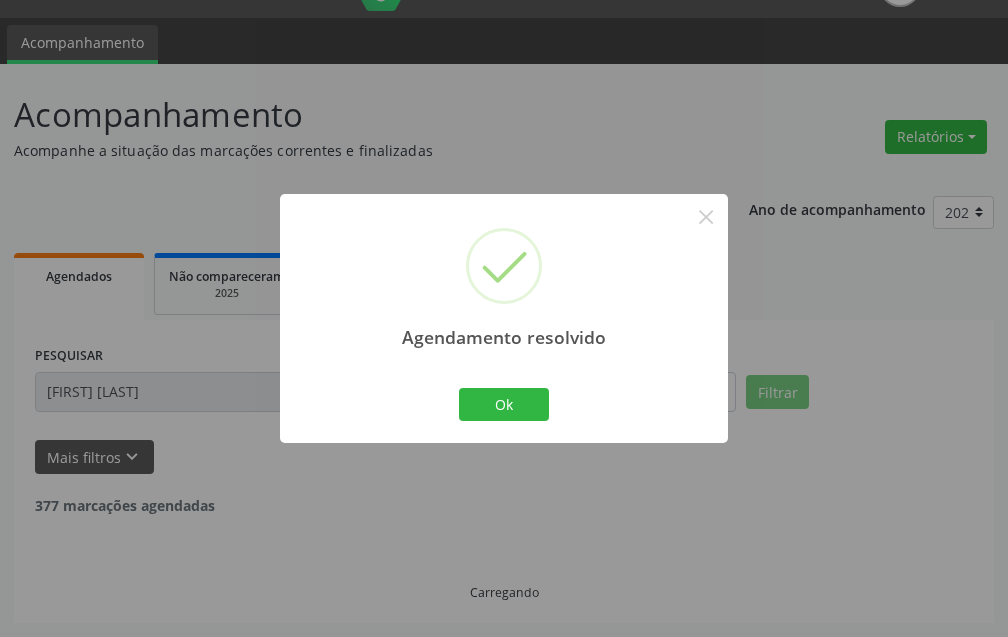 scroll, scrollTop: 0, scrollLeft: 0, axis: both 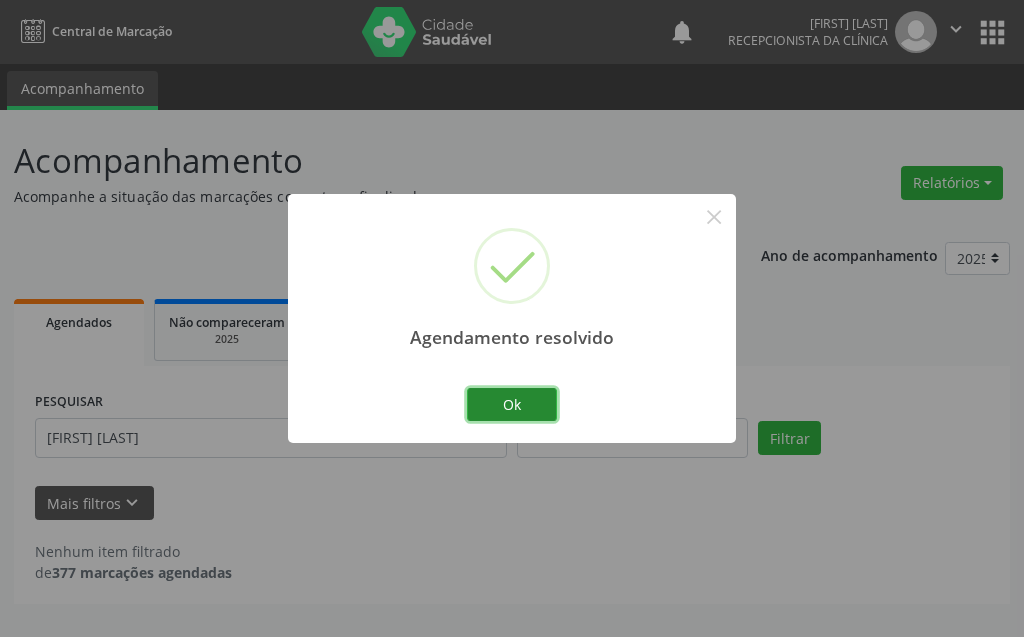 click on "Ok" at bounding box center [512, 405] 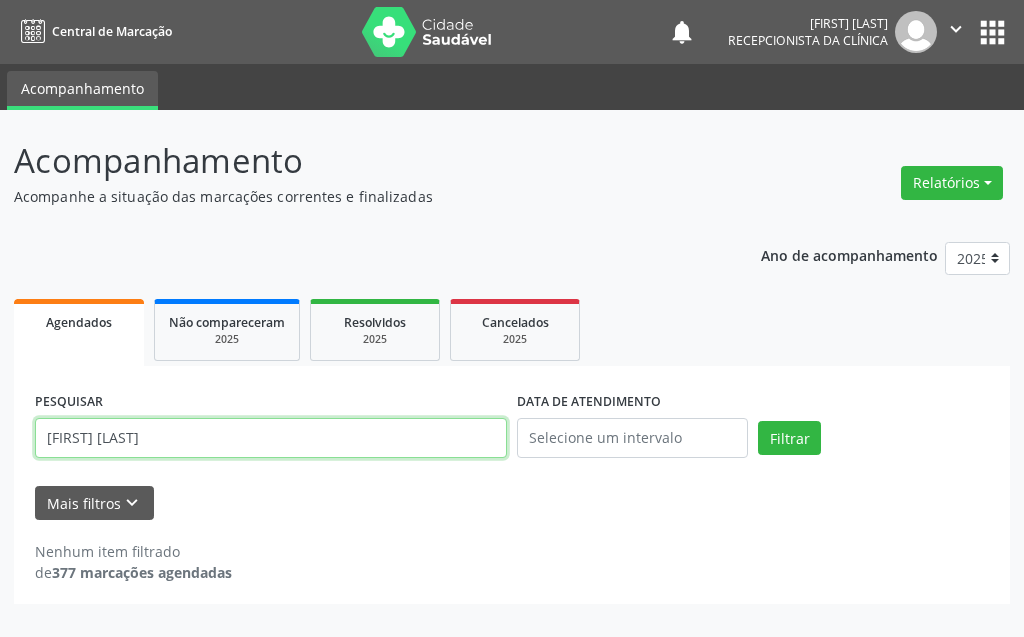 click on "[FIRST] [LAST]" at bounding box center [271, 438] 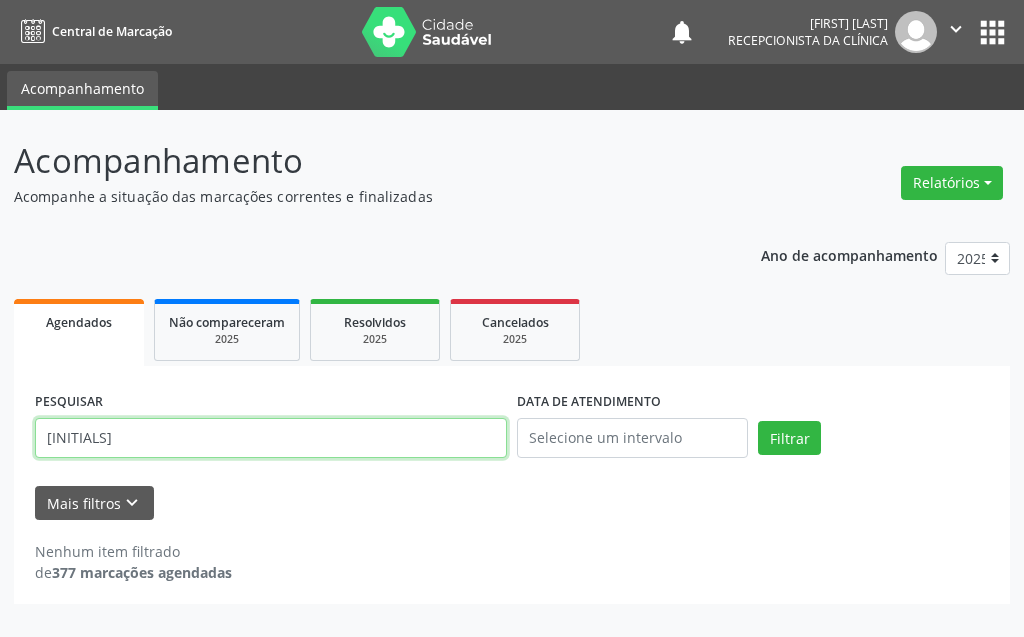 type on "J" 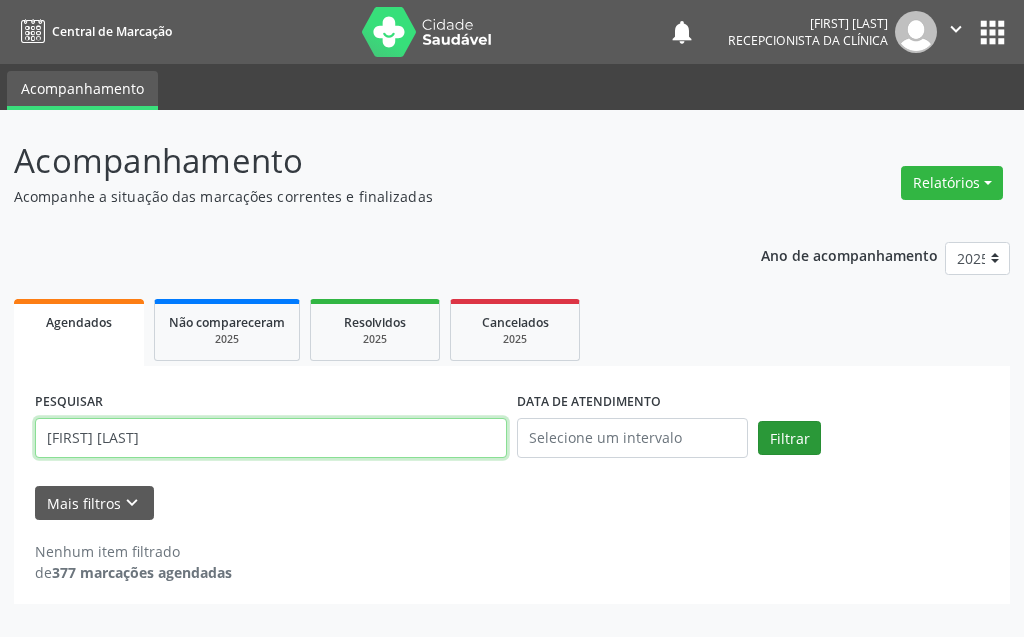 type on "[FIRST] [LAST]" 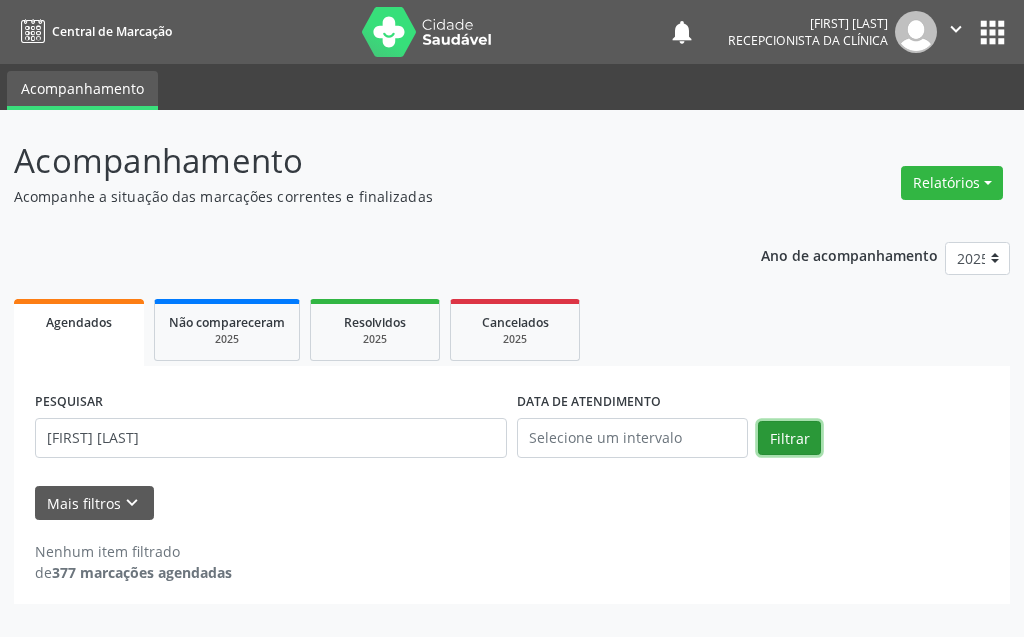 click on "Filtrar" at bounding box center (789, 438) 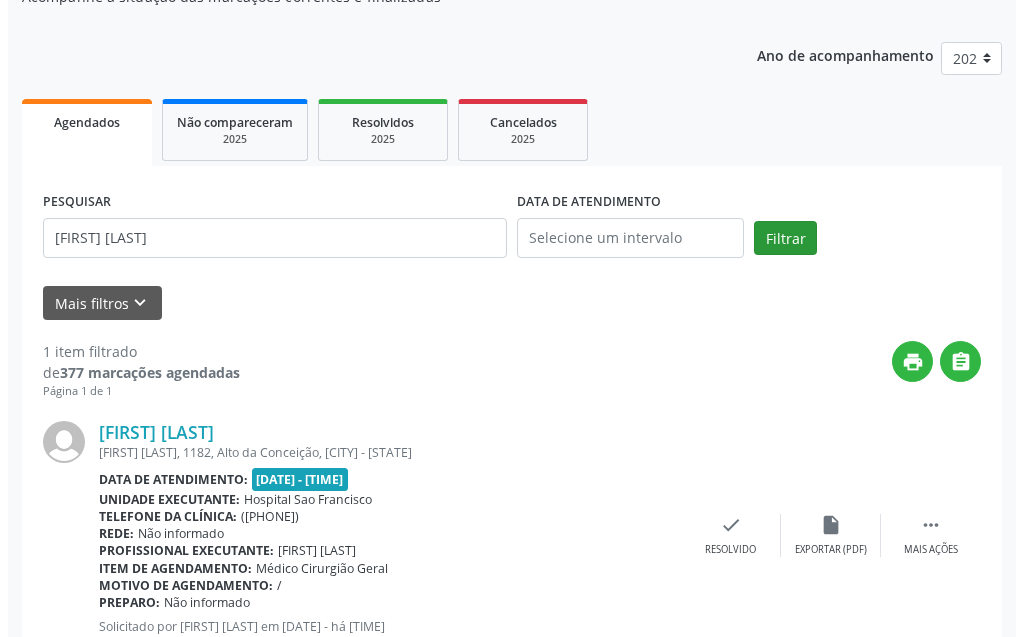 scroll, scrollTop: 268, scrollLeft: 0, axis: vertical 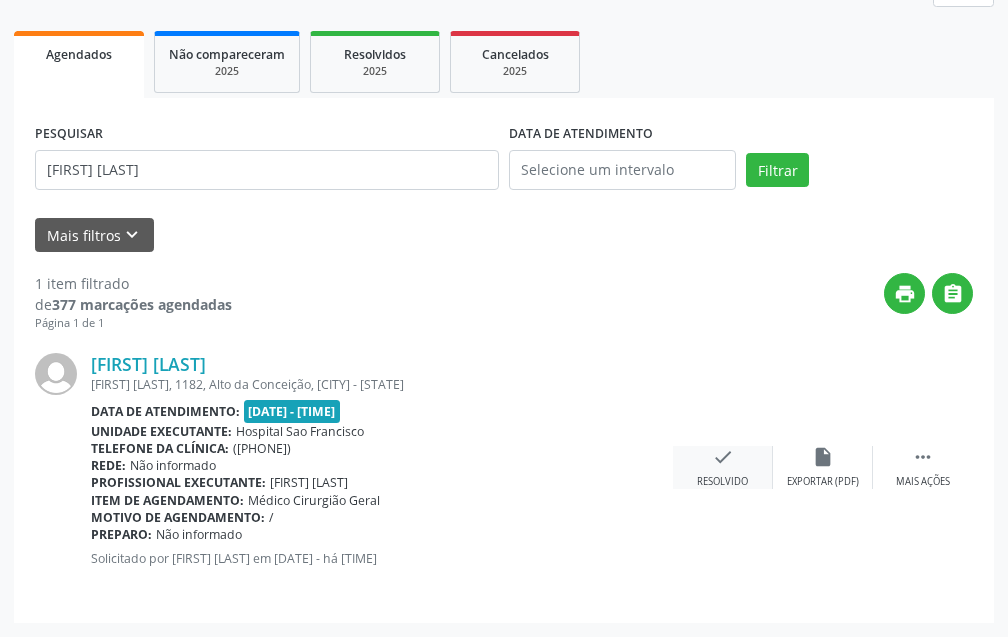 click on "check" at bounding box center [723, 457] 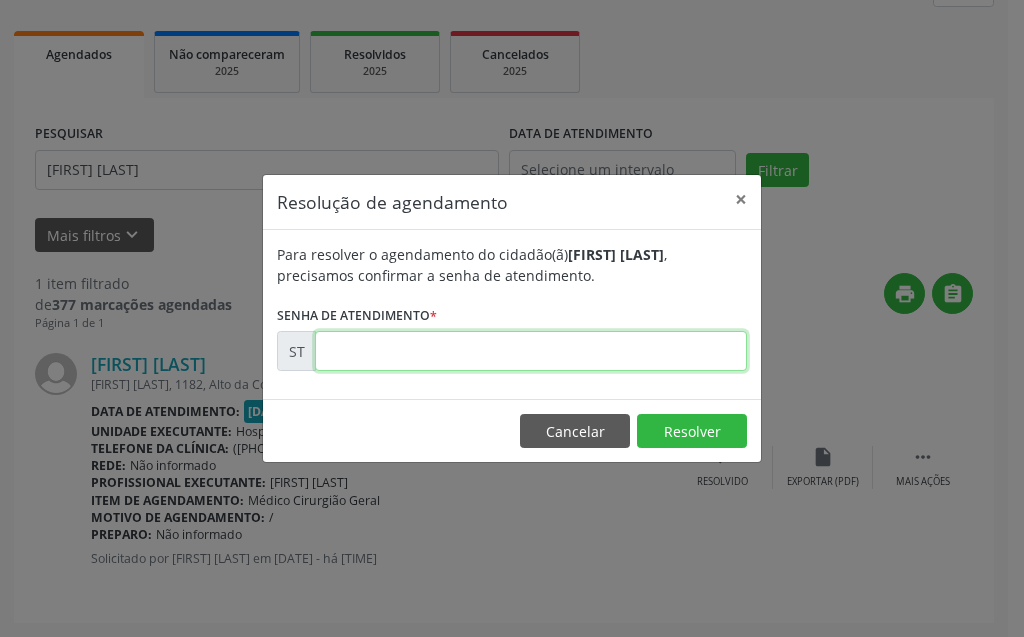 click at bounding box center (531, 351) 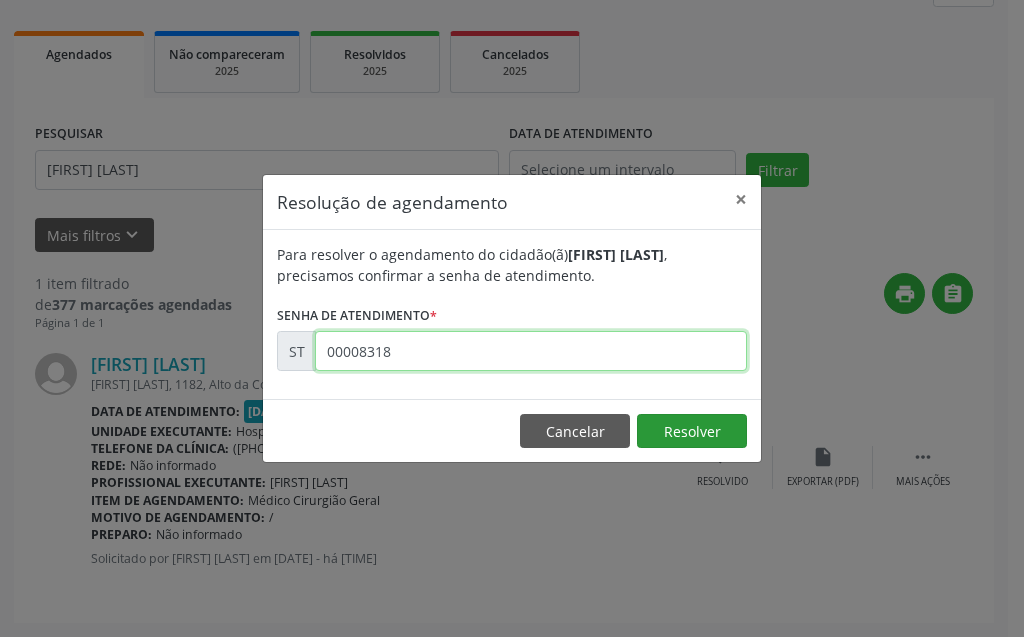 type on "00008318" 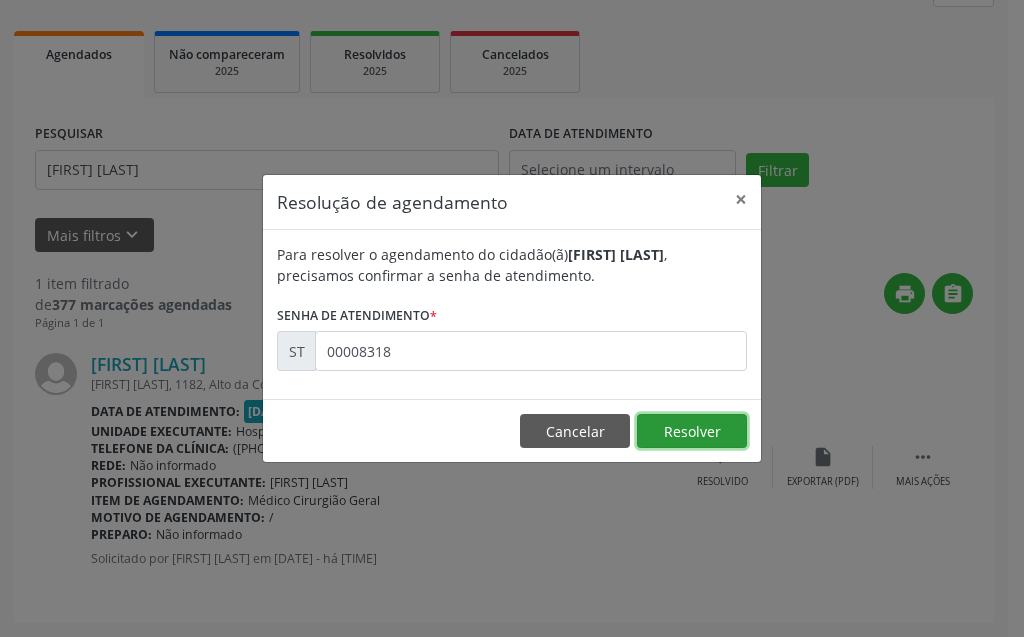click on "Resolver" at bounding box center (692, 431) 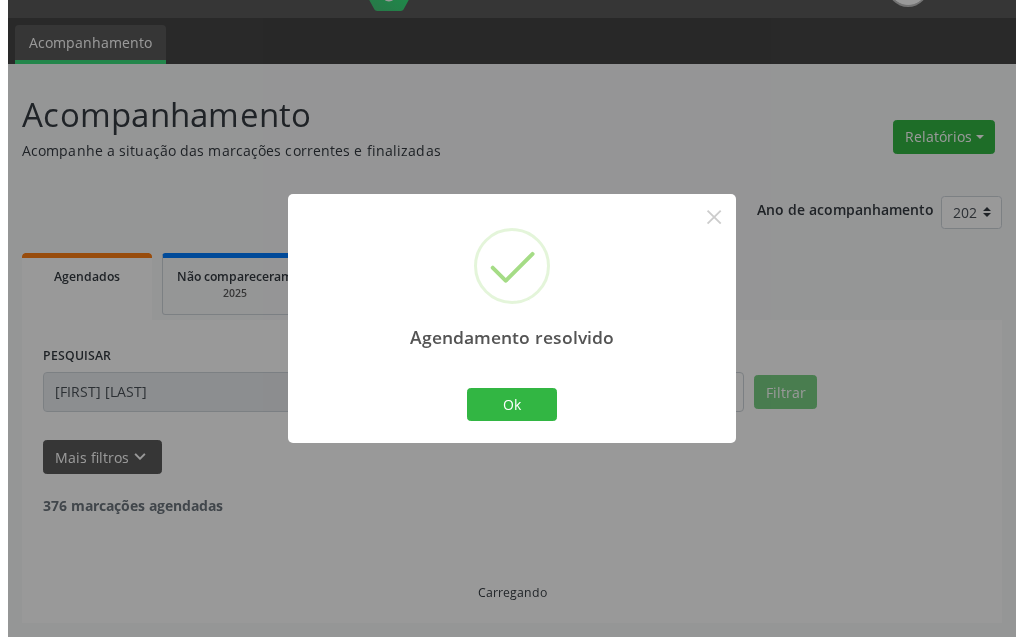 scroll, scrollTop: 0, scrollLeft: 0, axis: both 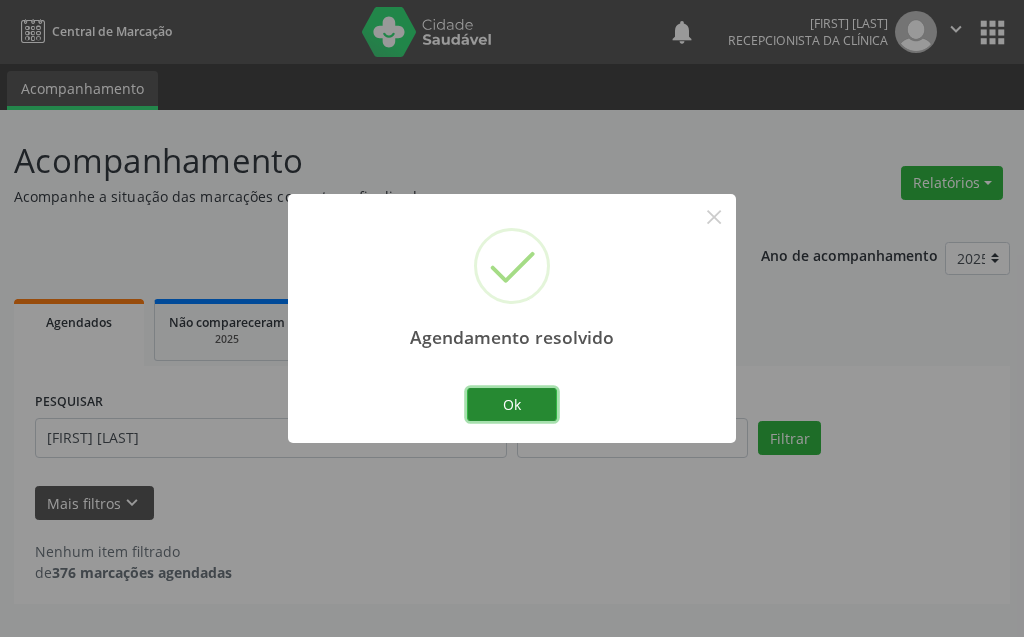 click on "Ok" at bounding box center (512, 405) 